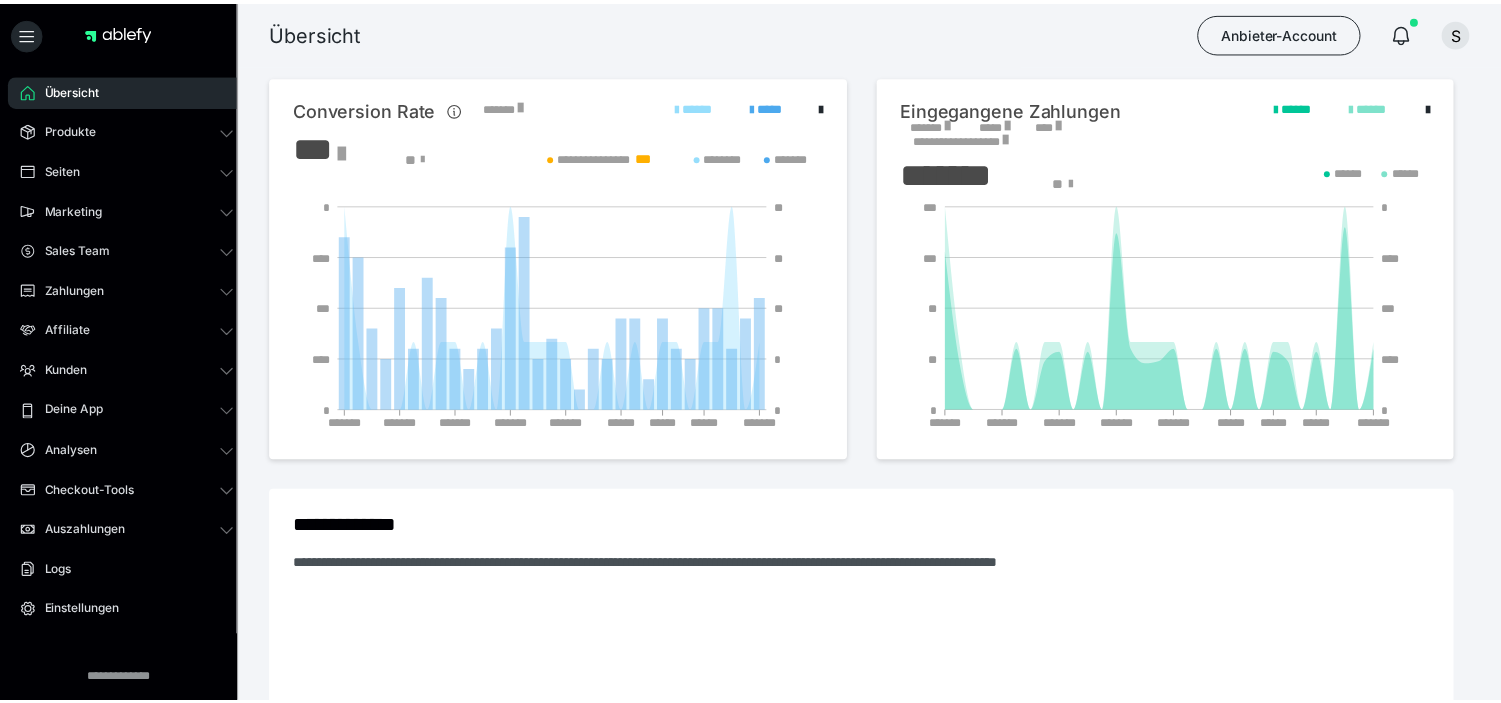 scroll, scrollTop: 0, scrollLeft: 0, axis: both 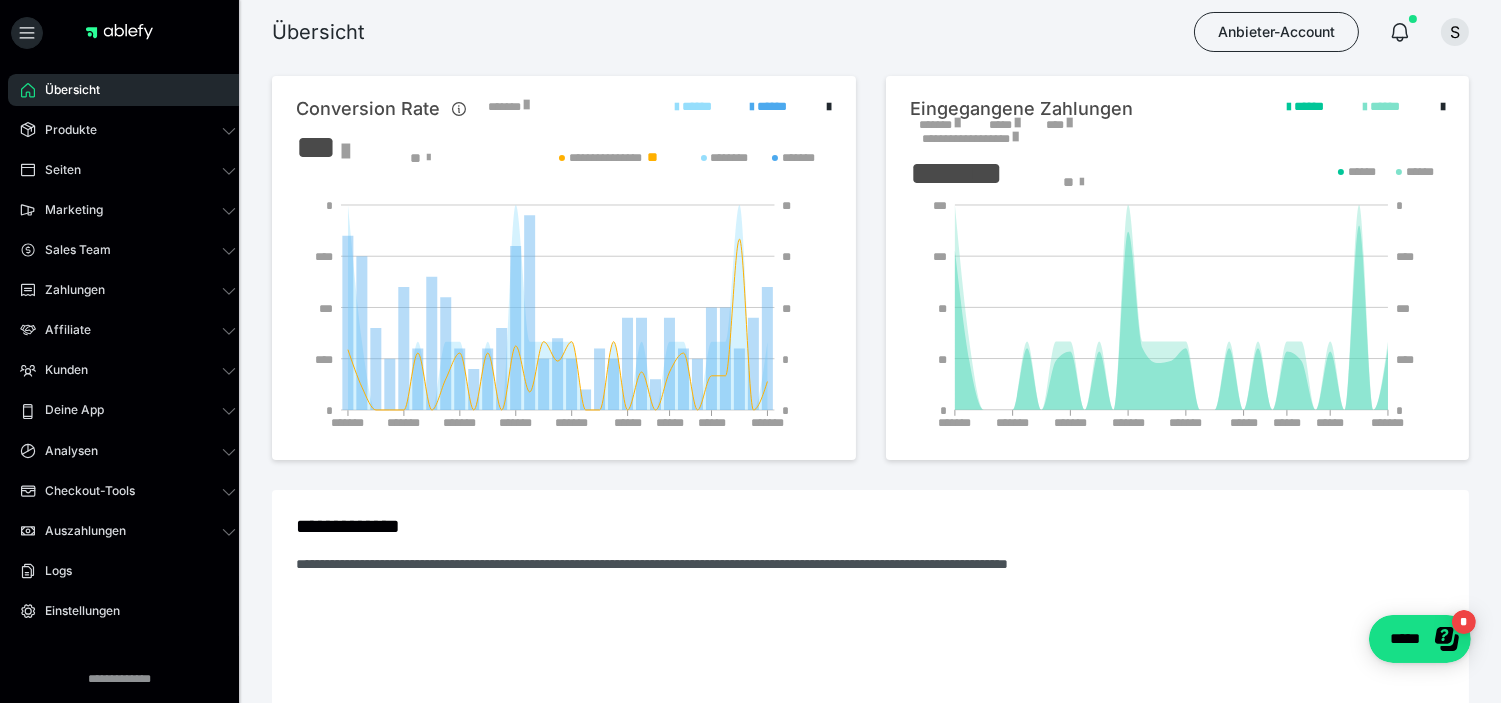 click on "*******" at bounding box center [940, 125] 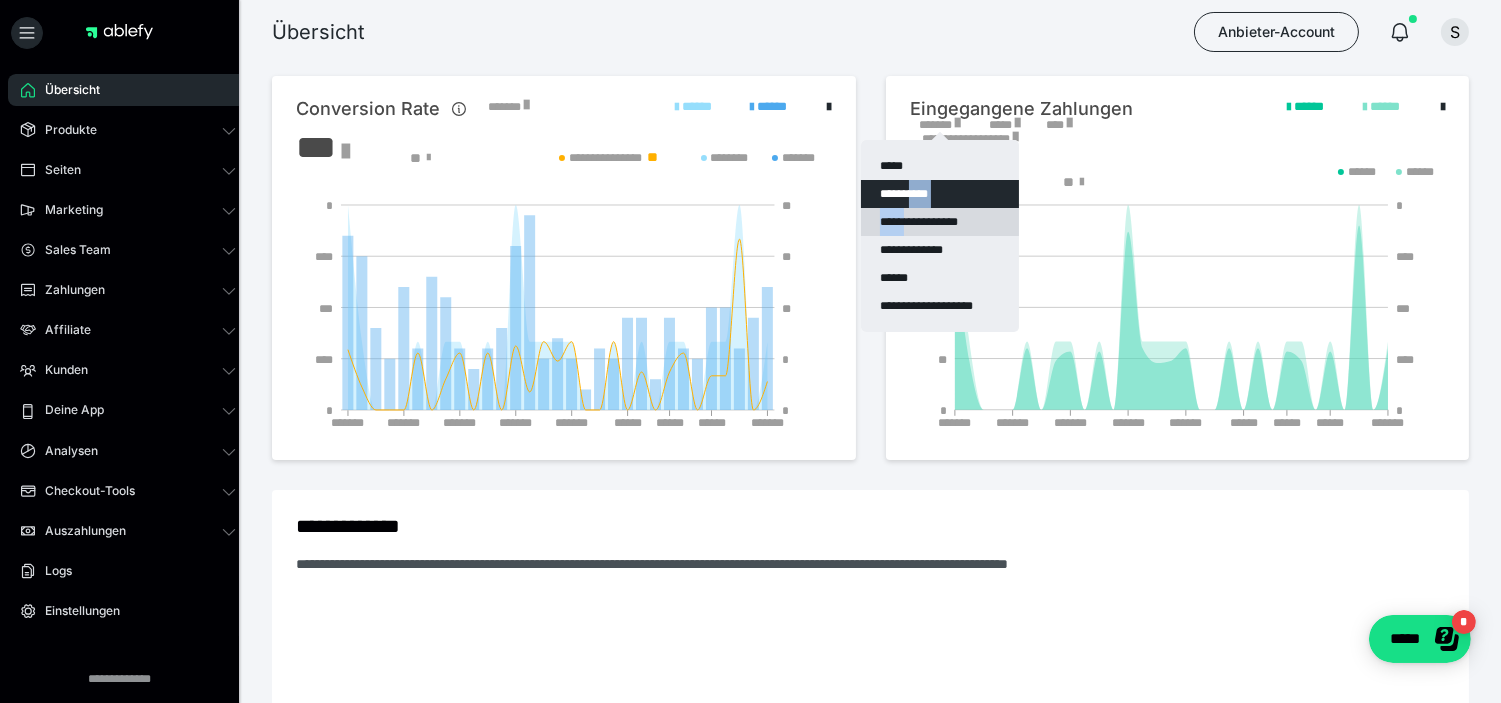 click on "**********" at bounding box center [940, 236] 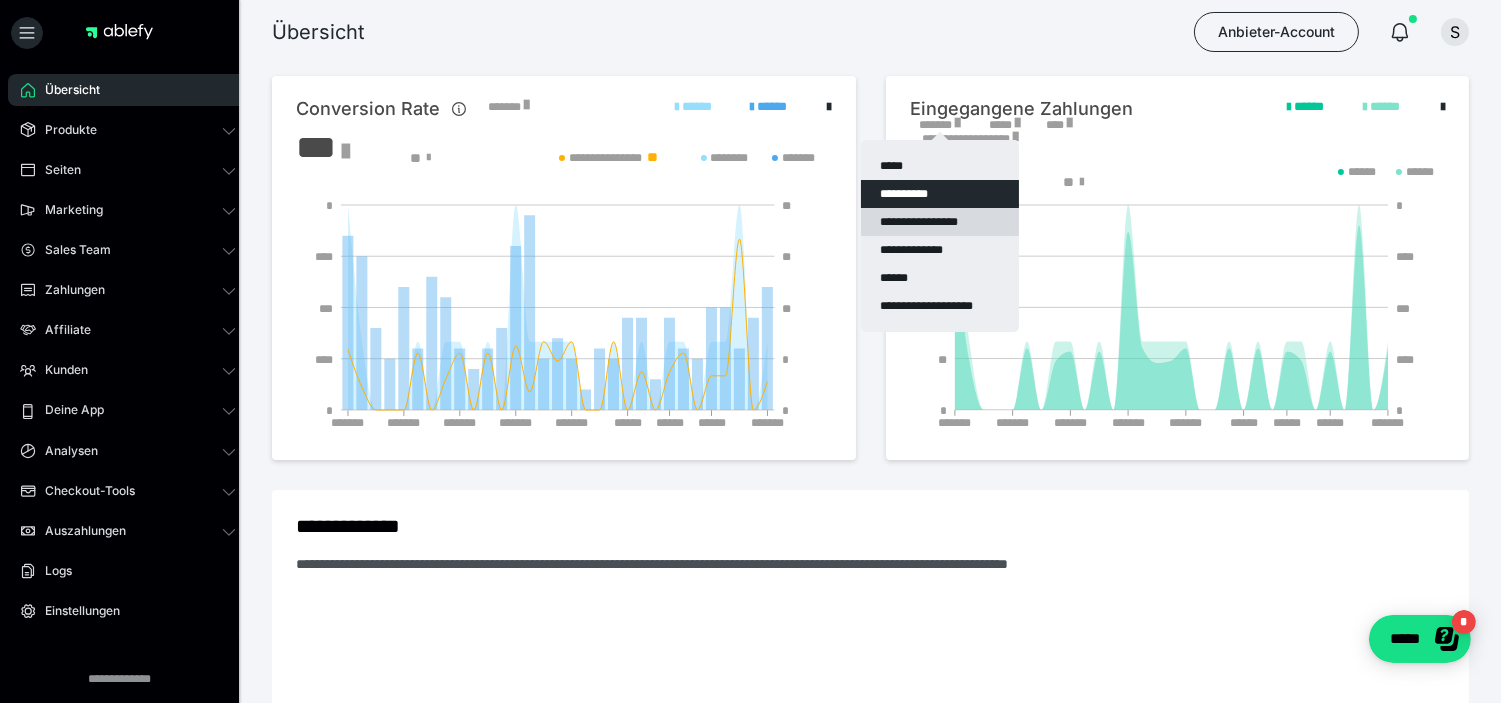 click on "**********" at bounding box center (940, 222) 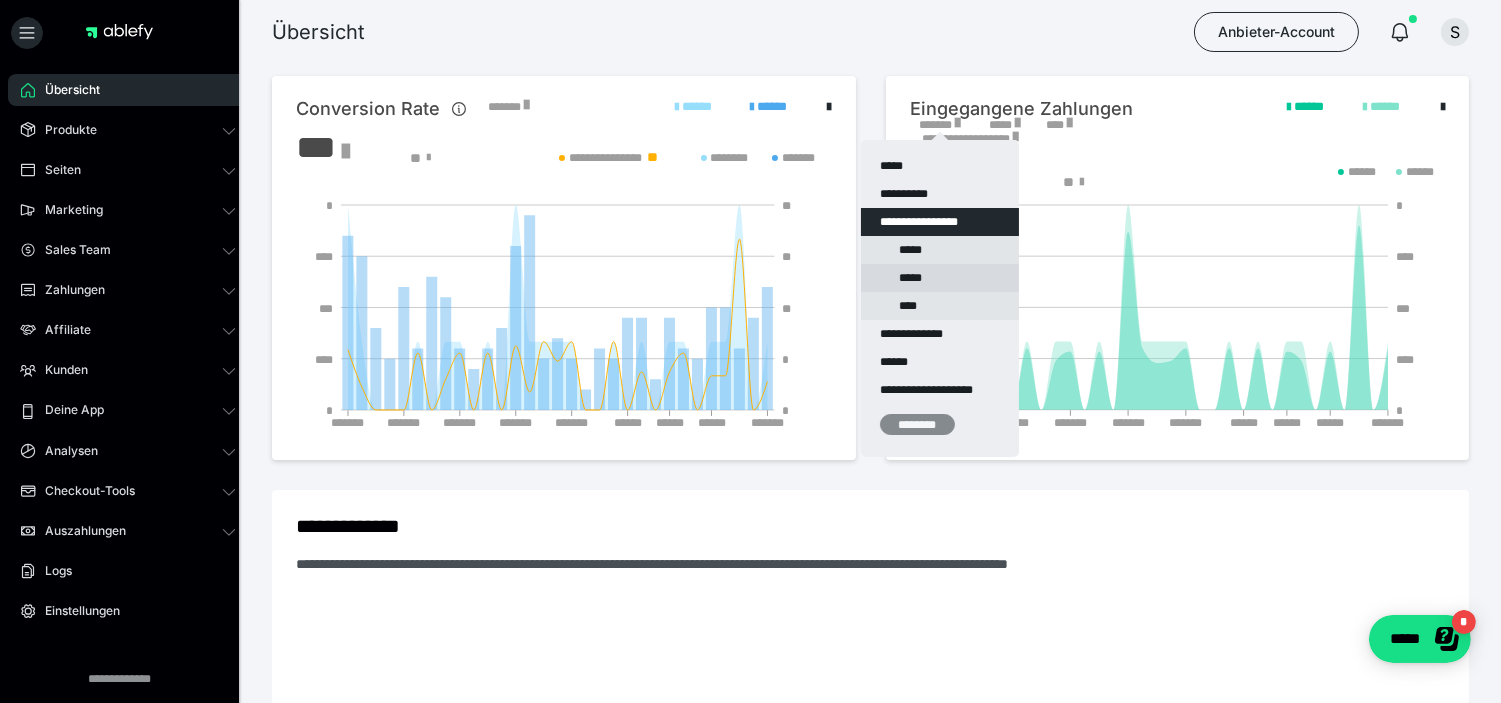 click on "*****" at bounding box center [940, 278] 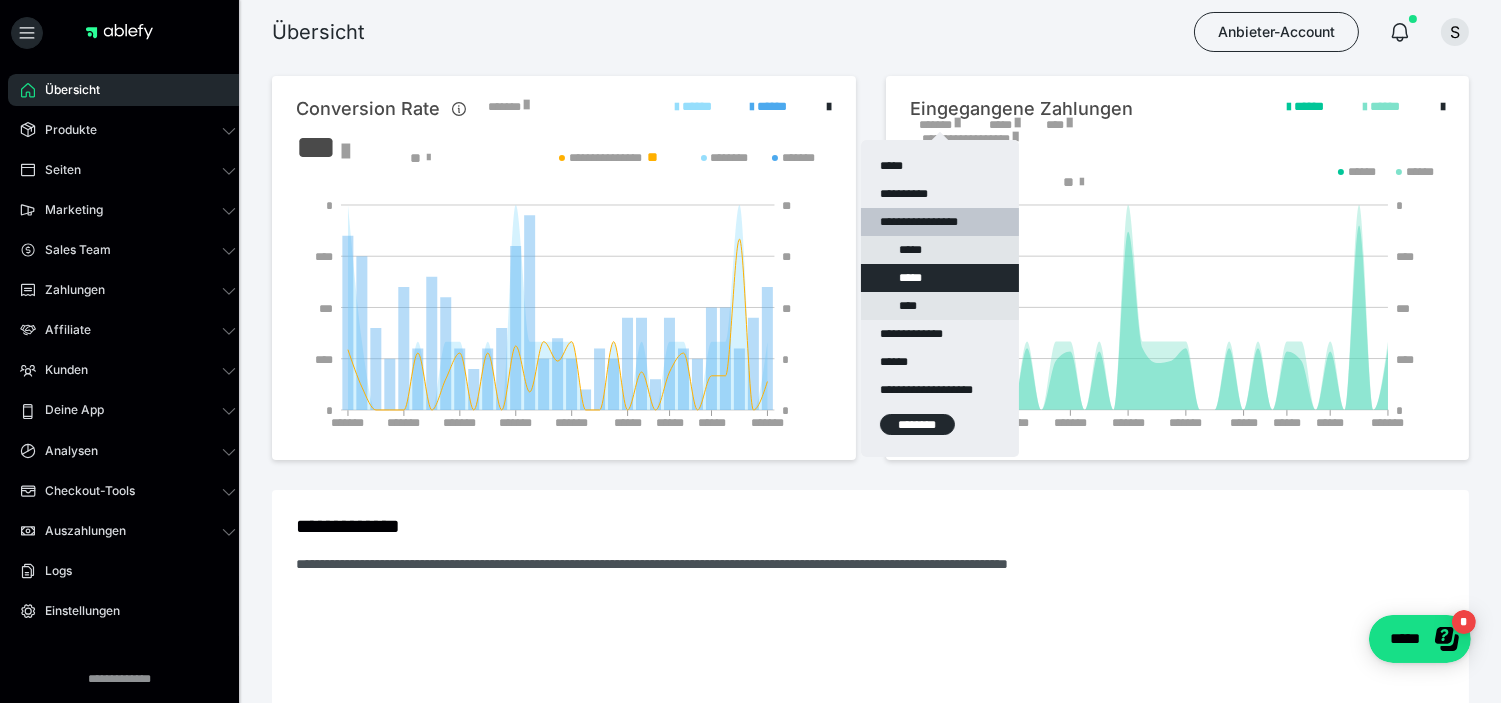 click on "********" at bounding box center [917, 424] 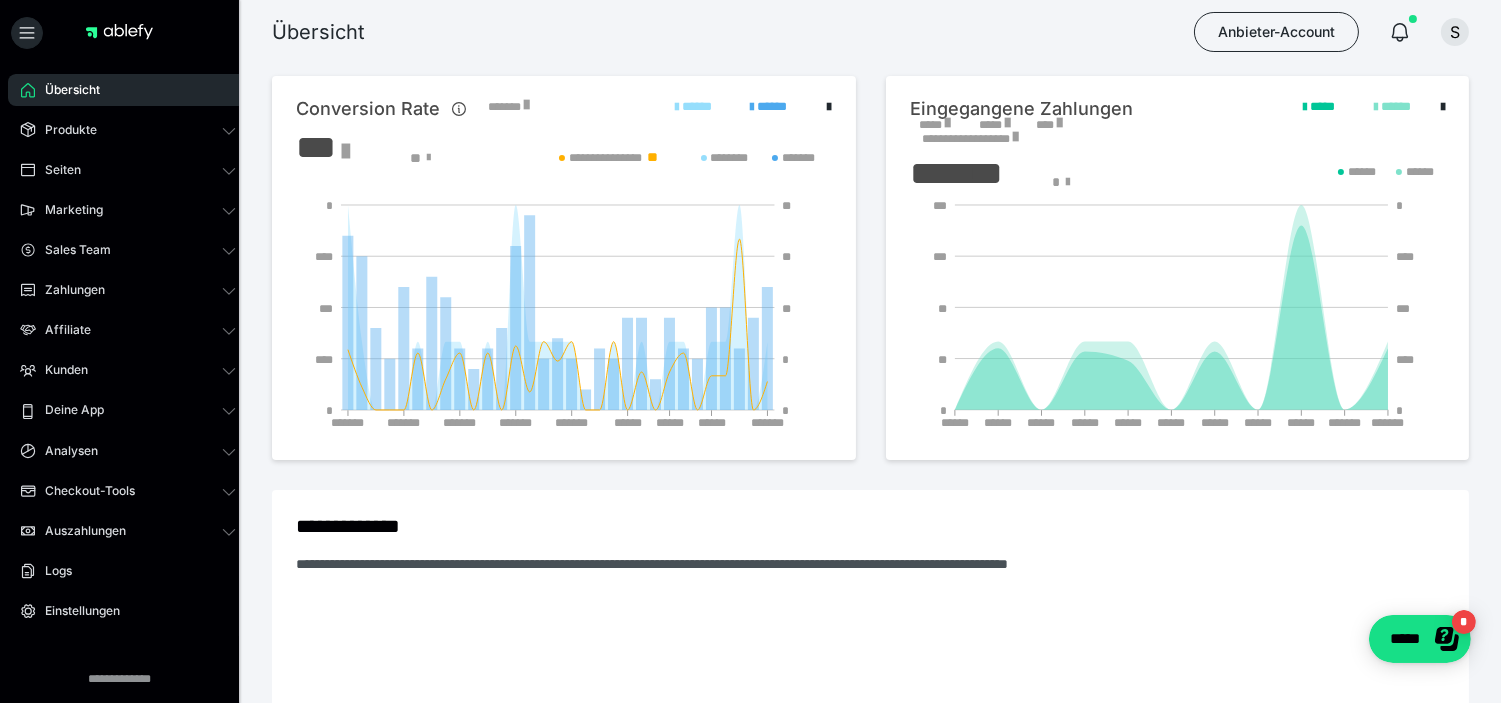 click on "*****" at bounding box center [994, 125] 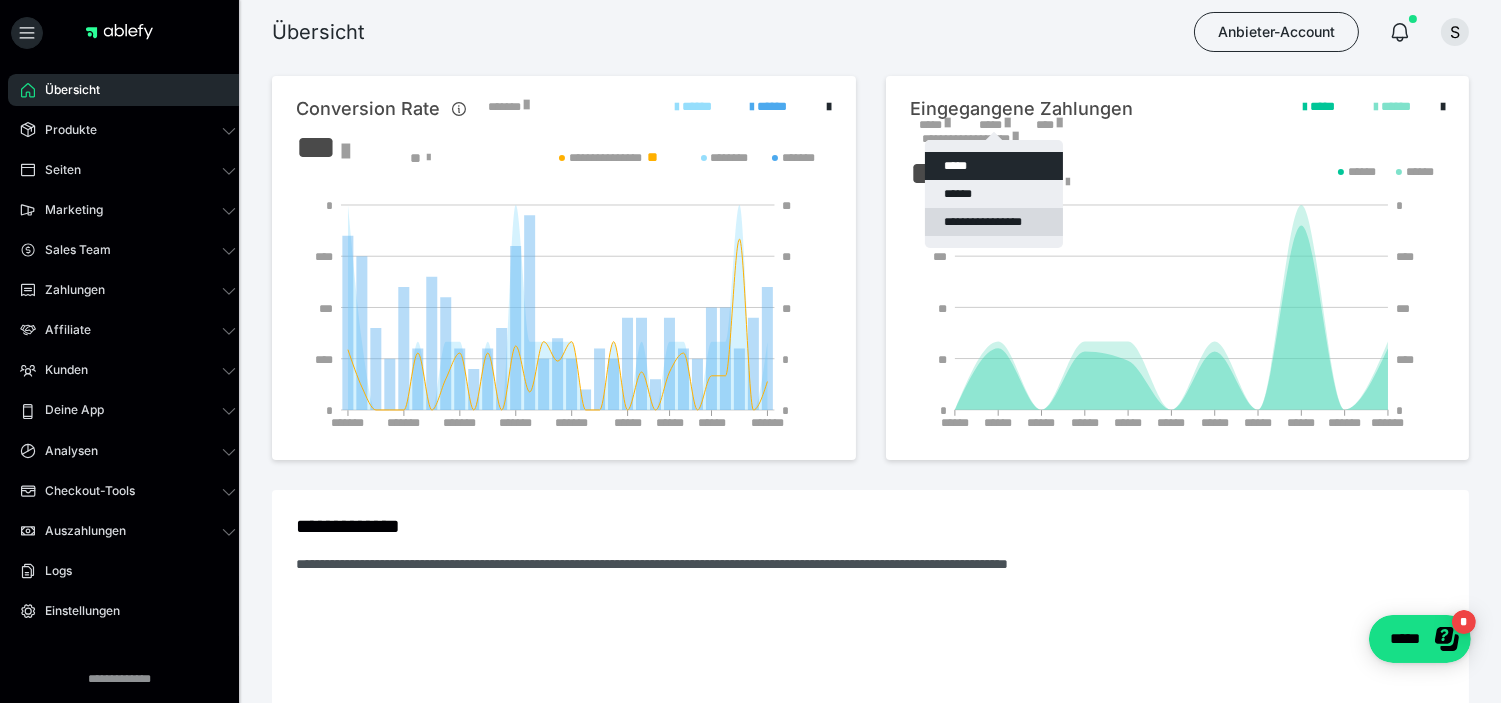 click on "**********" at bounding box center [994, 222] 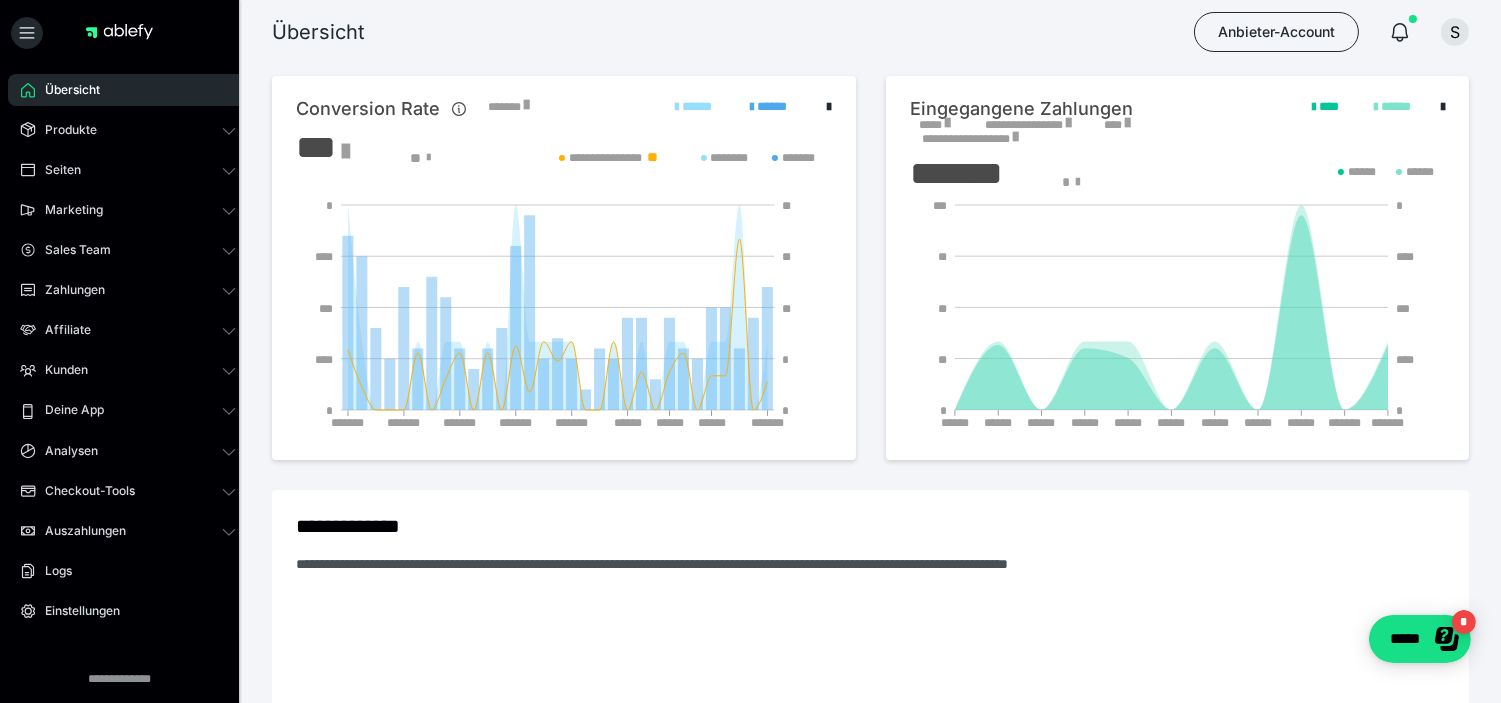 click on "Übersicht Produkte Alle Produkte Produkt-Kategorien Online-Kurs-Themes Mediathek Seiten Shop-Themes Membership-Themes ableSHARE Marketing Gutscheincodes Marketing-Tools Live-Stream-Events Content-IDs Upsell-Funnels Order Bumps Tracking-Codes E-Mail-Schnittstellen Webhooks Sales Team Sales Team Zahlungen Bestellungen Fälligkeiten Transaktionen Rechnungen & Storno-Rechnungen Teilzahlungen ablefy CONNECT Mahnwesen & Inkasso Affiliate Affiliate-Programme Affiliates Statistiken Landingpages Kunden Kunden Kurs-Zugänge Membership-Zugänge E-Ticket-Bestellungen Awards Lizenzschlüssel Deine App Analysen Analysen Analysen 3.0 Checkout-Tools Bezahlseiten-Templates Zahlungspläne Zusatzkosten Widerrufskonditionen Zusatzfelder Zusatzfeld-Antworten Auszahlungen Auszahlungen Logs Einstellungen" at bounding box center [128, 410] 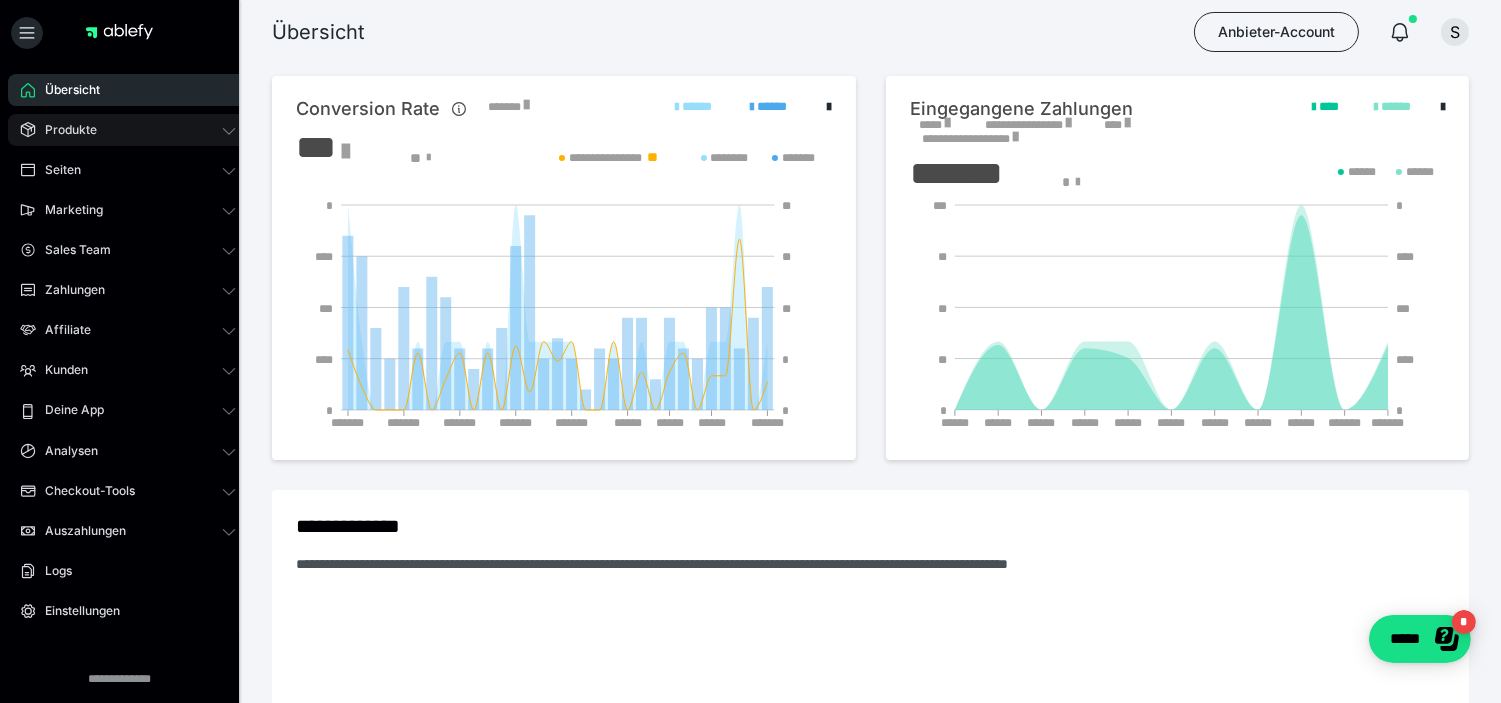 click on "Produkte" at bounding box center (128, 130) 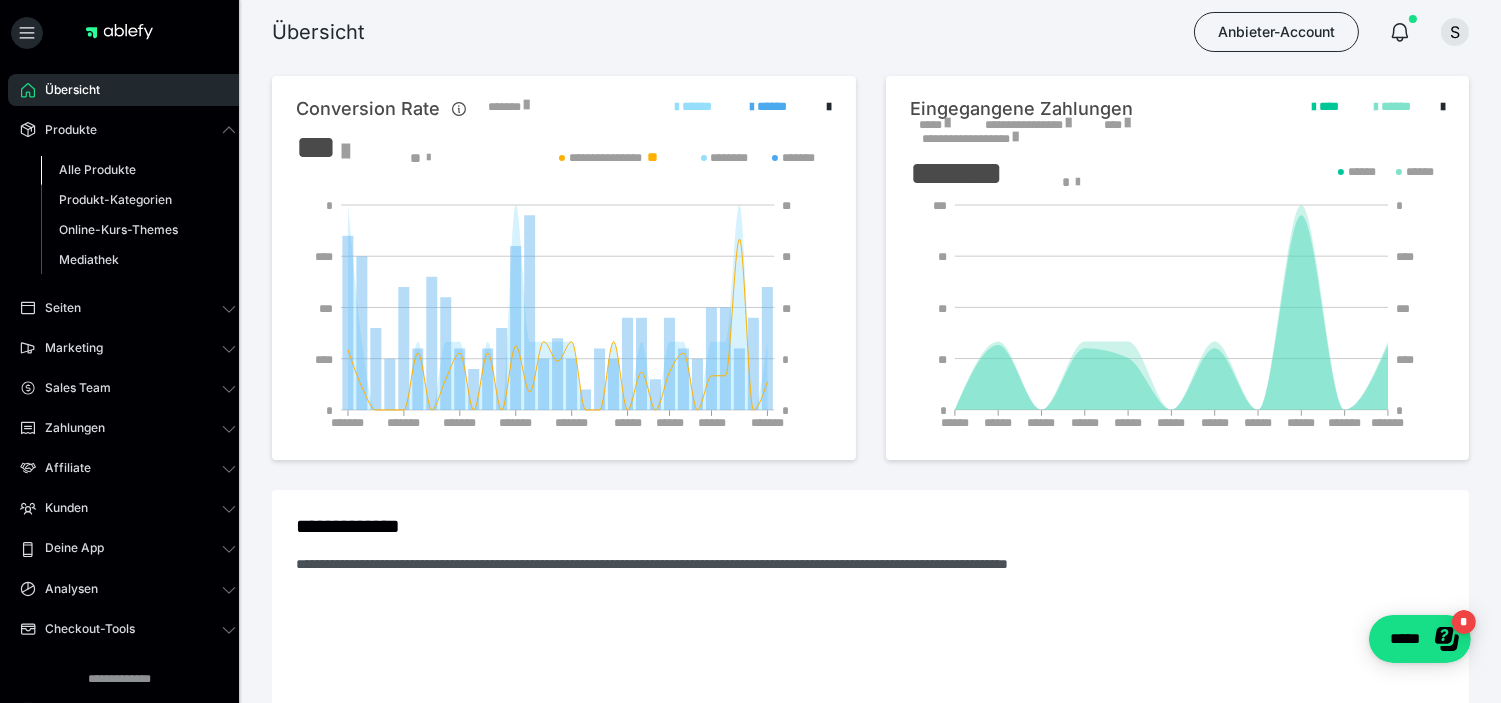 click on "Alle Produkte" at bounding box center (97, 169) 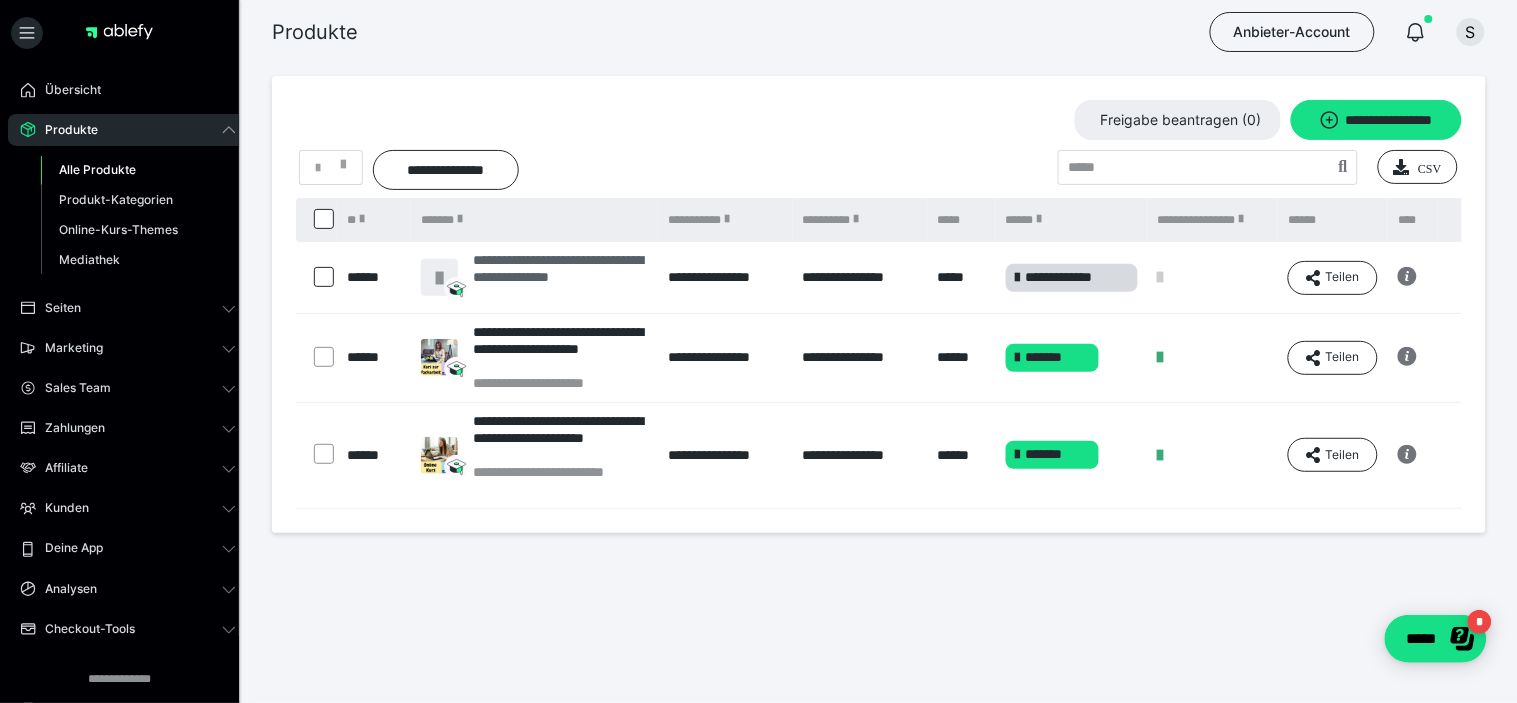 click on "**********" at bounding box center [560, 277] 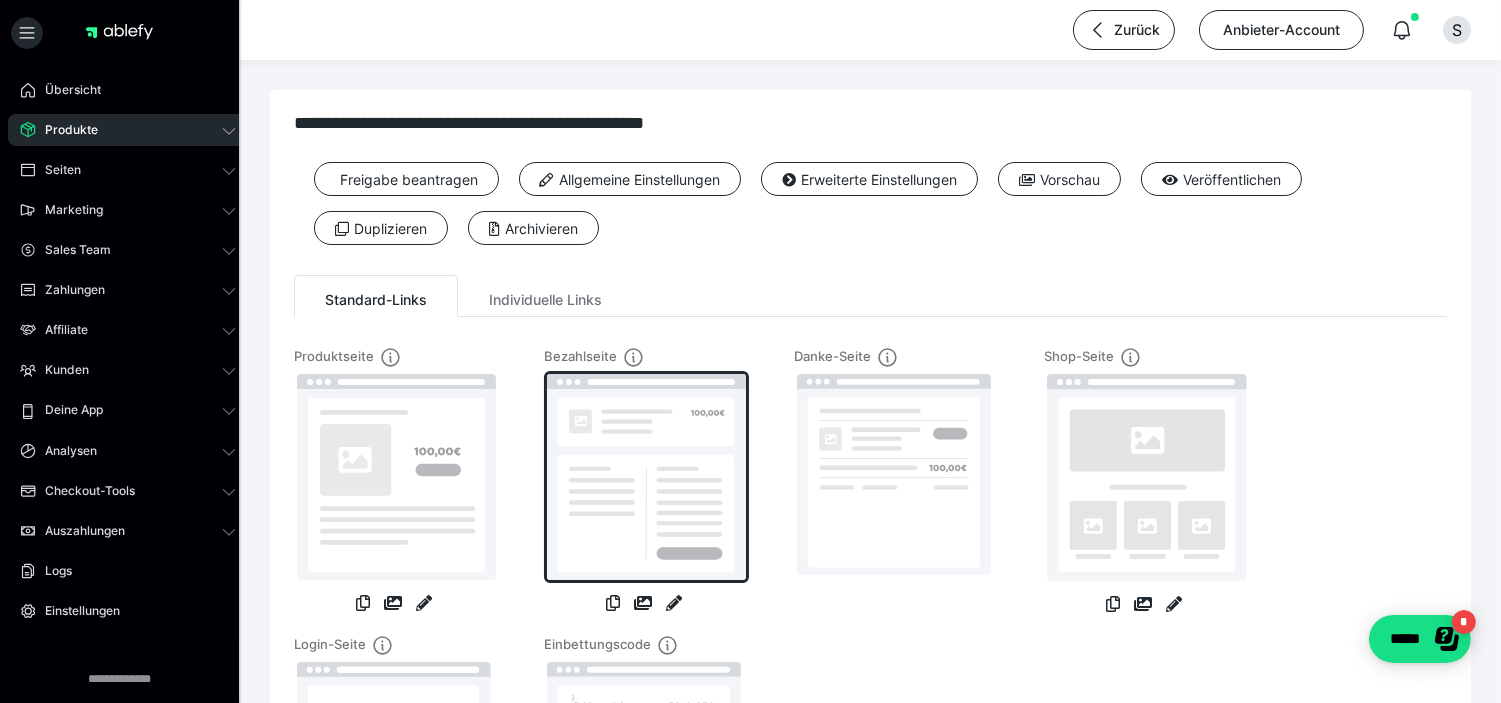 click at bounding box center [646, 477] 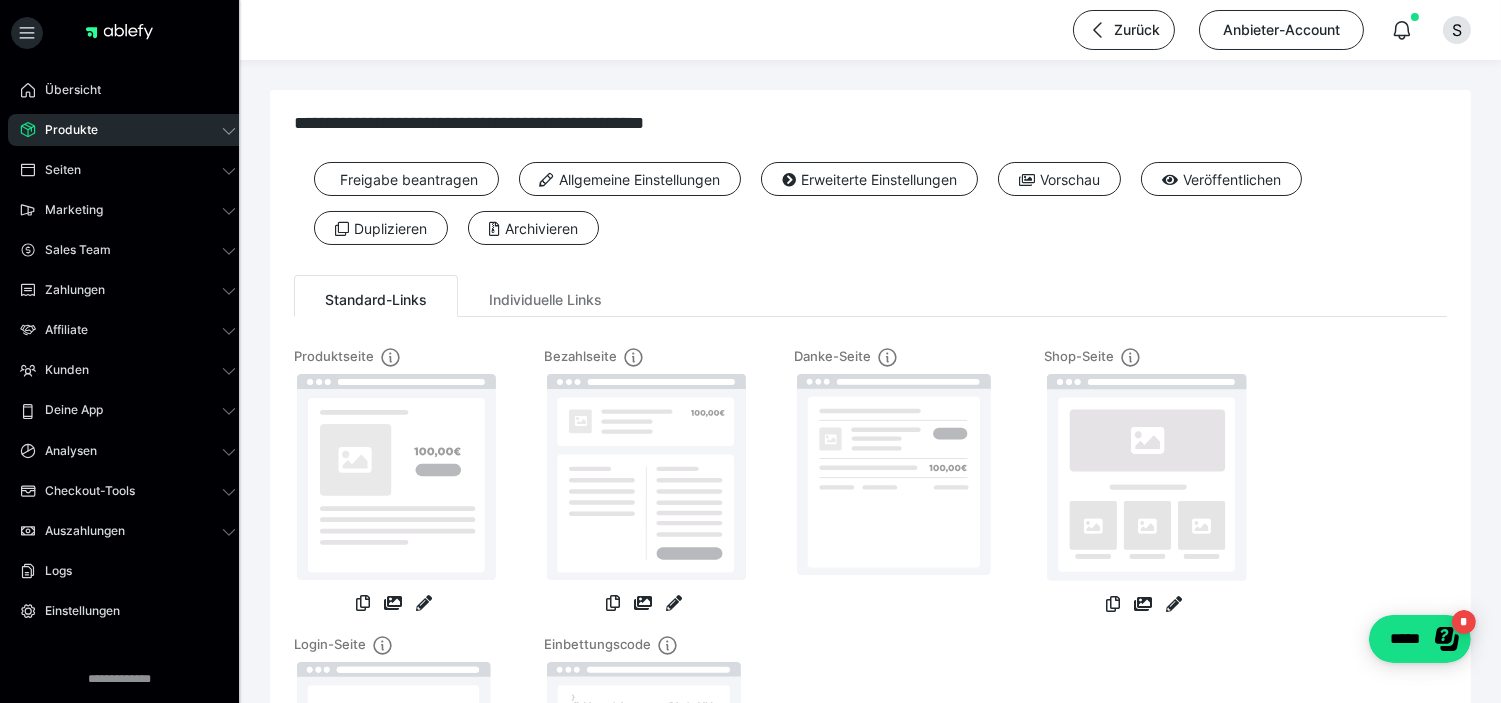 scroll, scrollTop: 111, scrollLeft: 0, axis: vertical 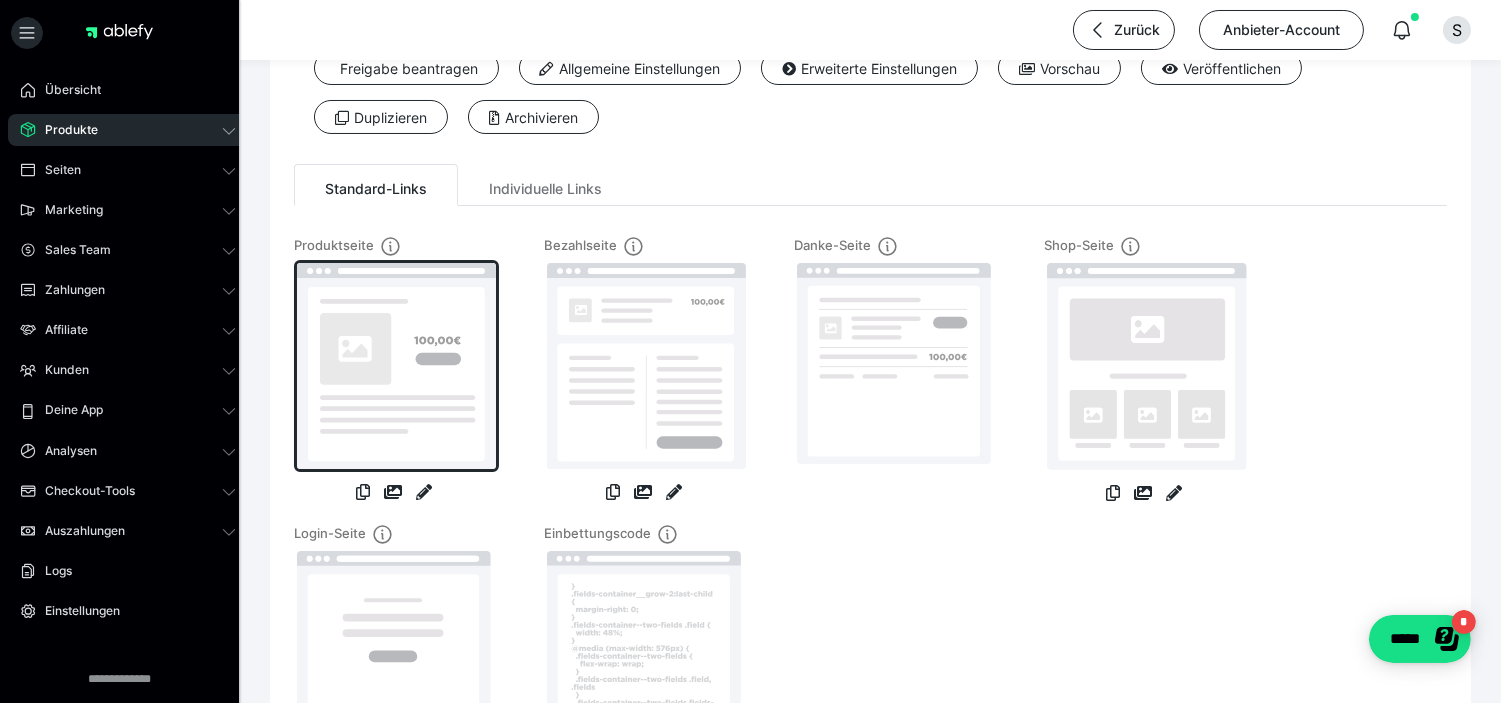 click at bounding box center (396, 366) 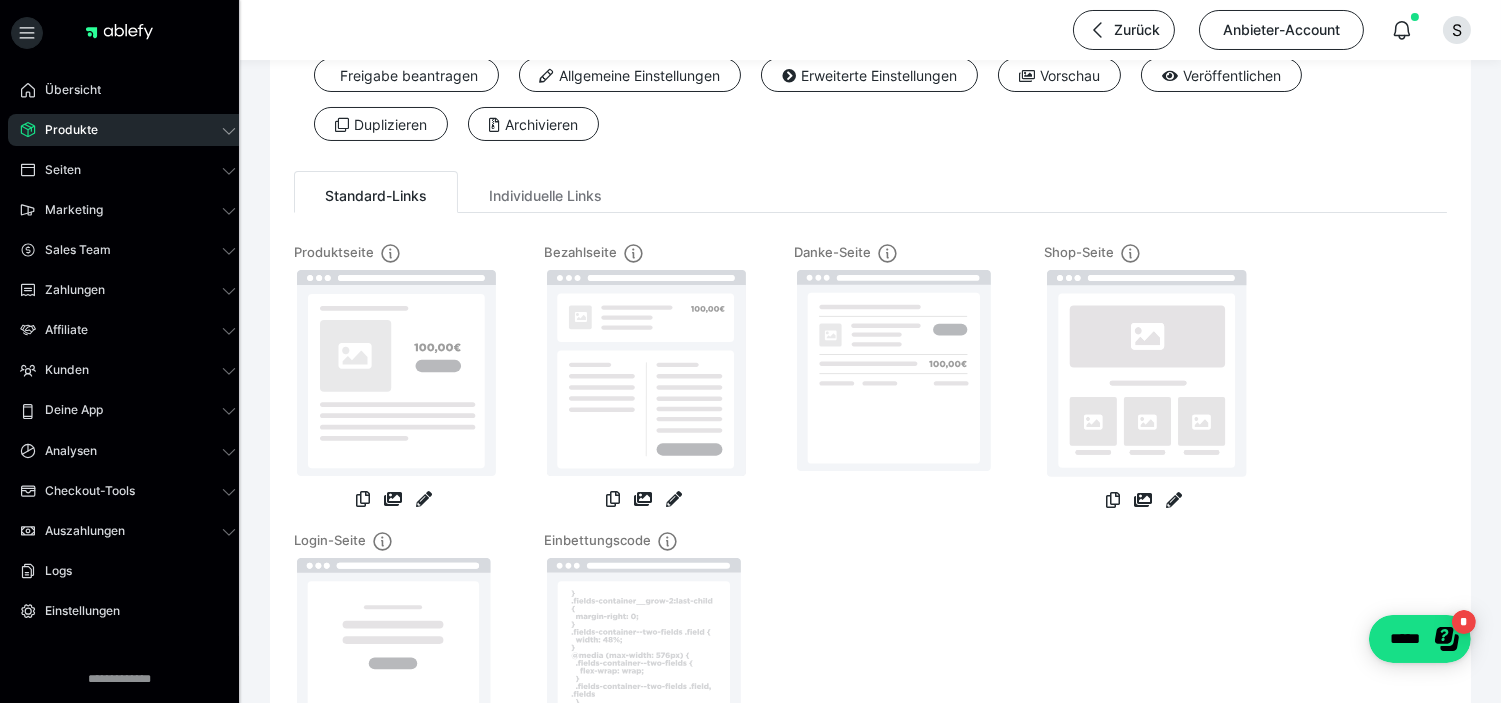 scroll, scrollTop: 0, scrollLeft: 0, axis: both 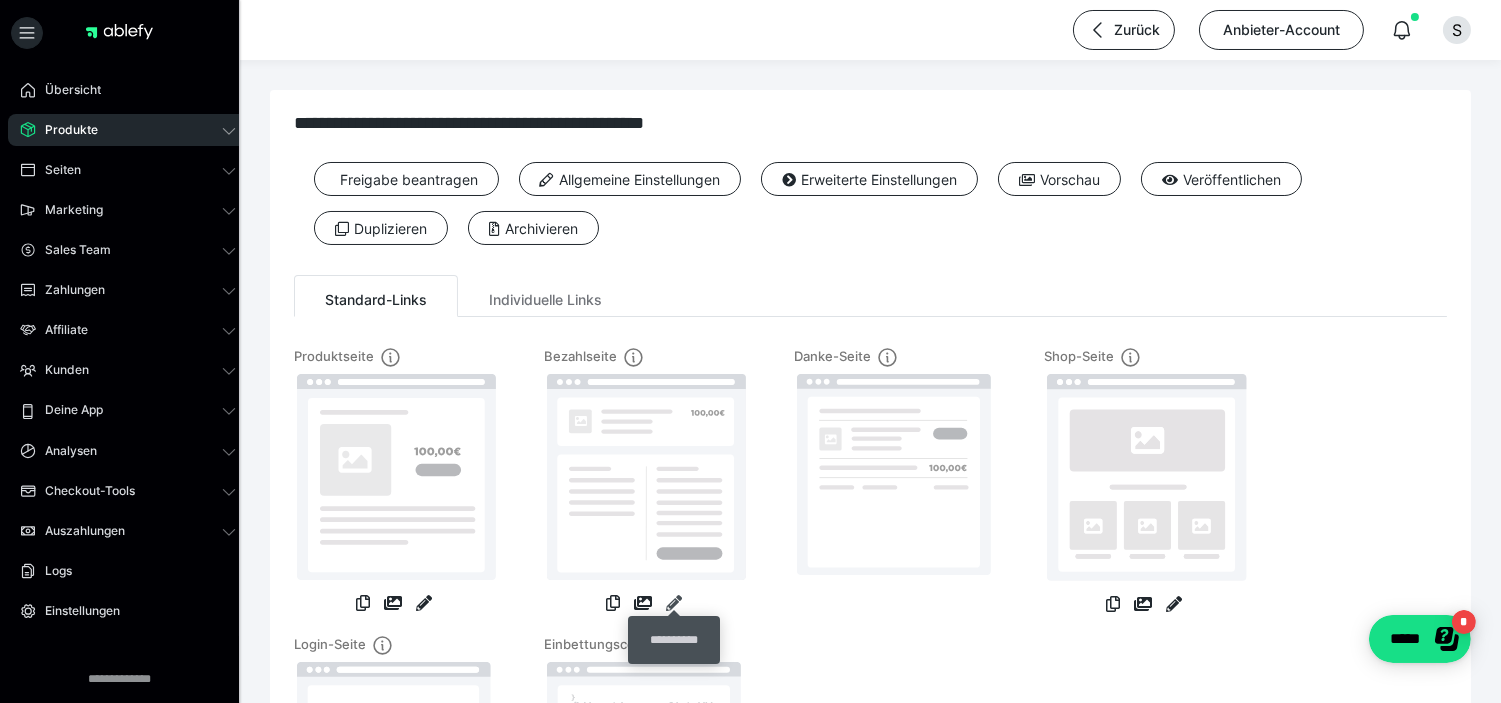 click at bounding box center [674, 603] 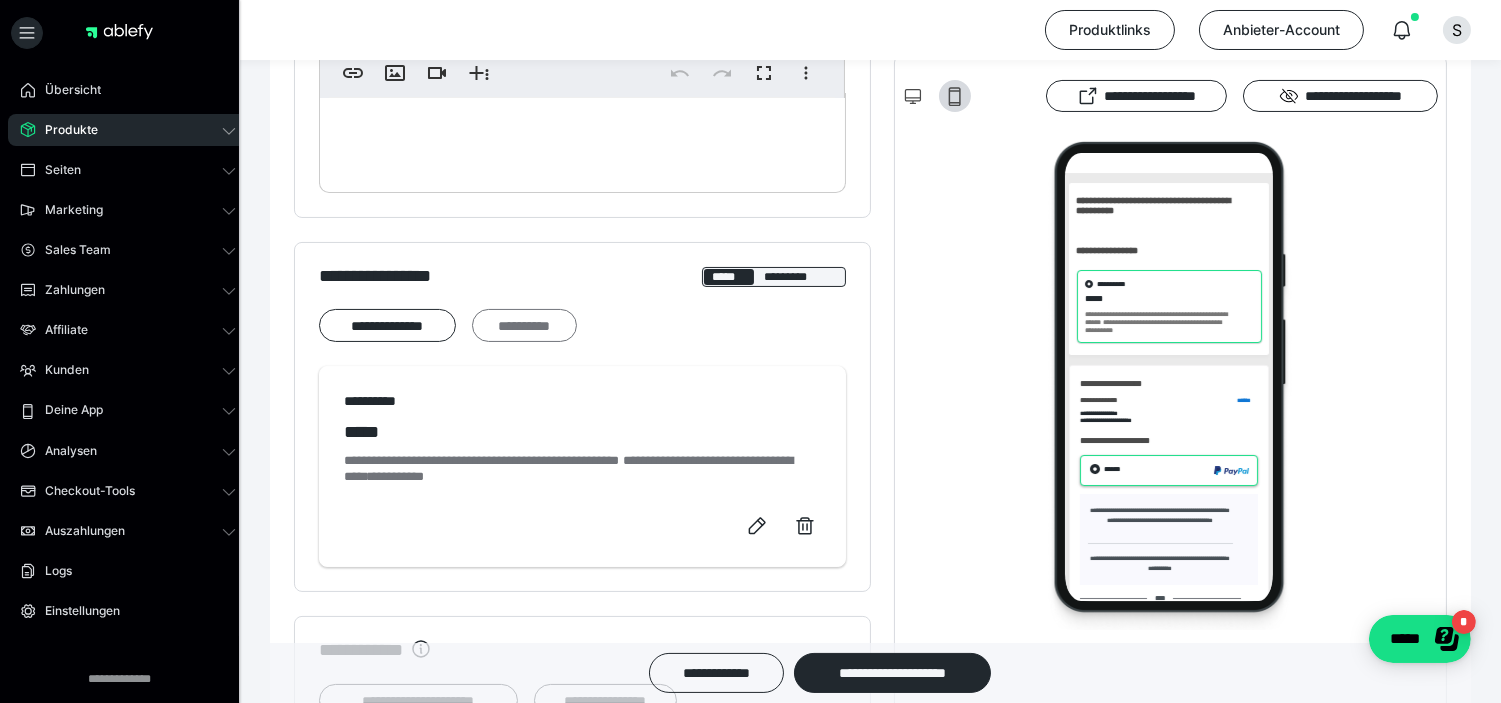 scroll, scrollTop: 0, scrollLeft: 0, axis: both 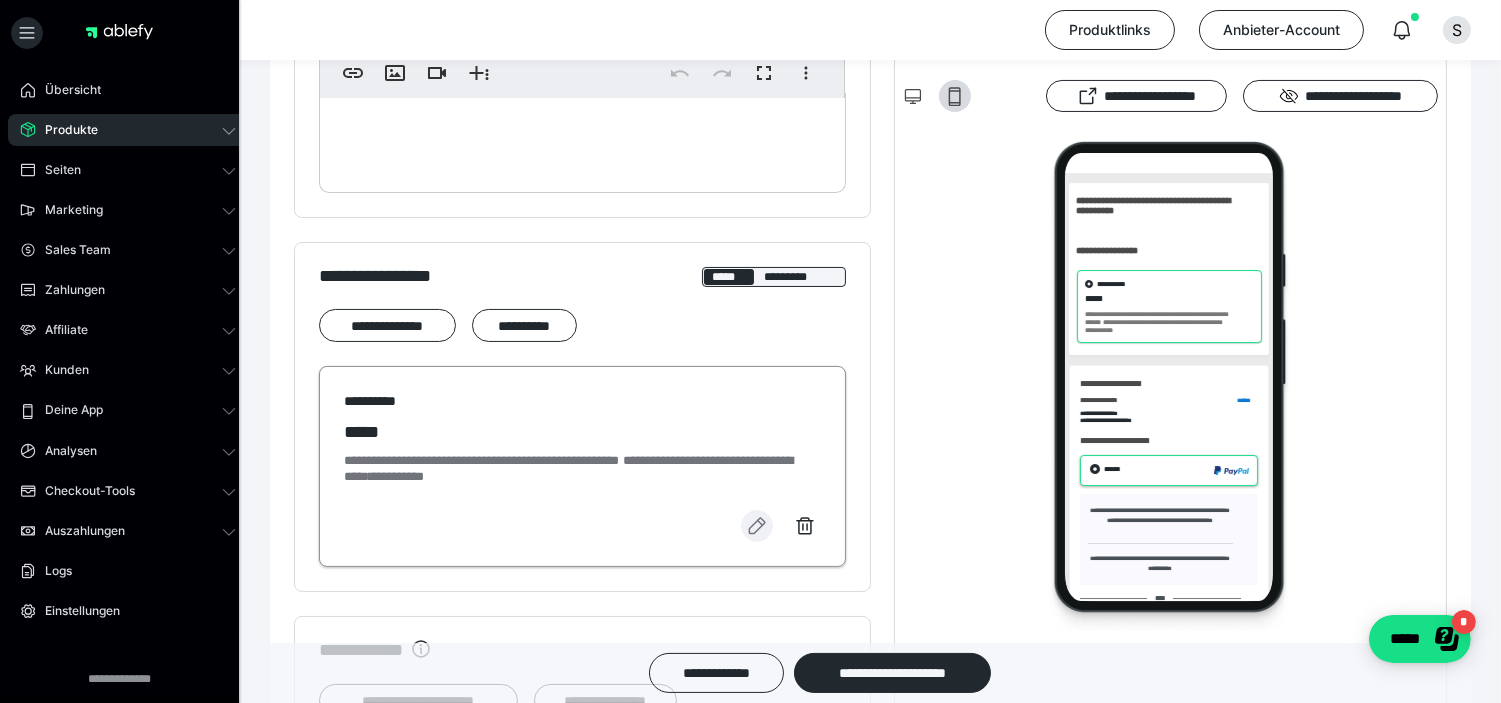 click 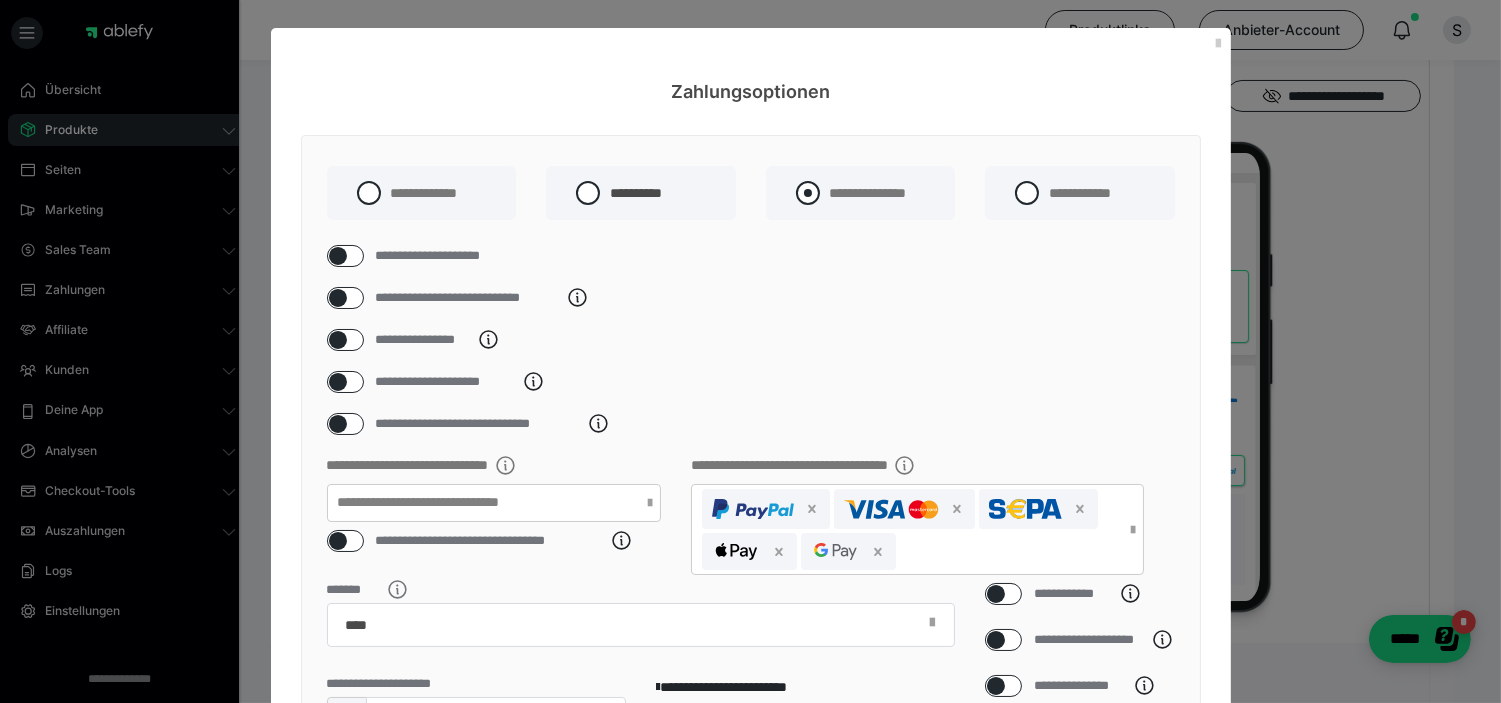 click at bounding box center (808, 193) 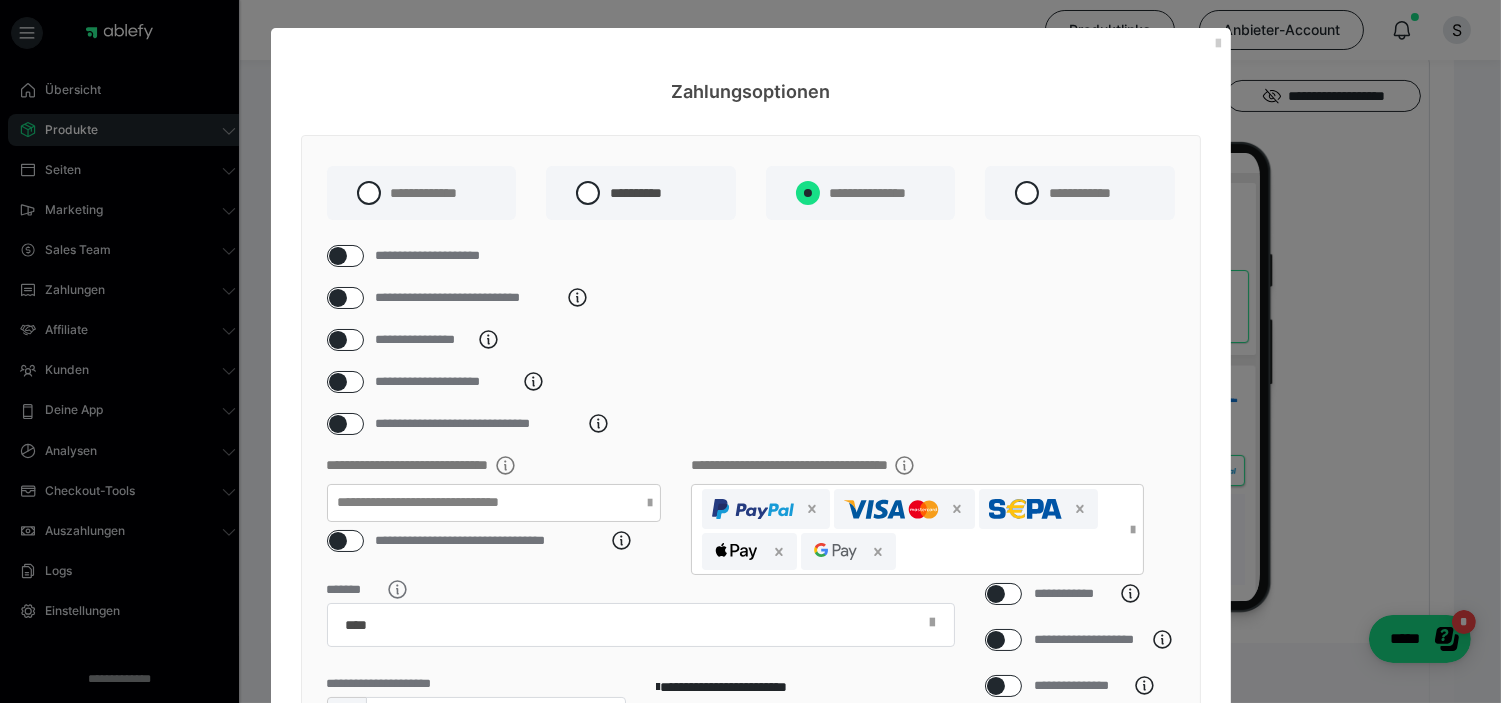 radio on "****" 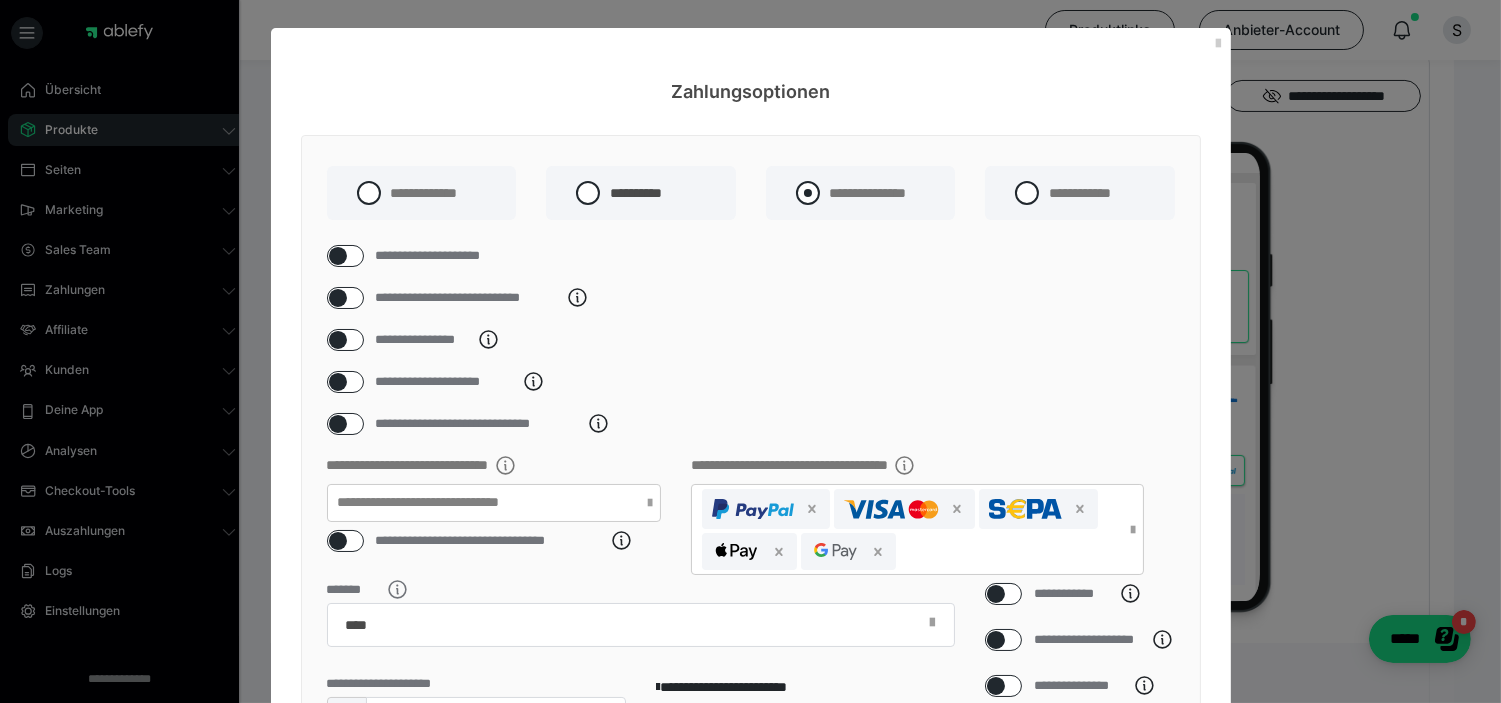 radio on "*****" 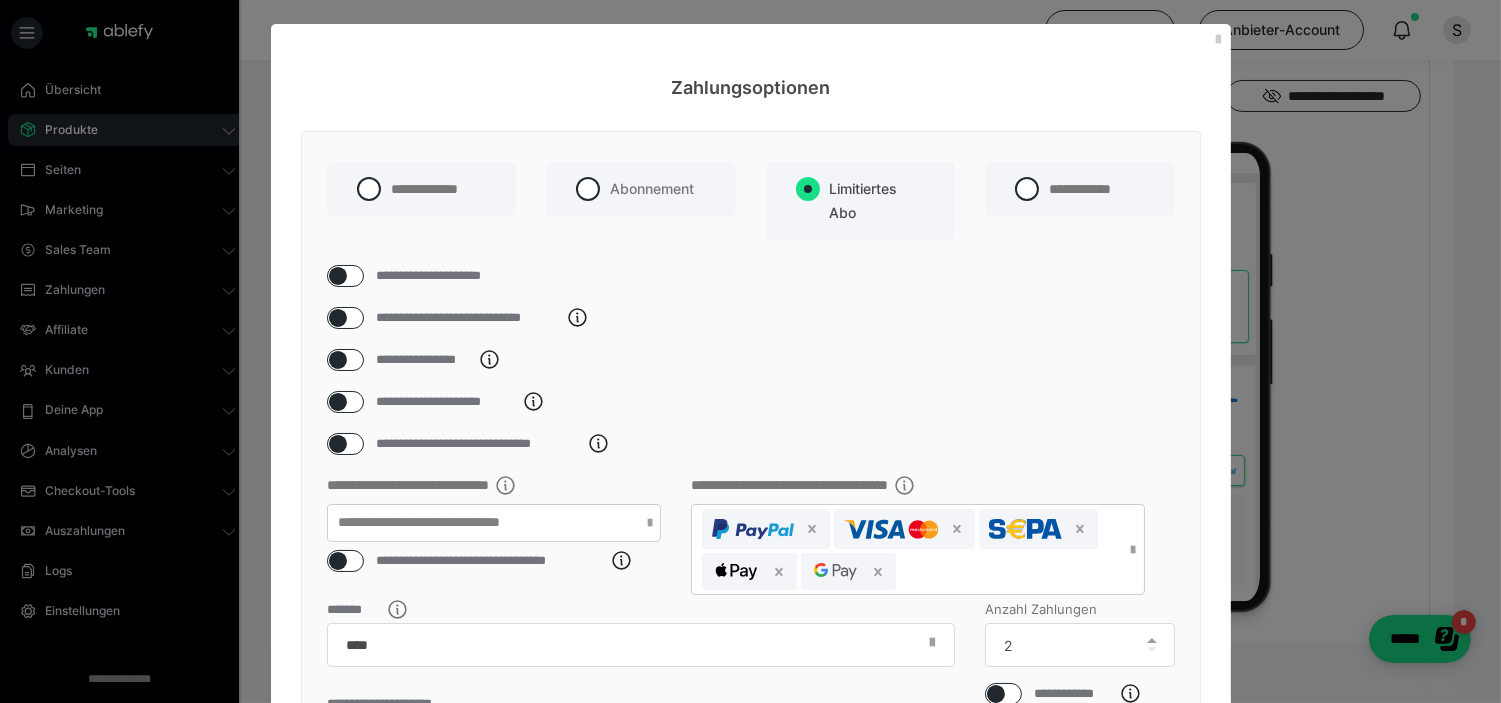 scroll, scrollTop: 0, scrollLeft: 0, axis: both 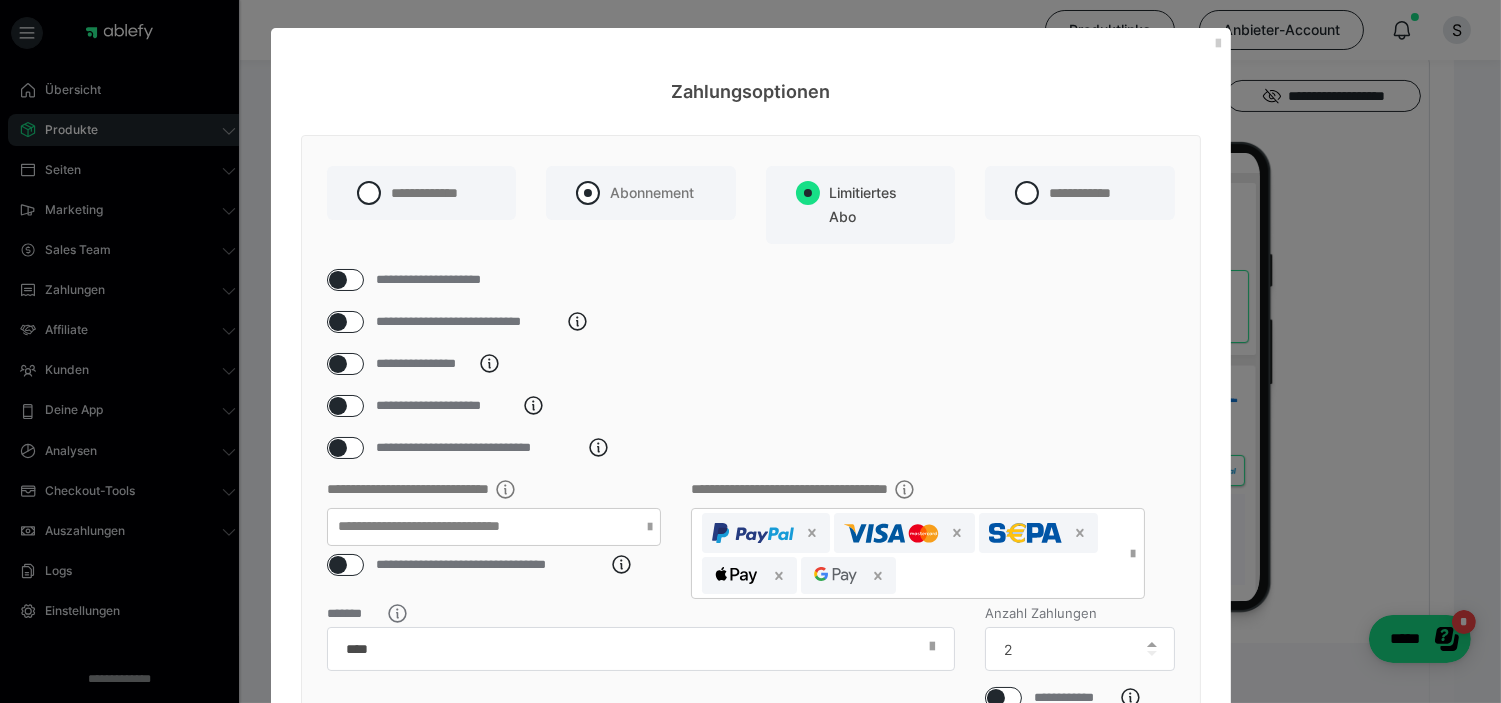 click on "Abonnement" at bounding box center (652, 192) 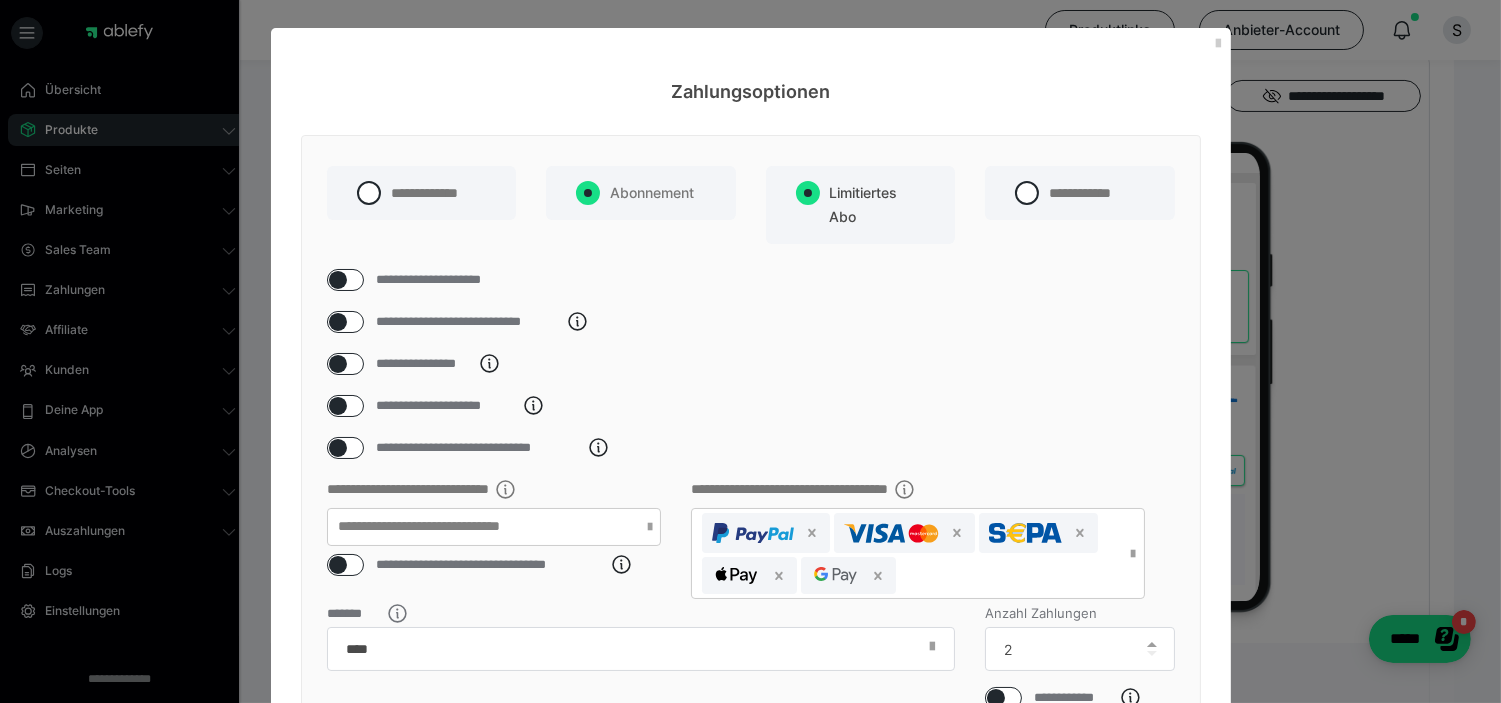 type on "****" 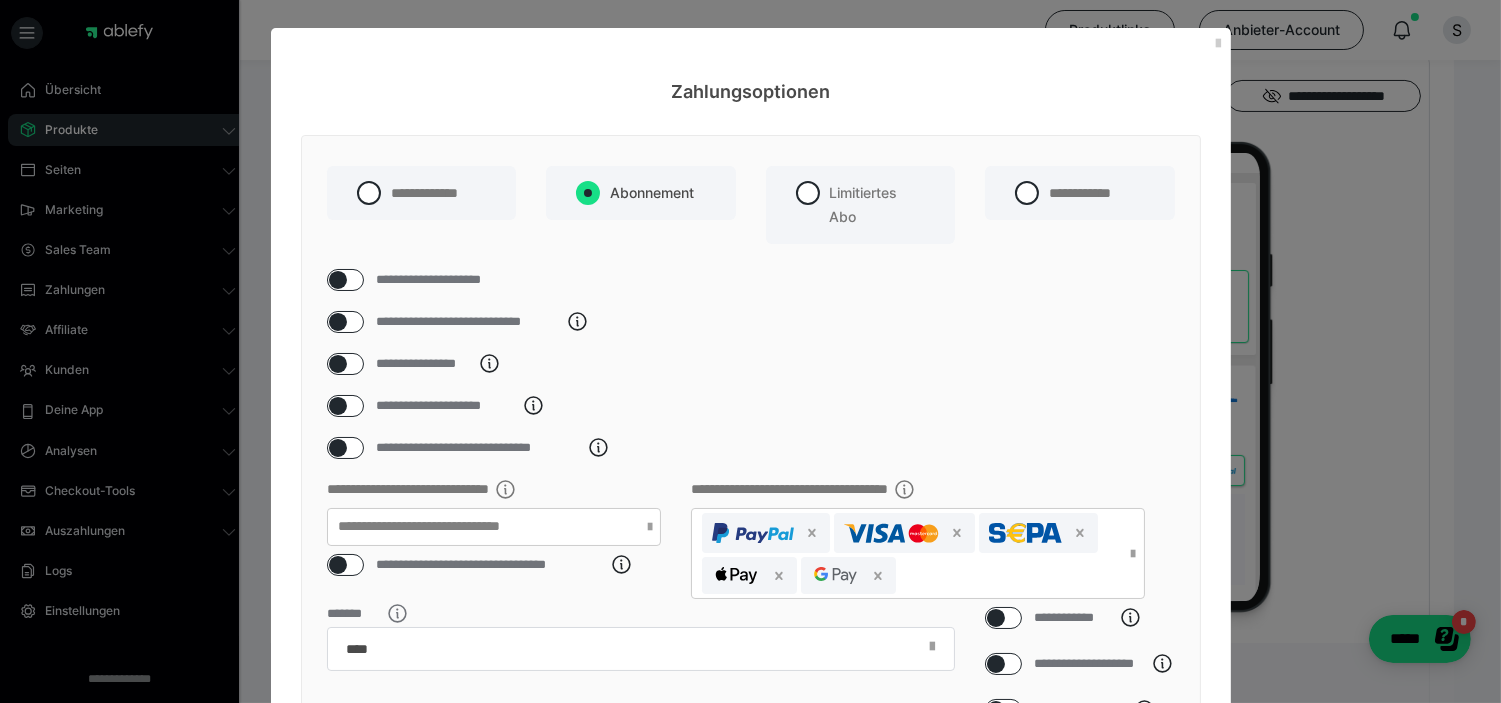 click at bounding box center [338, 448] 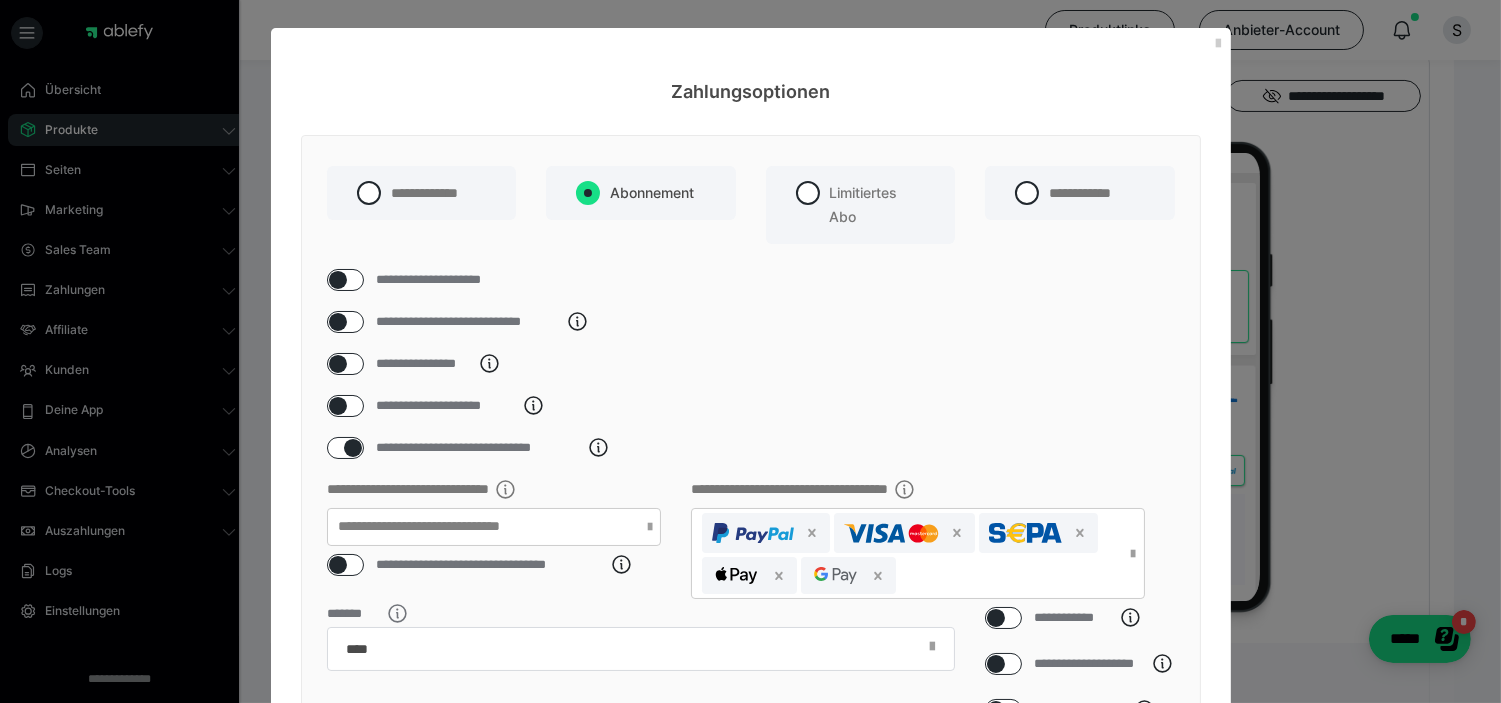 checkbox on "****" 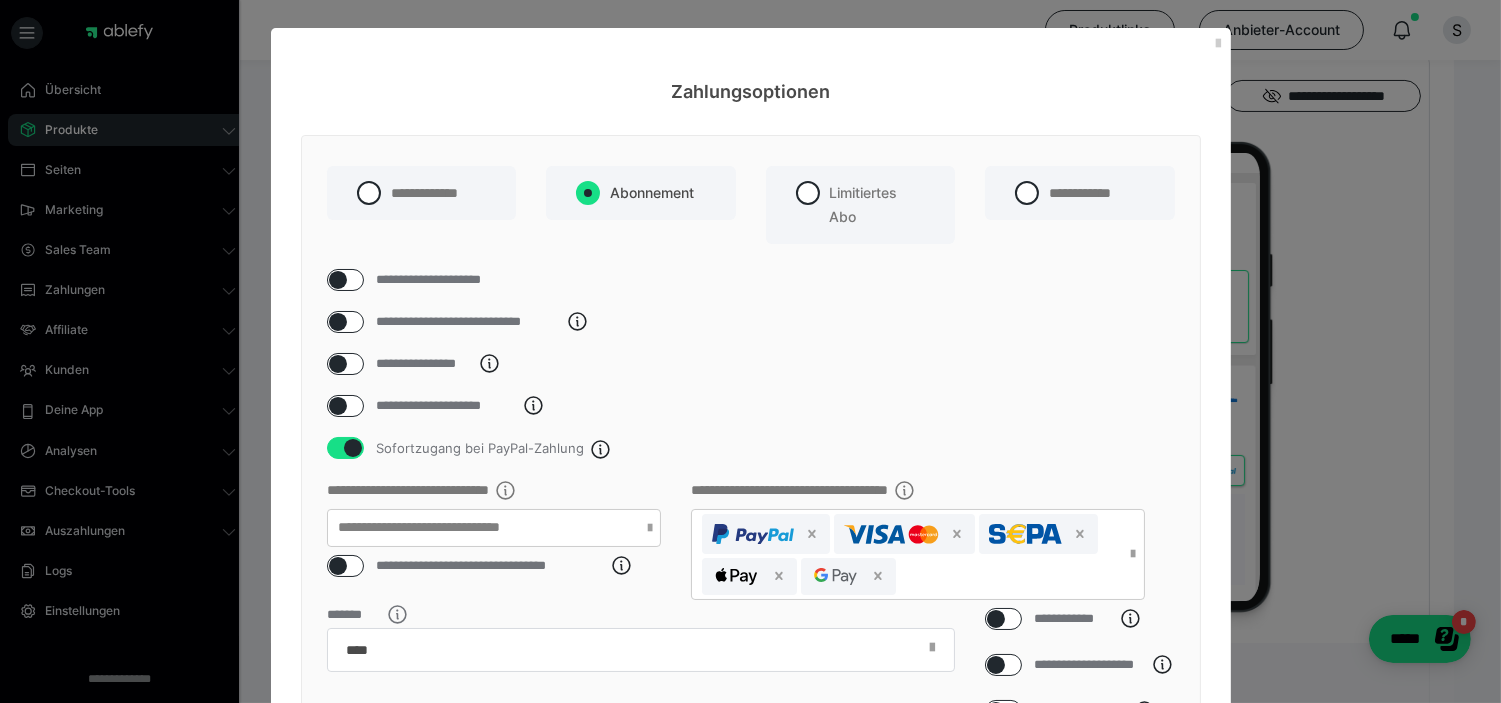 click at bounding box center (338, 406) 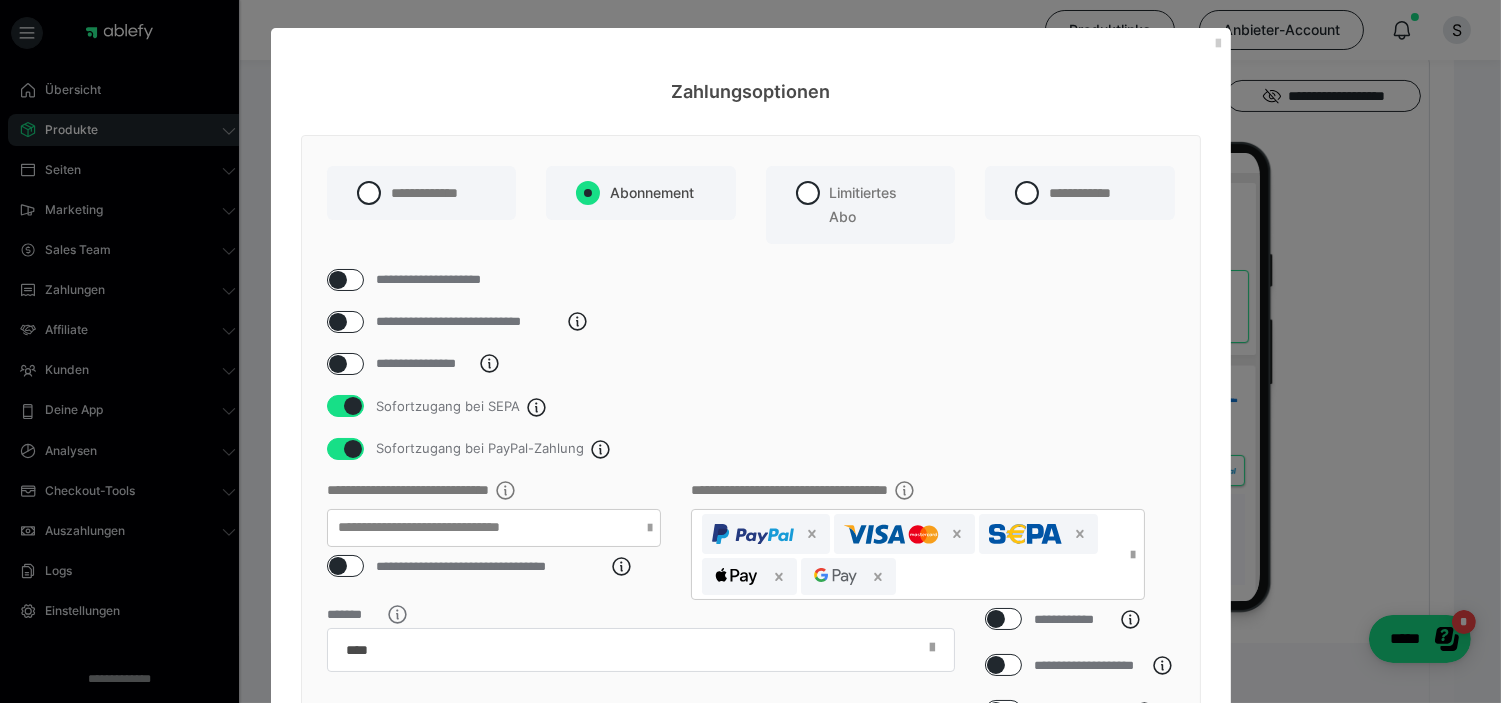 click at bounding box center (338, 322) 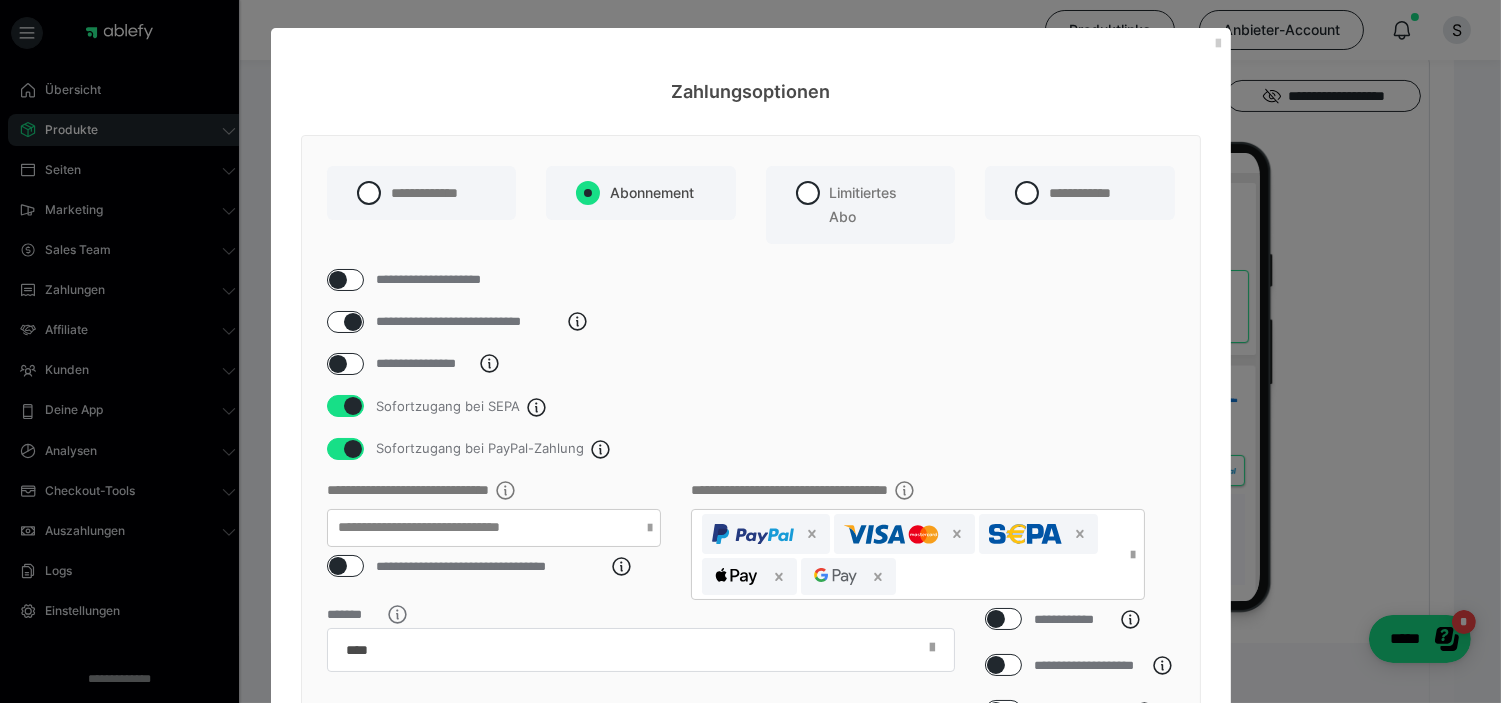 checkbox on "****" 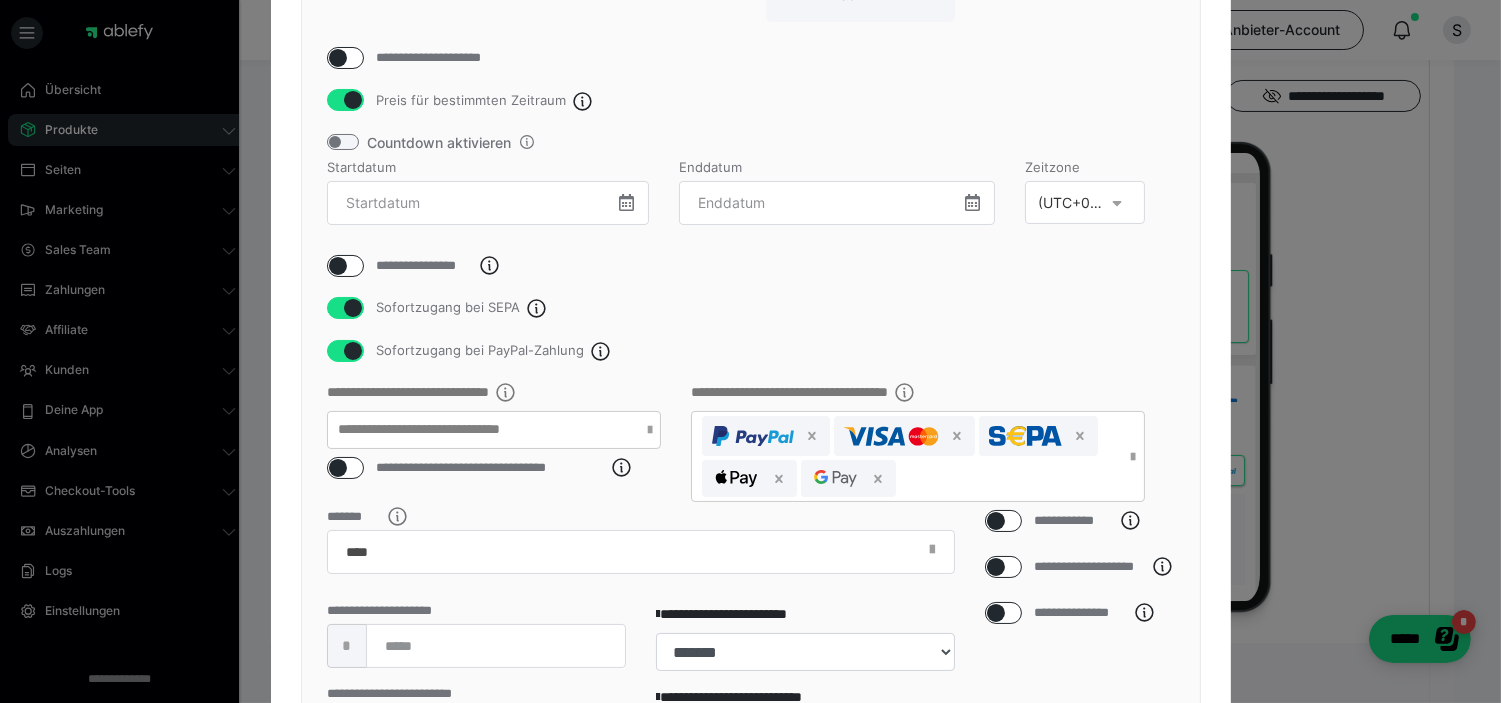 scroll, scrollTop: 555, scrollLeft: 0, axis: vertical 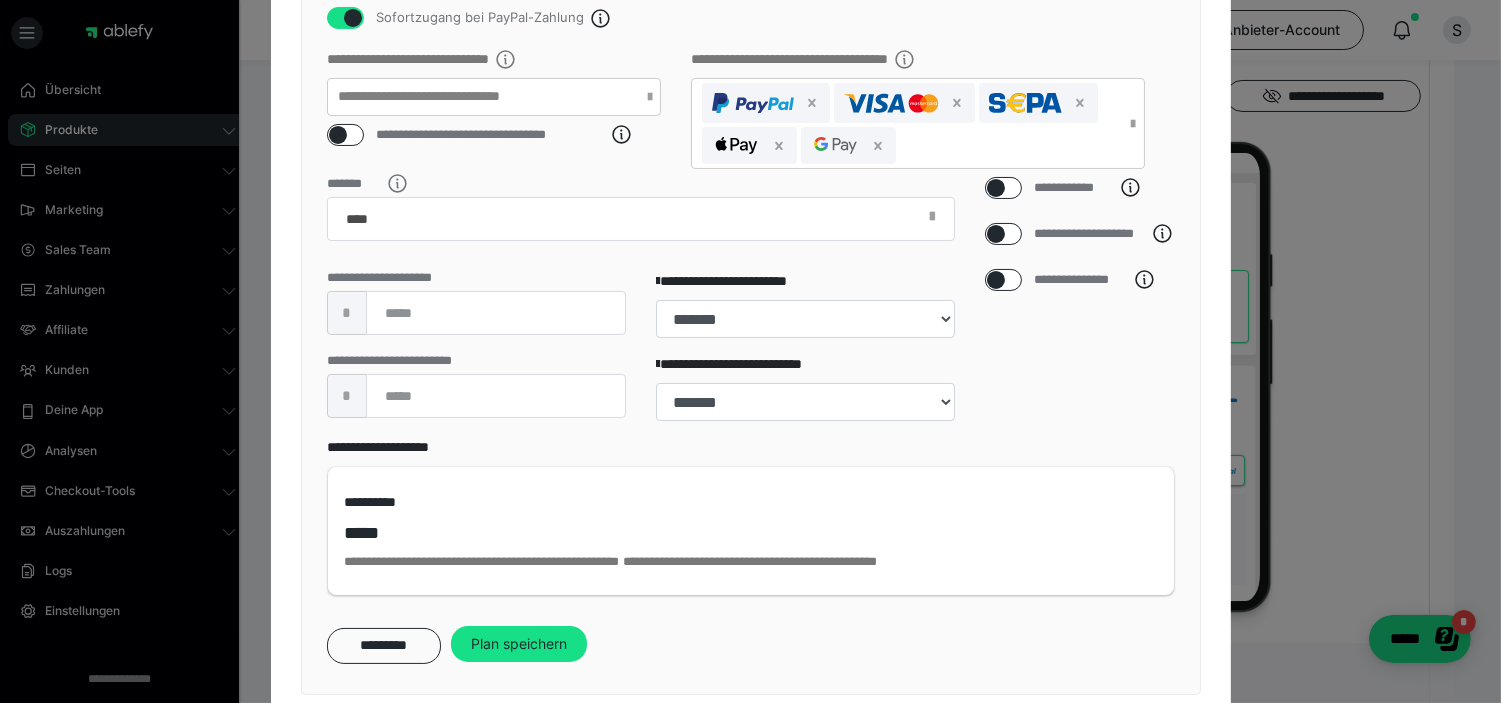 click at bounding box center (1003, 280) 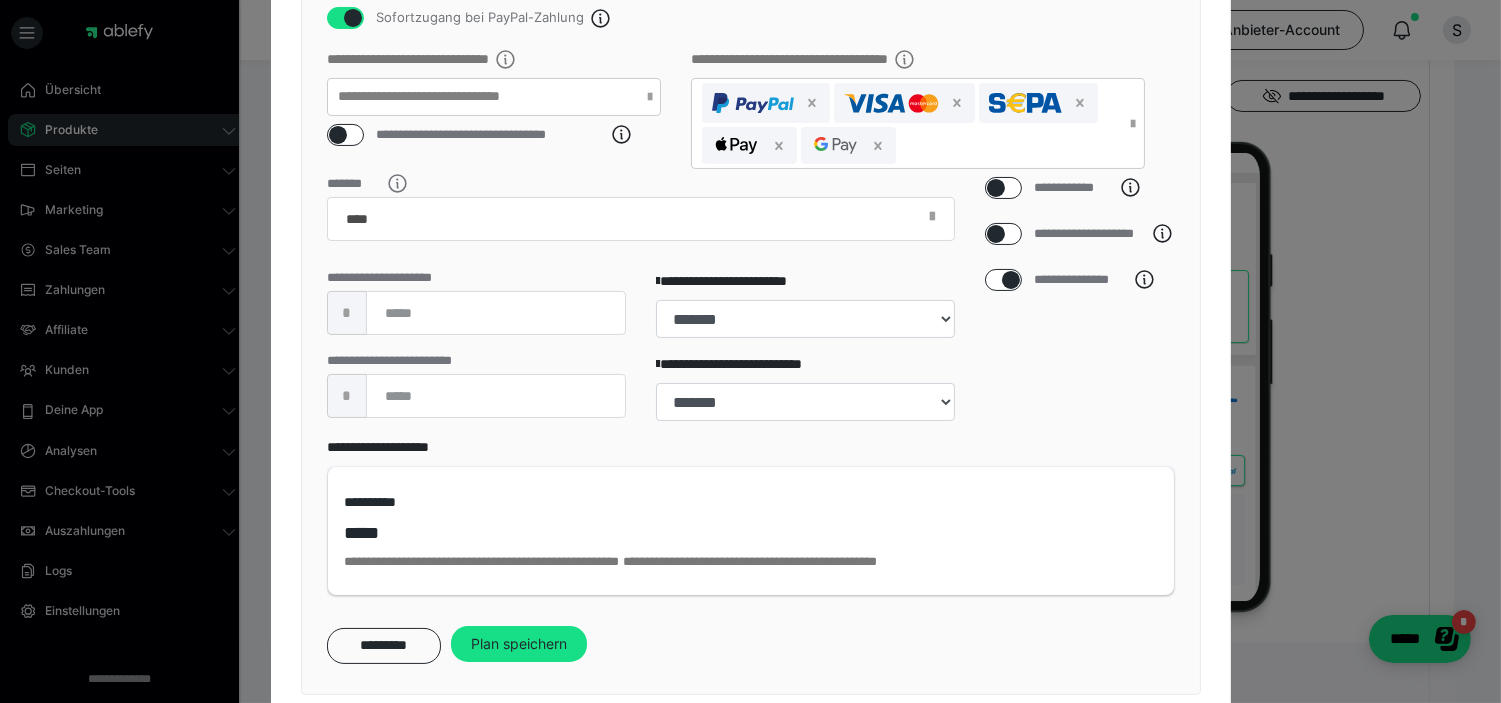 checkbox on "****" 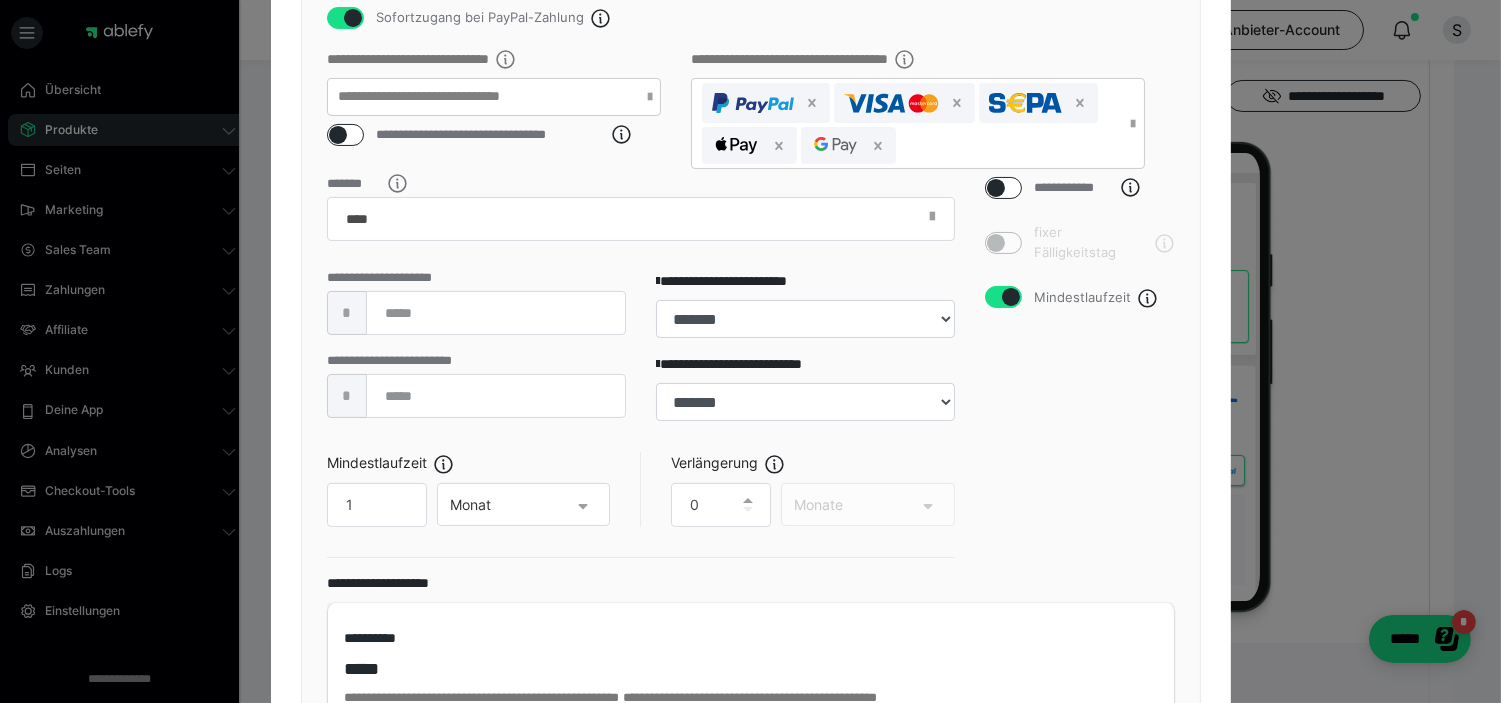 click at bounding box center [1011, 297] 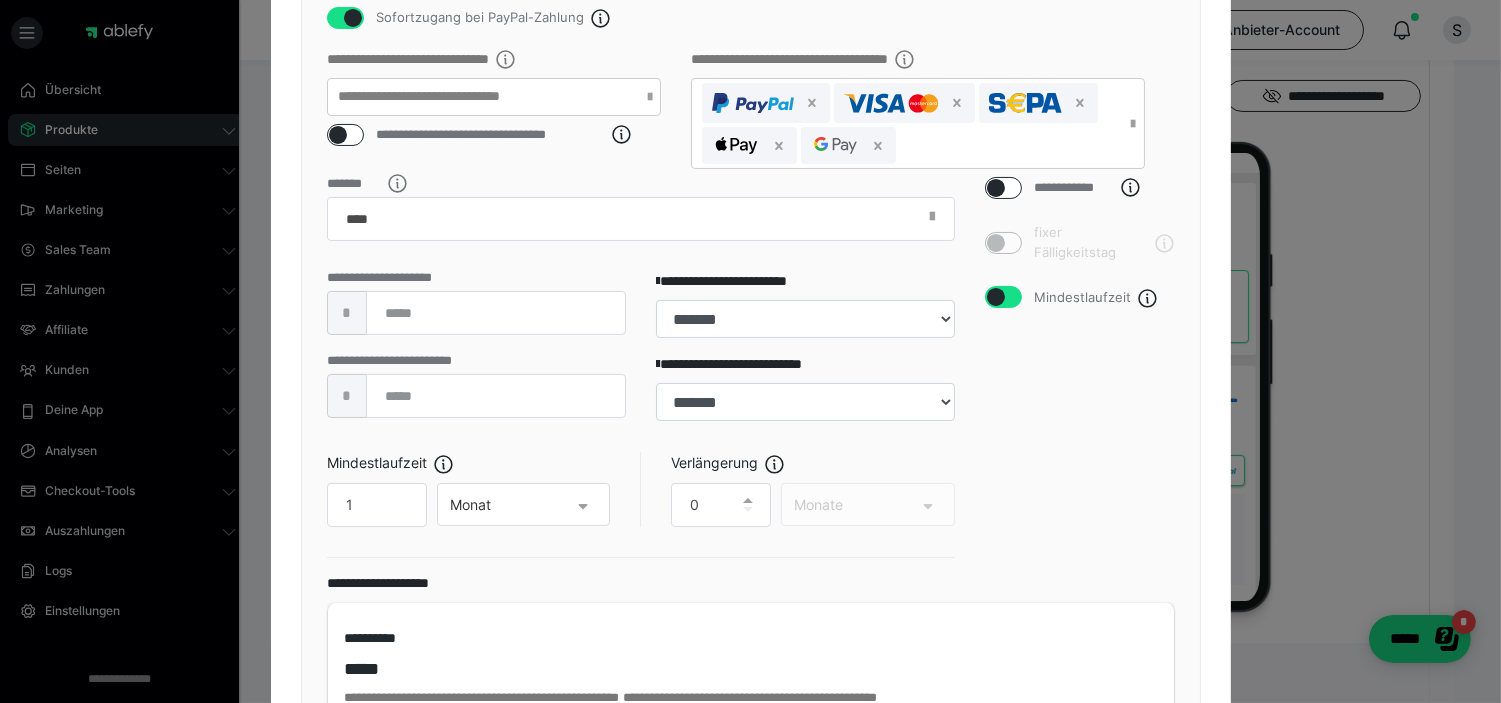checkbox on "false" 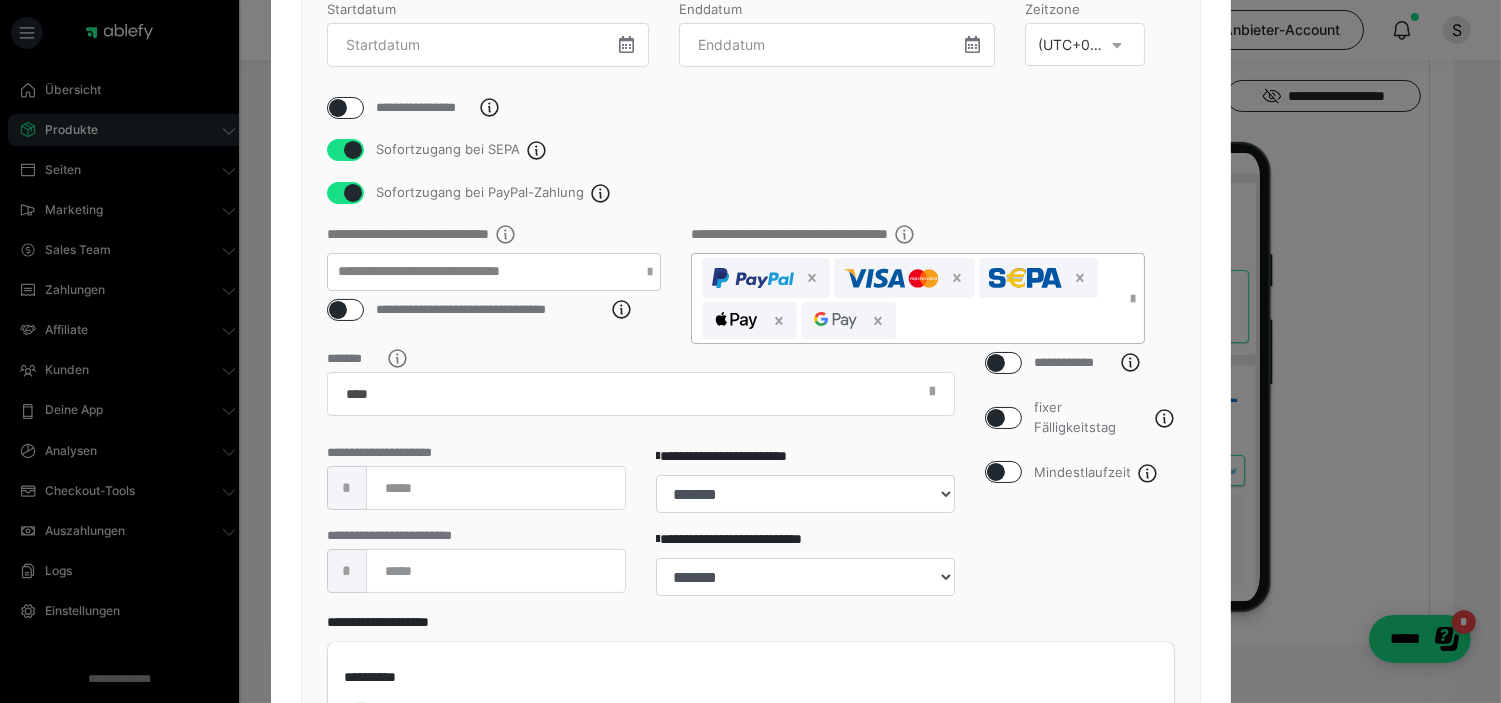 scroll, scrollTop: 268, scrollLeft: 0, axis: vertical 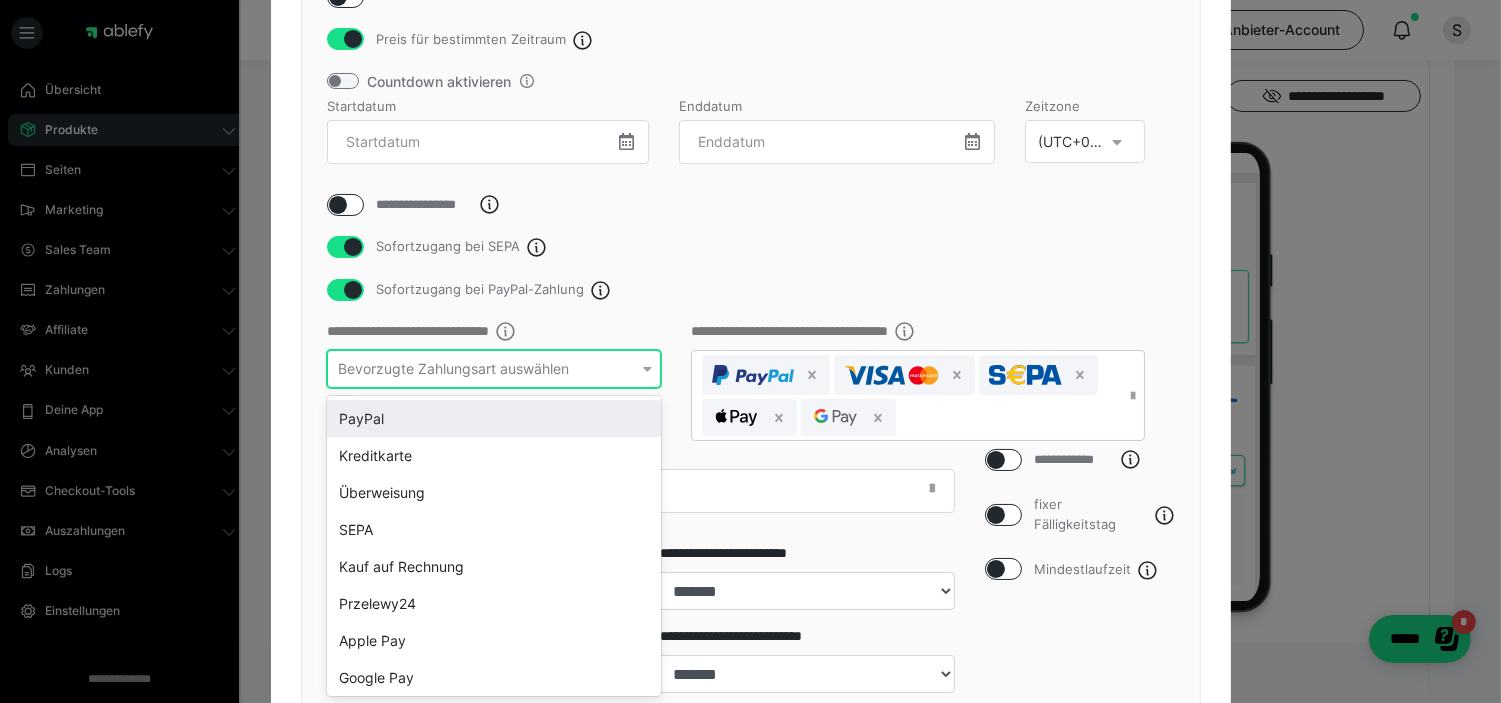 click on "**********" at bounding box center (509, 370) 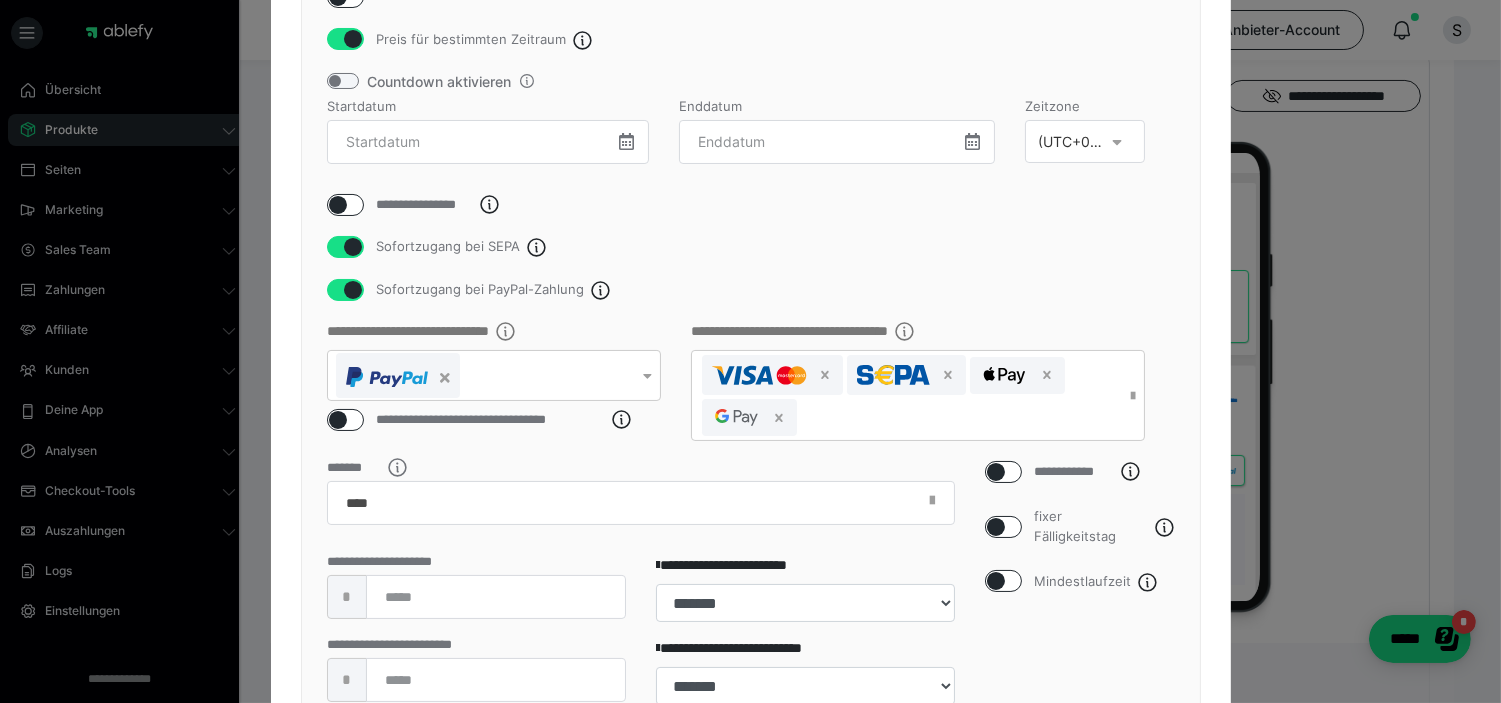 click on "Sofortzugang bei SEPA" at bounding box center [751, 247] 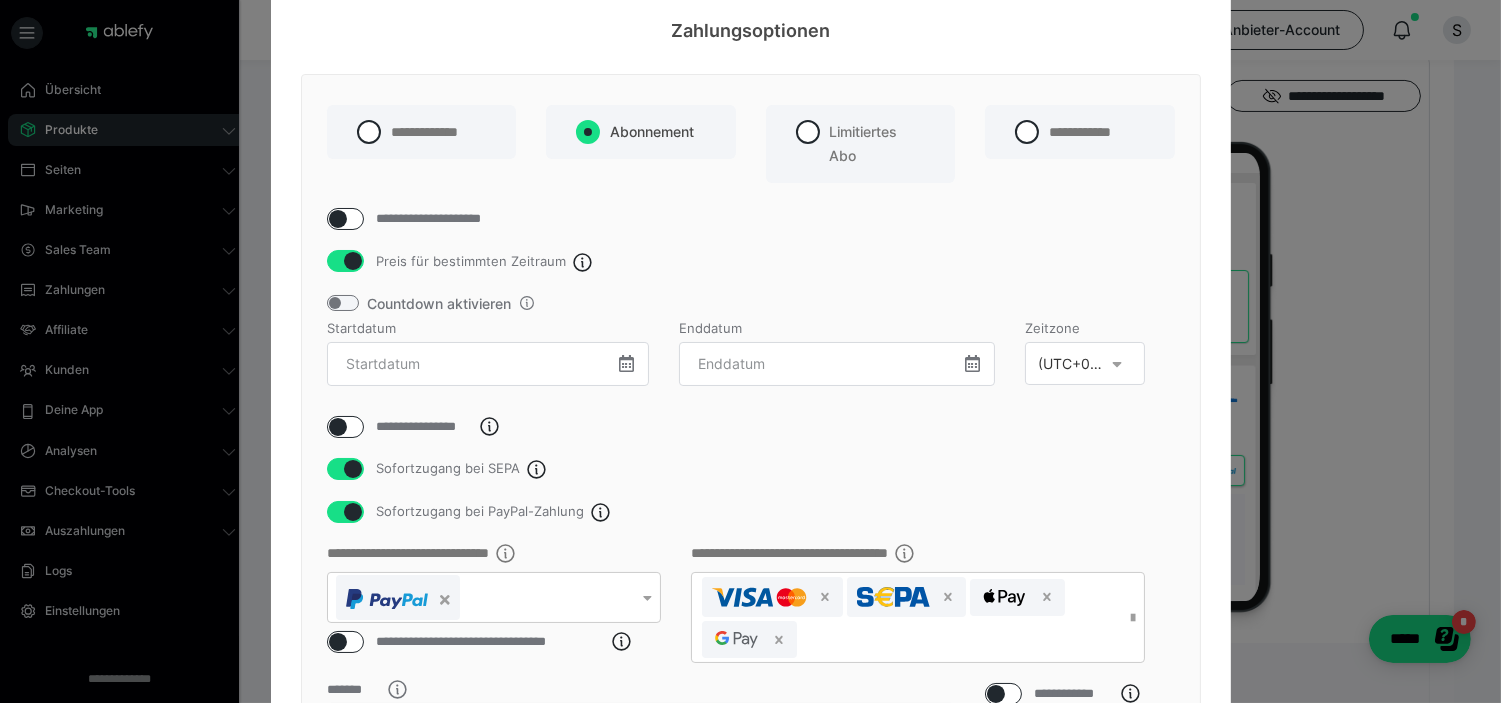 scroll, scrollTop: 0, scrollLeft: 0, axis: both 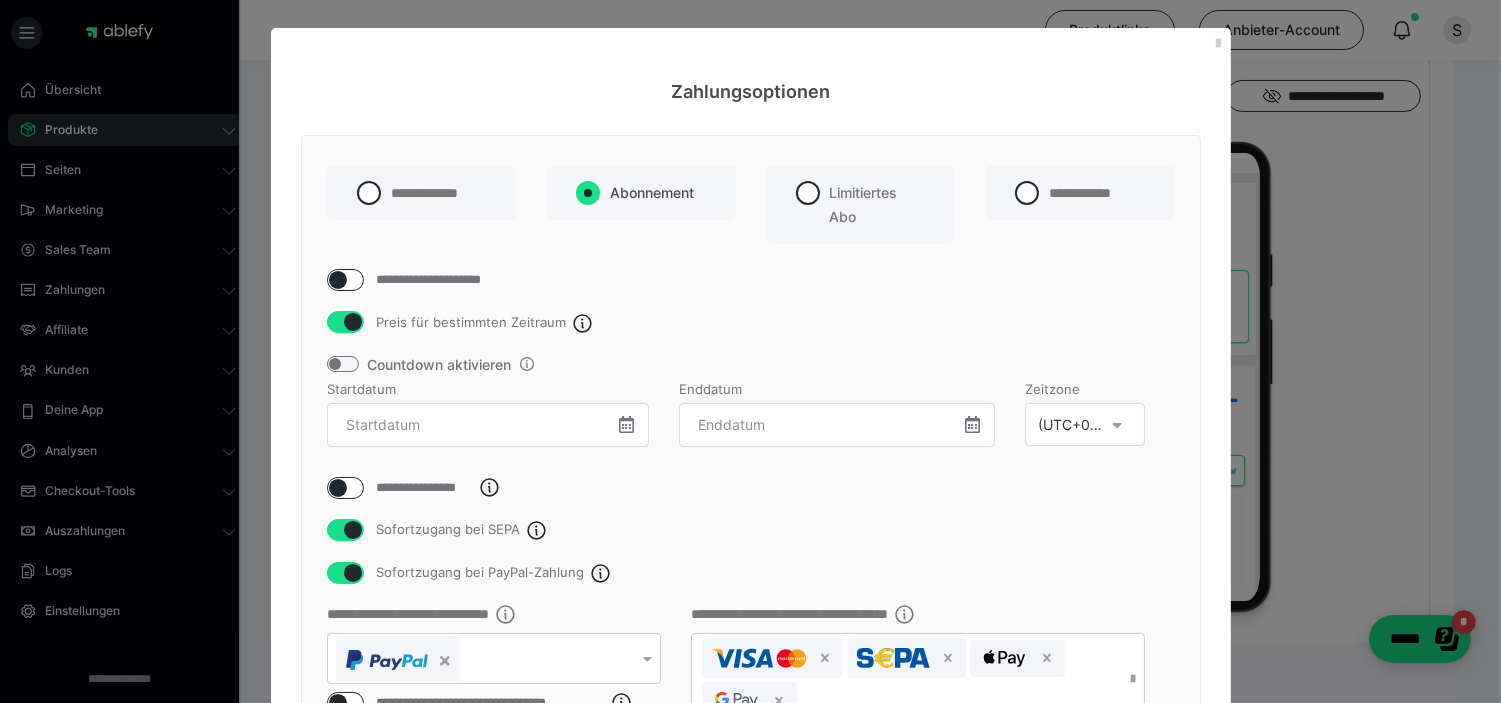 click at bounding box center (353, 322) 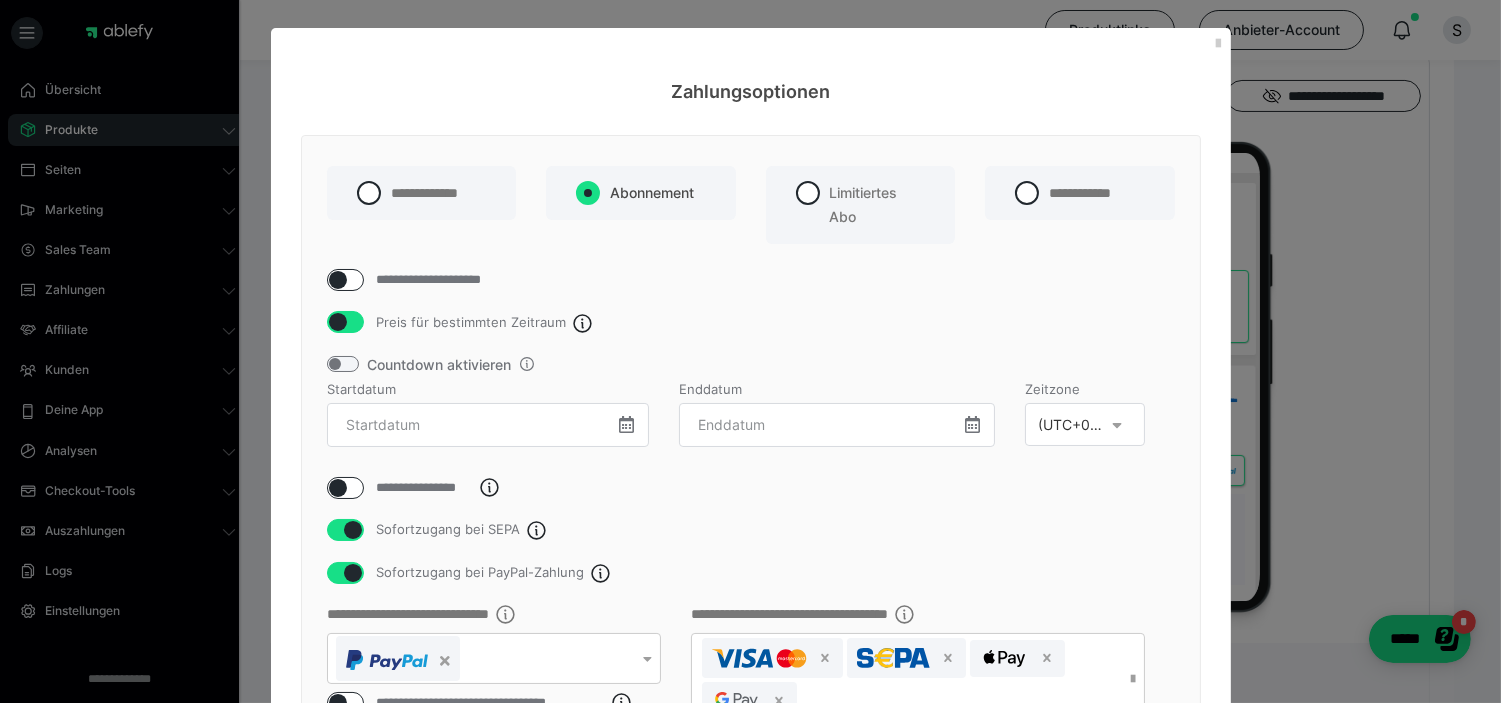 checkbox on "false" 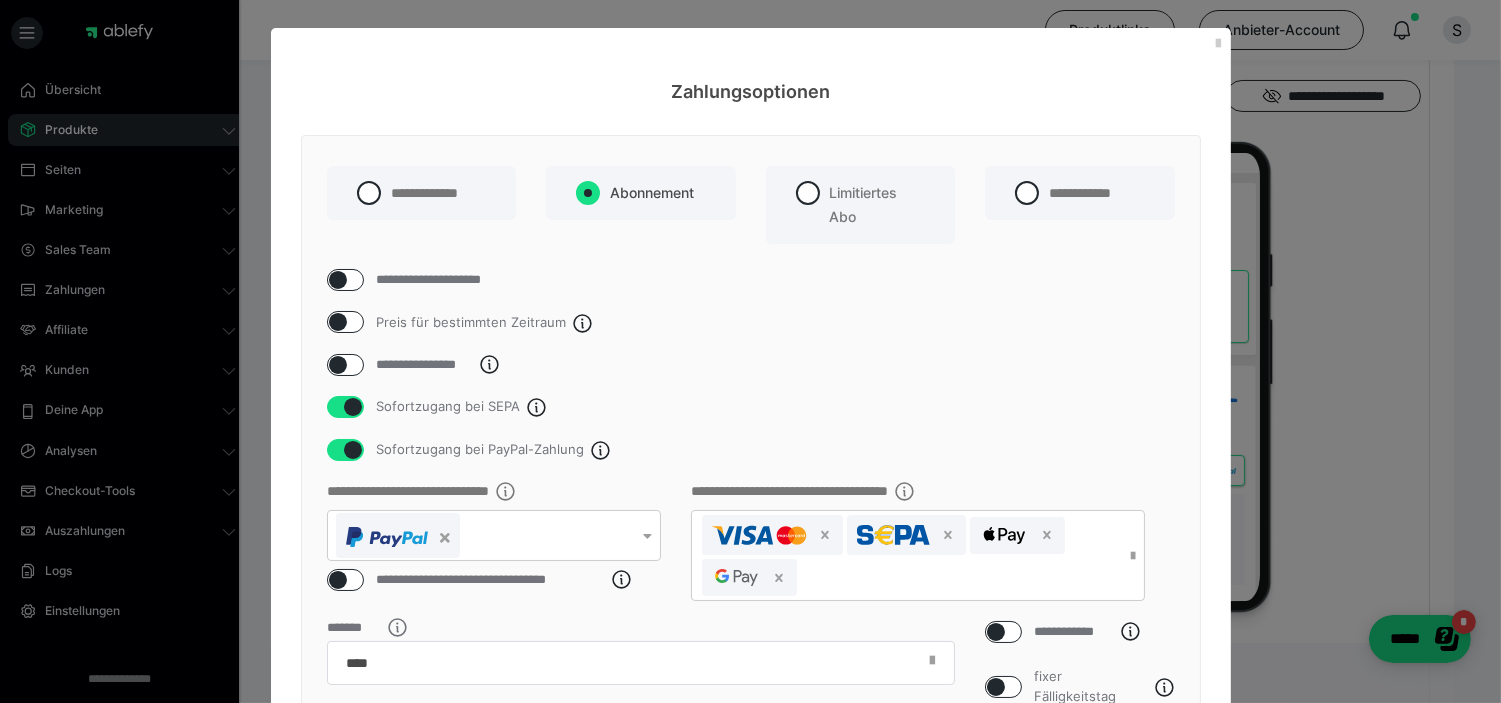 click at bounding box center [338, 280] 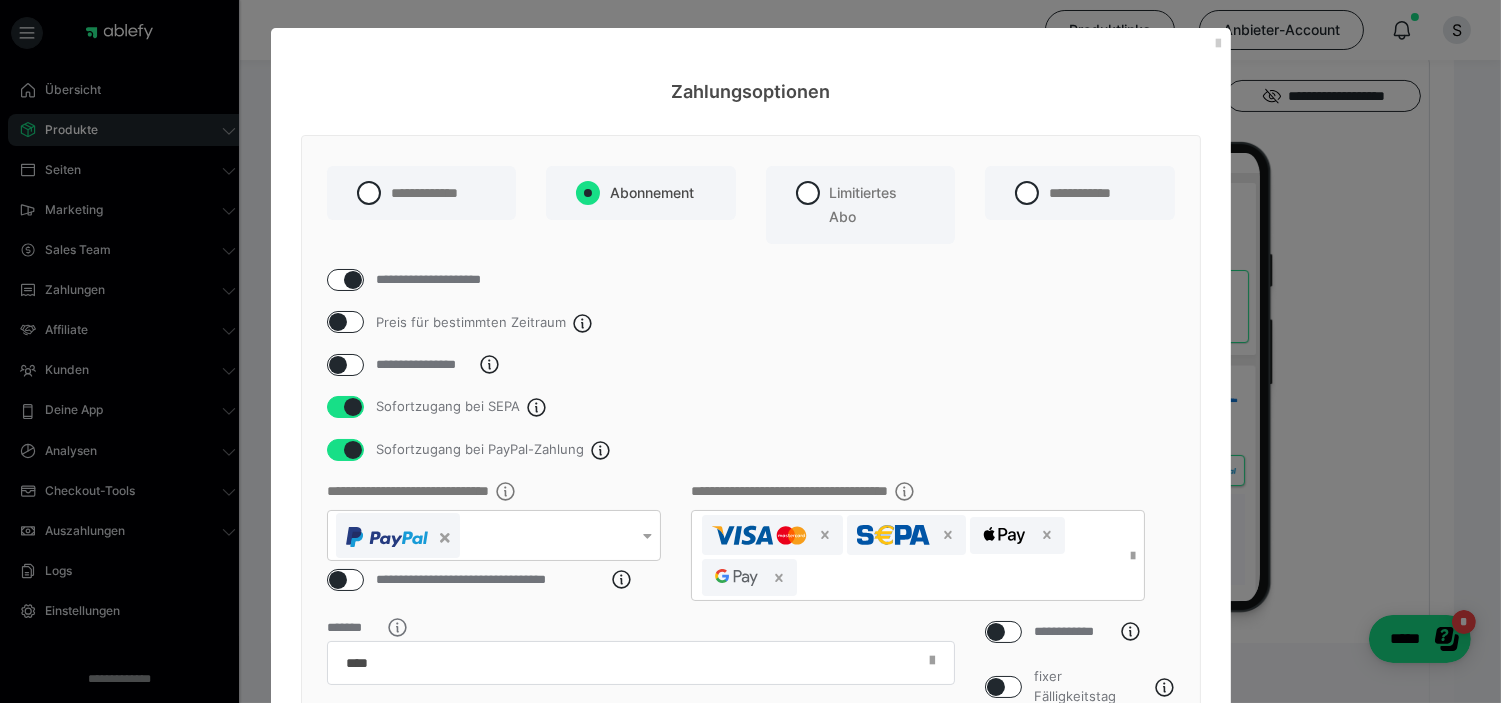 checkbox on "****" 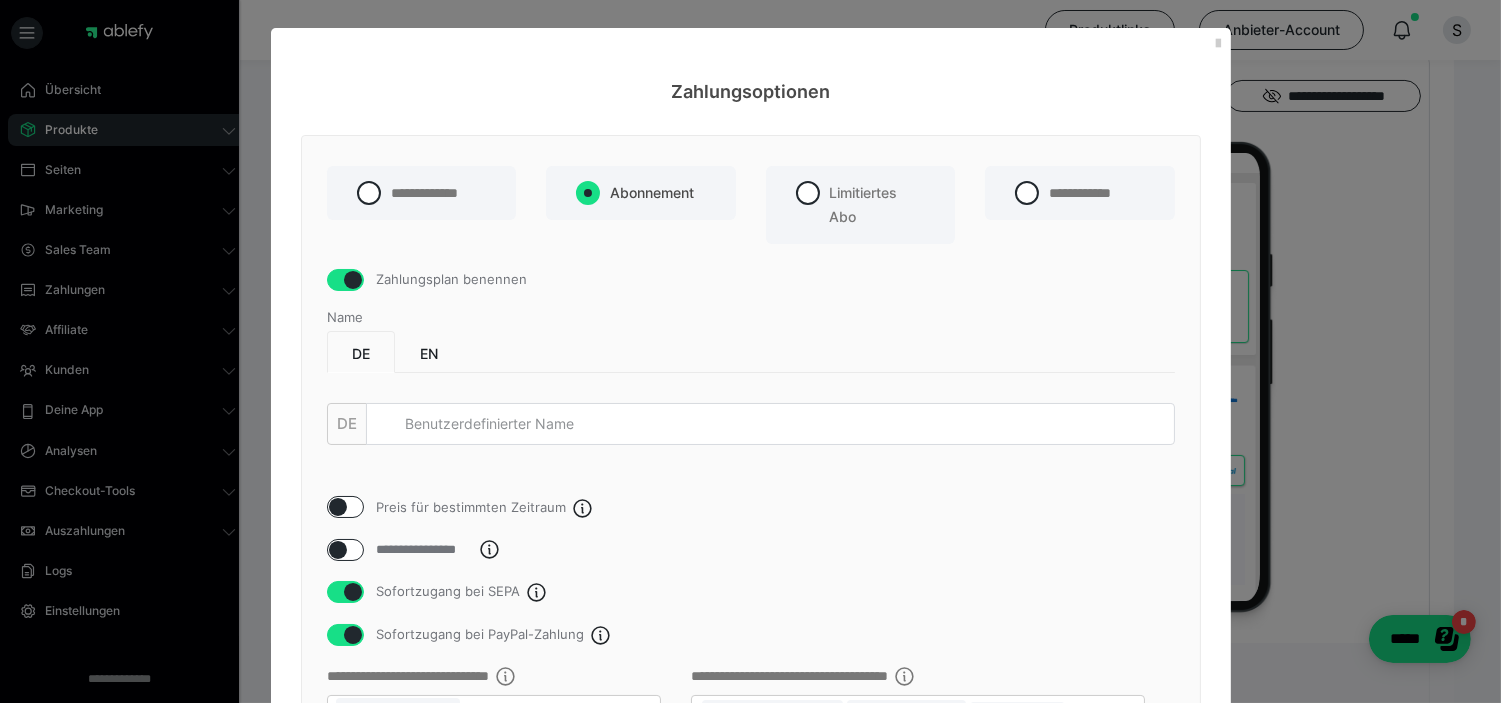 click at bounding box center (353, 280) 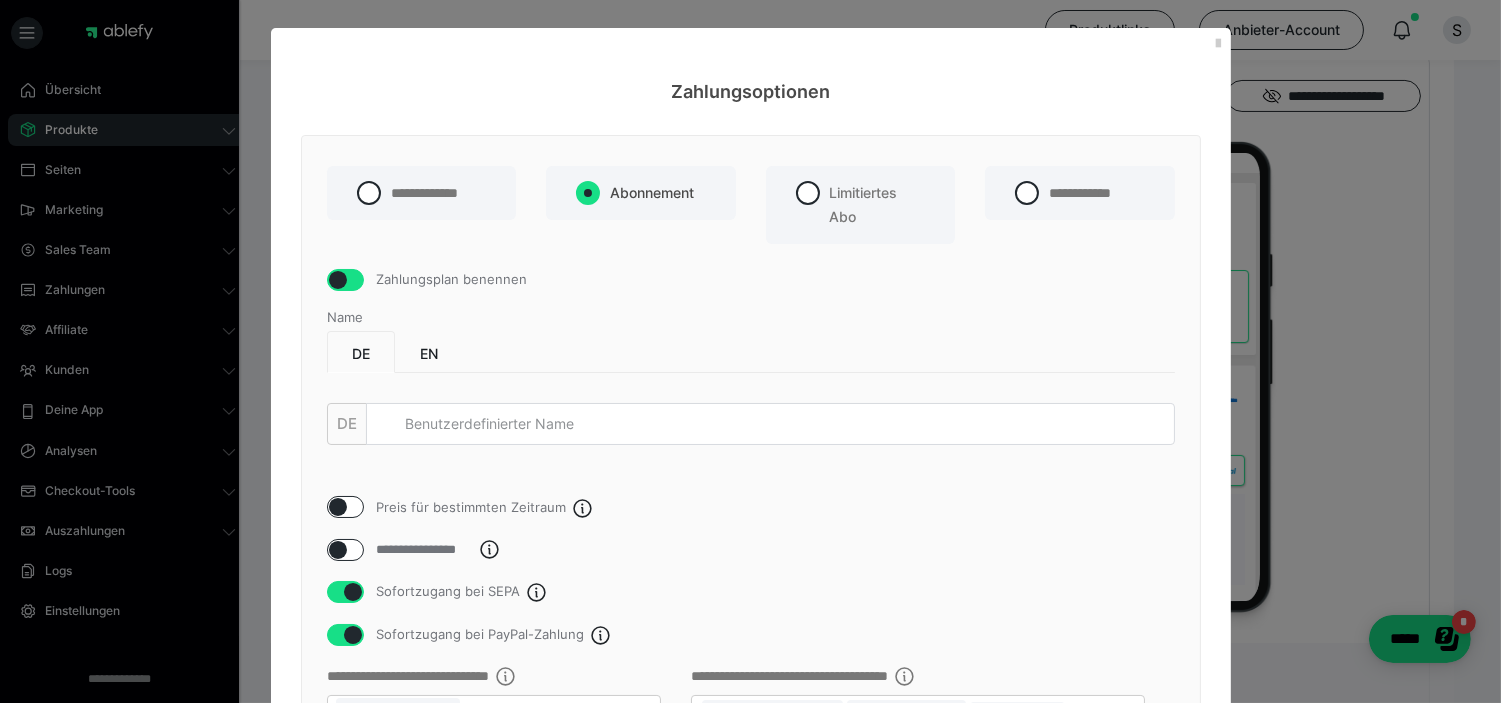 checkbox on "false" 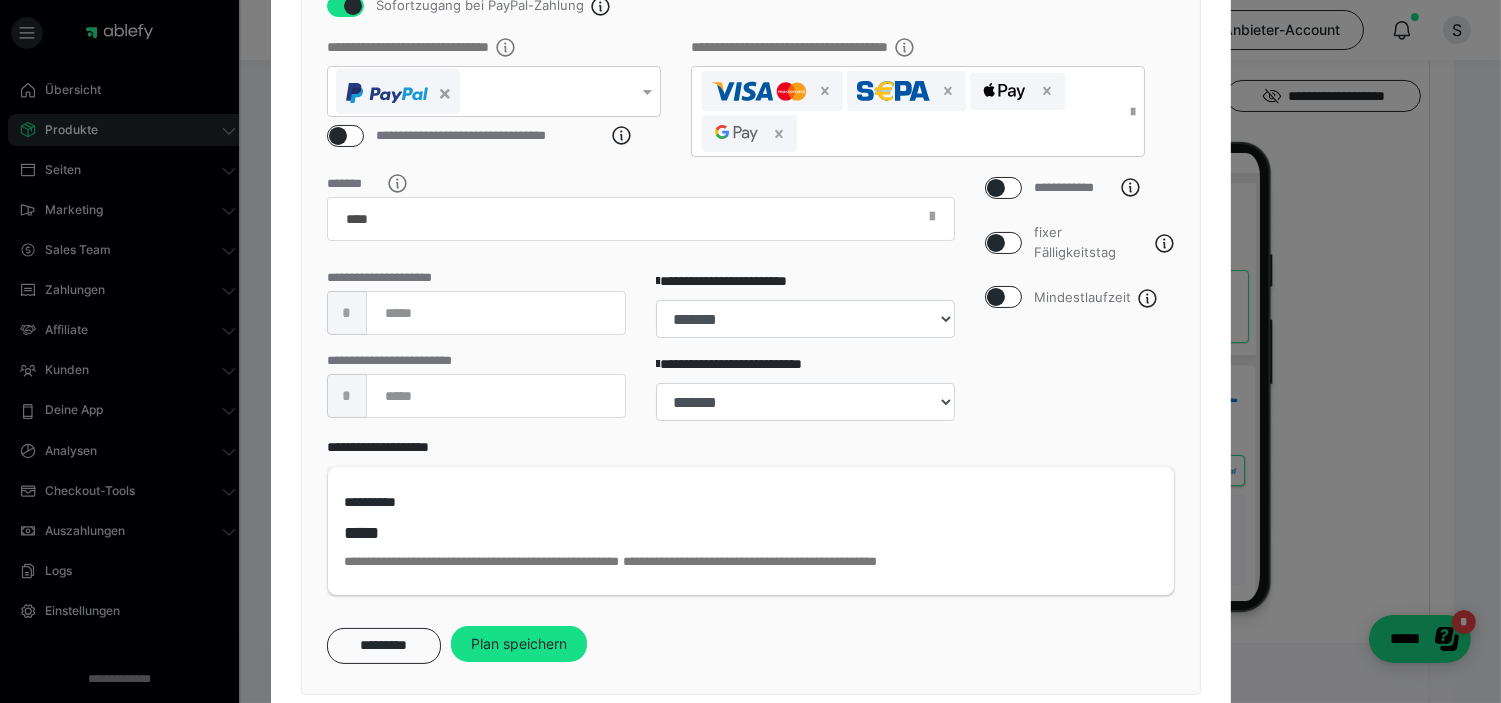 scroll, scrollTop: 491, scrollLeft: 0, axis: vertical 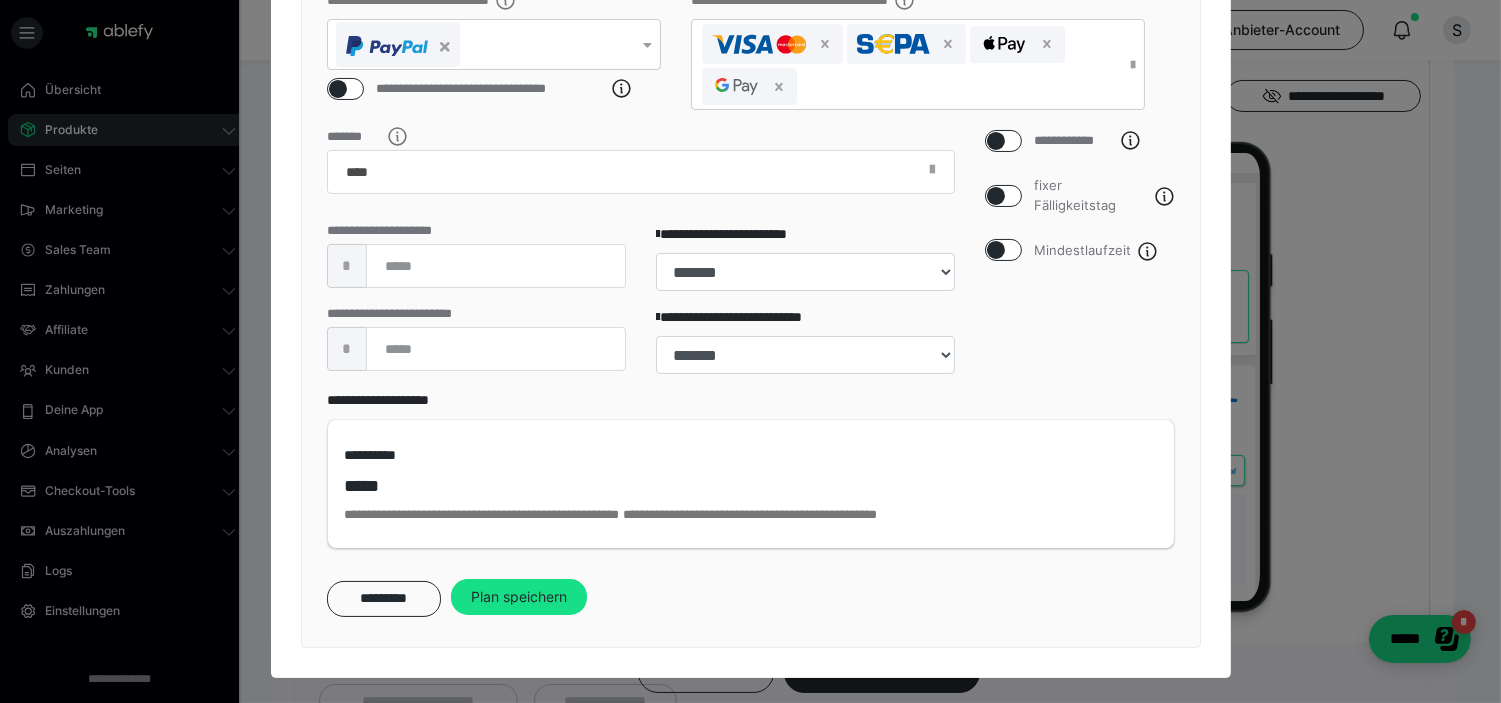 click on "**********" at bounding box center [751, 146] 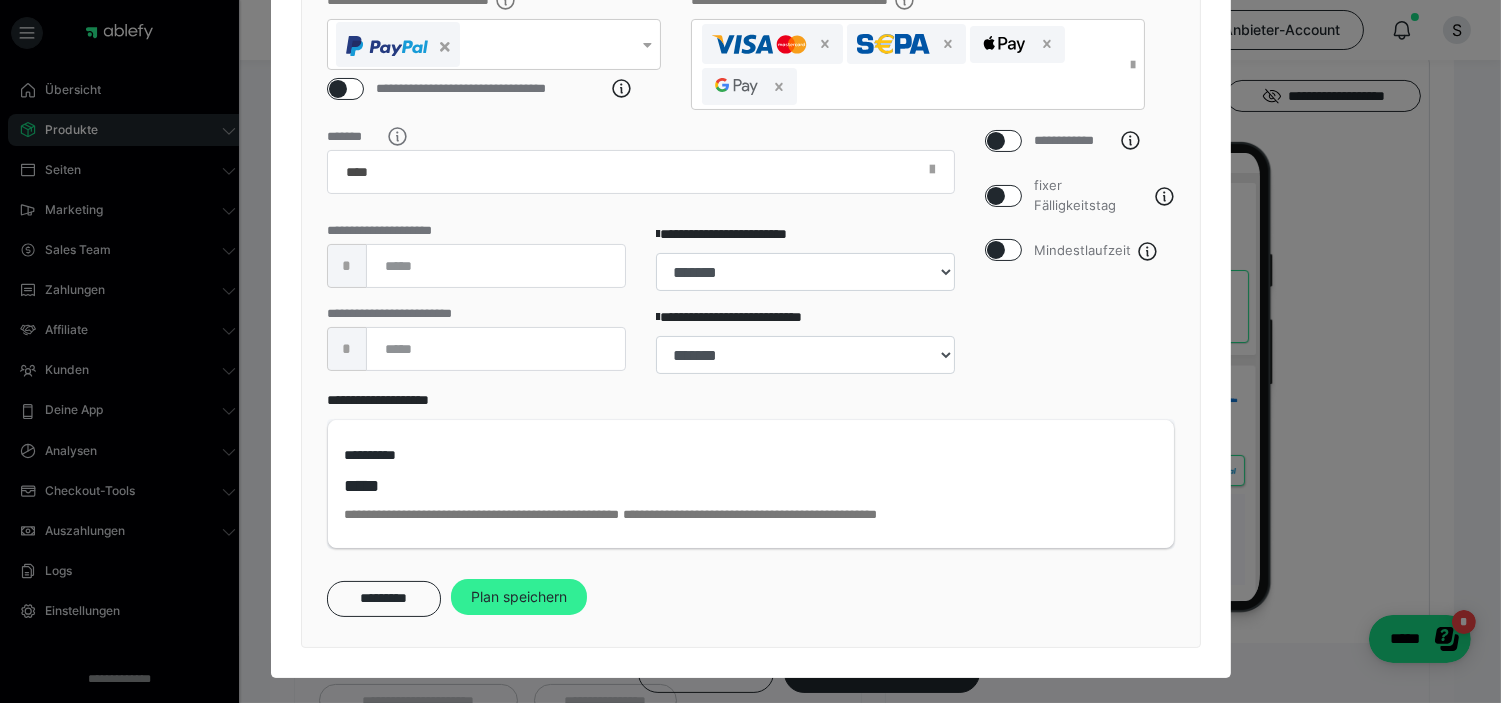click on "Plan speichern" at bounding box center (519, 597) 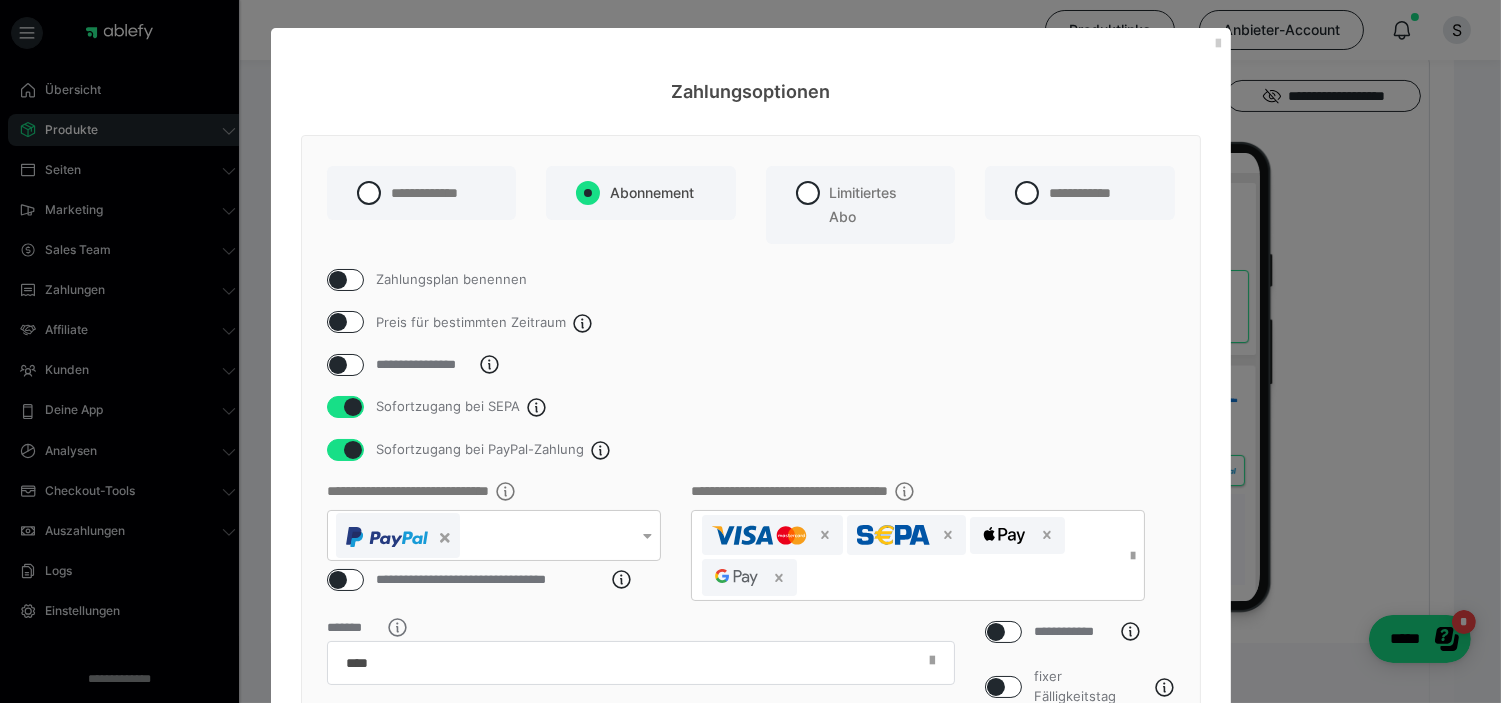 select on "**" 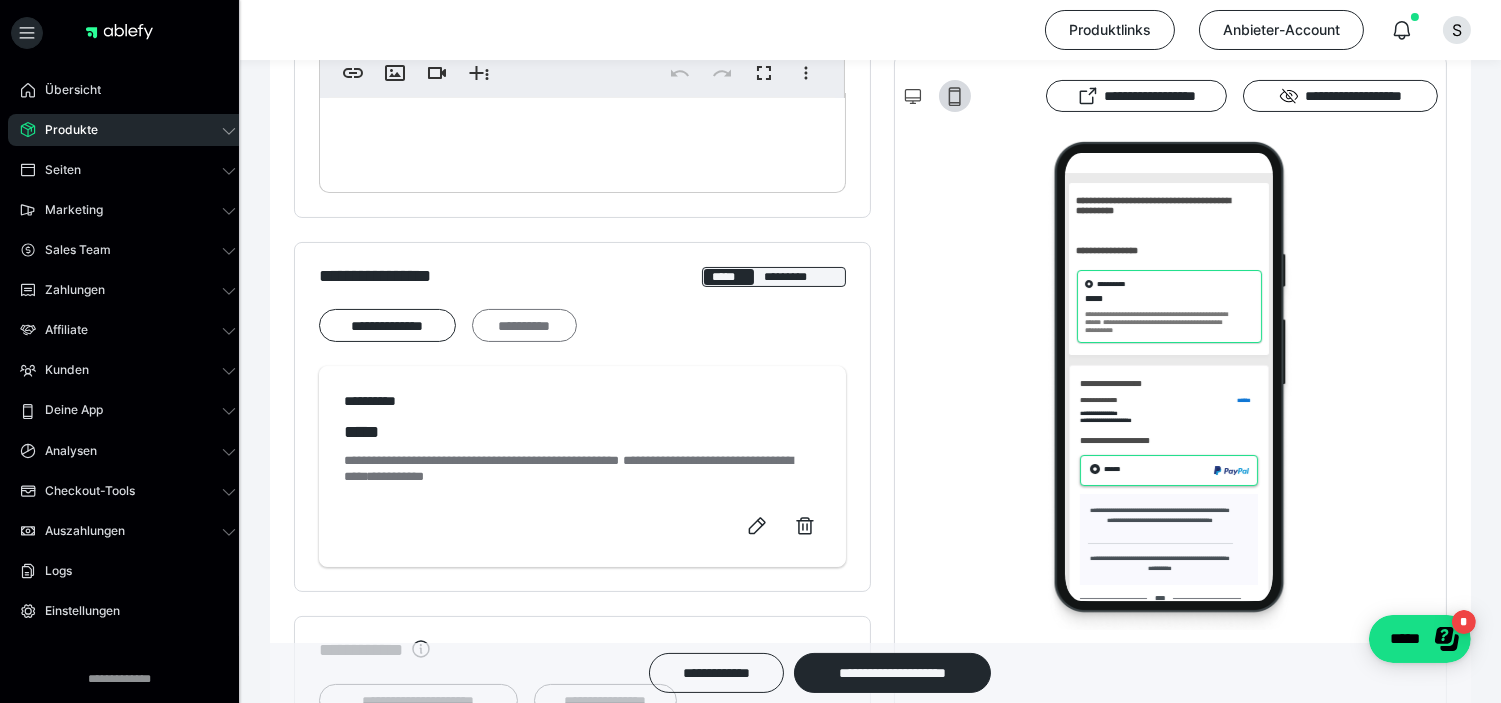 click on "**********" at bounding box center [524, 325] 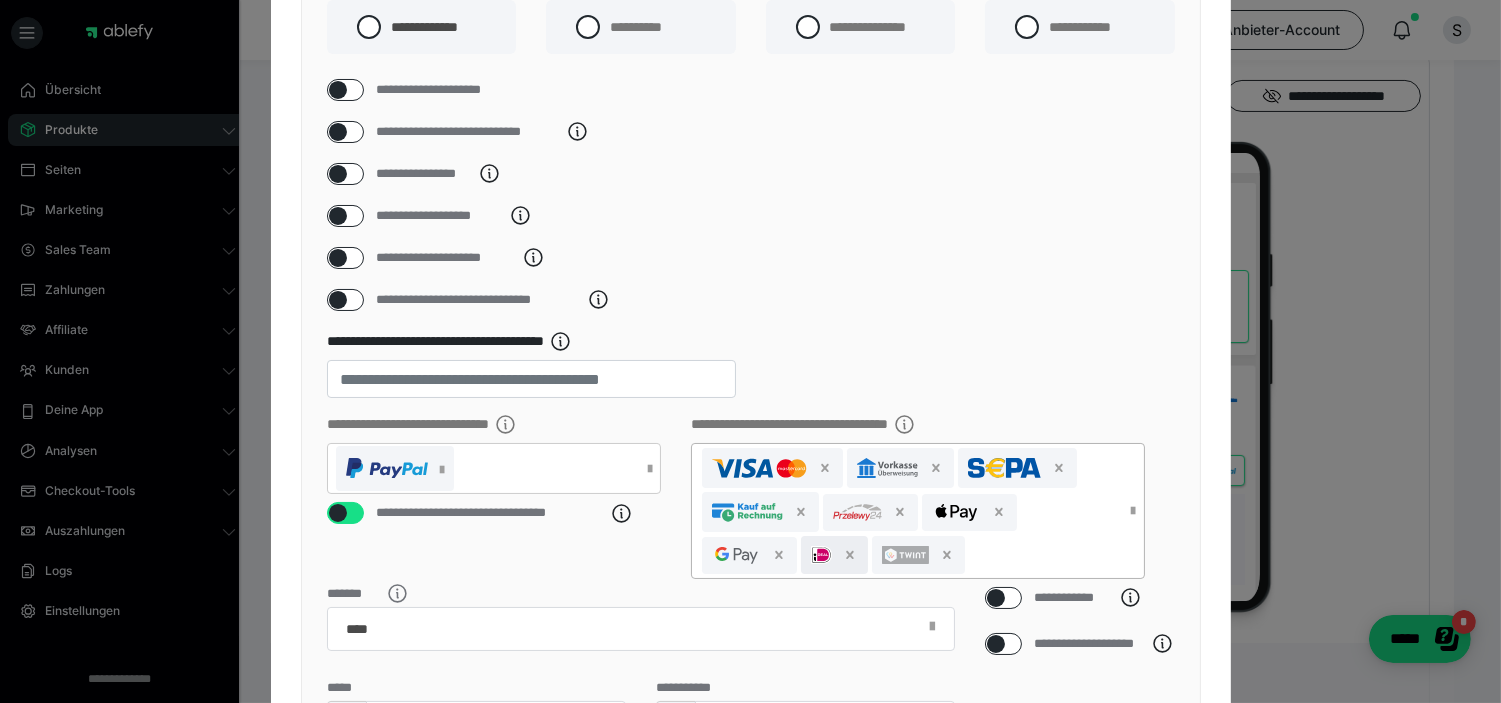 scroll, scrollTop: 222, scrollLeft: 0, axis: vertical 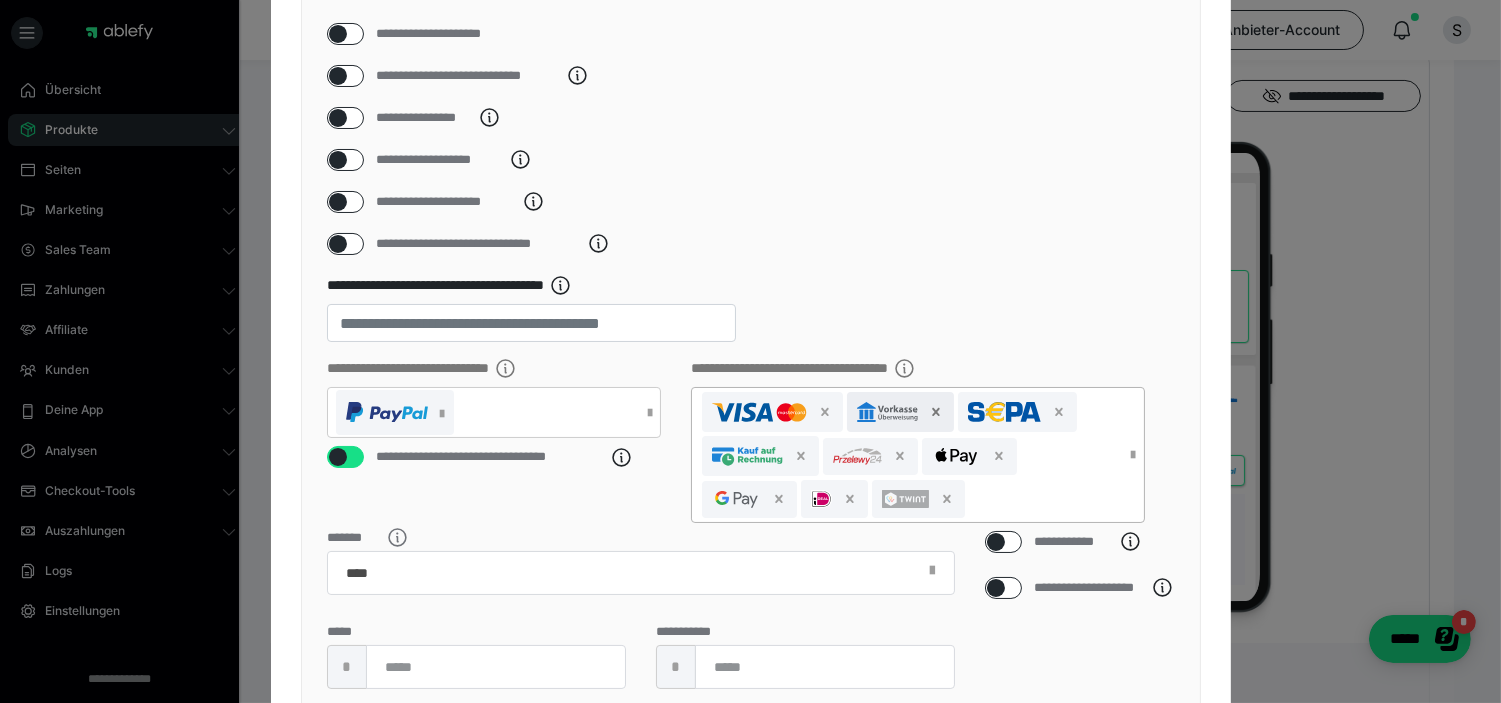 click 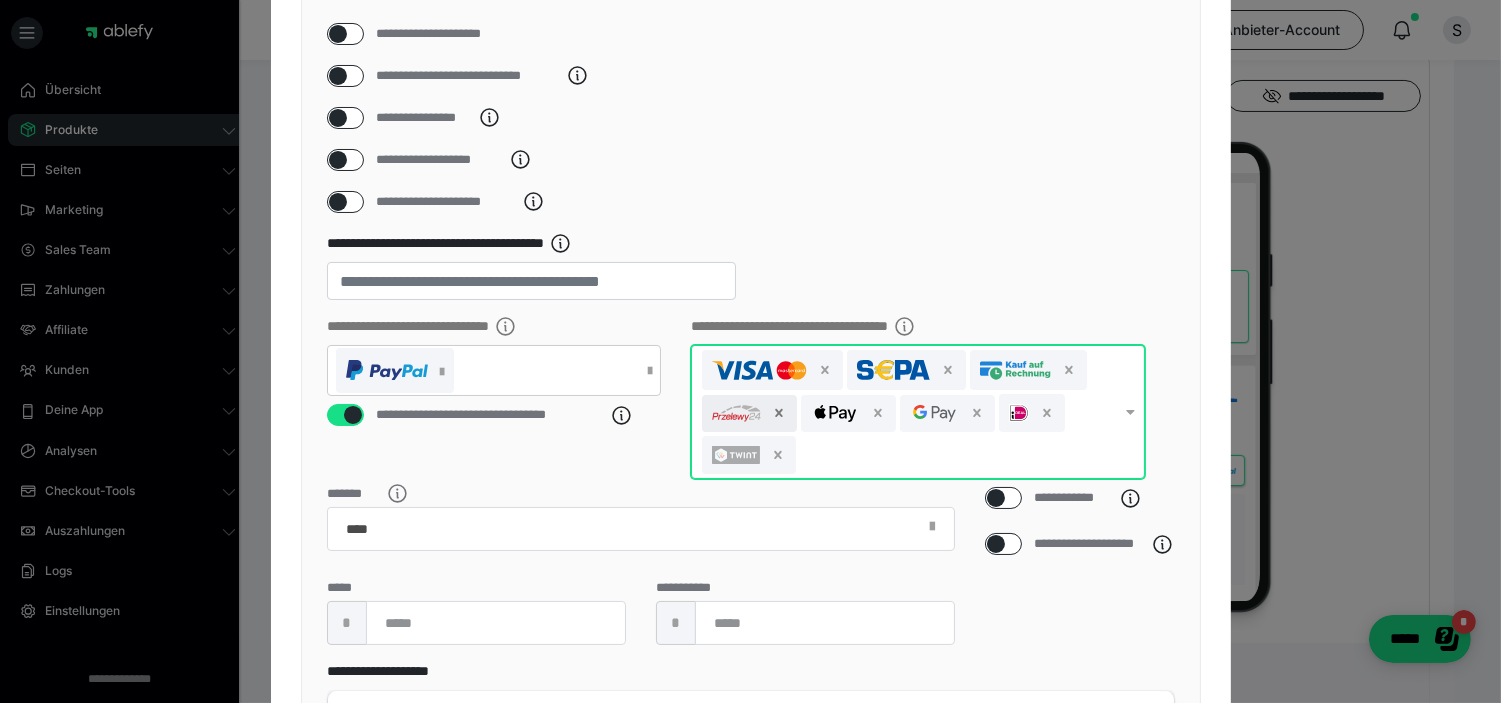 click 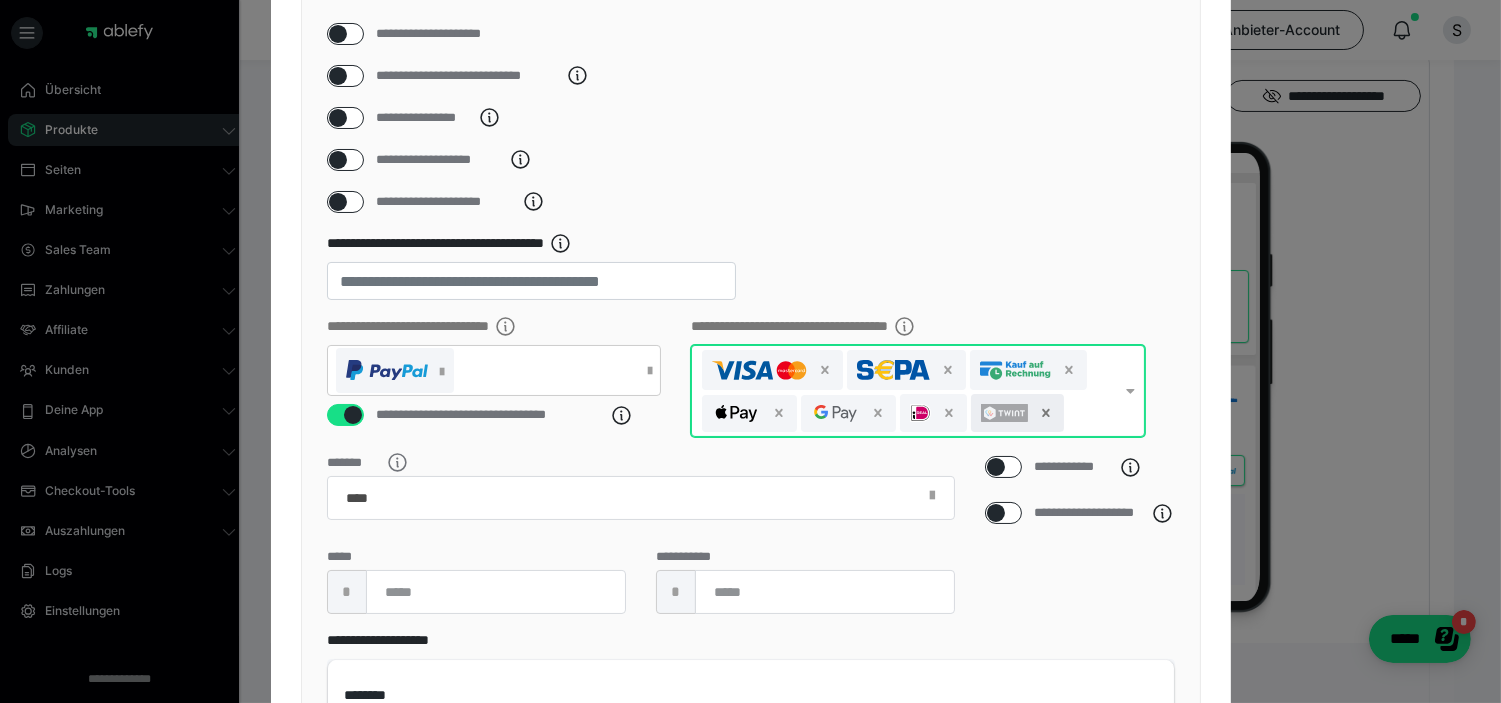 click 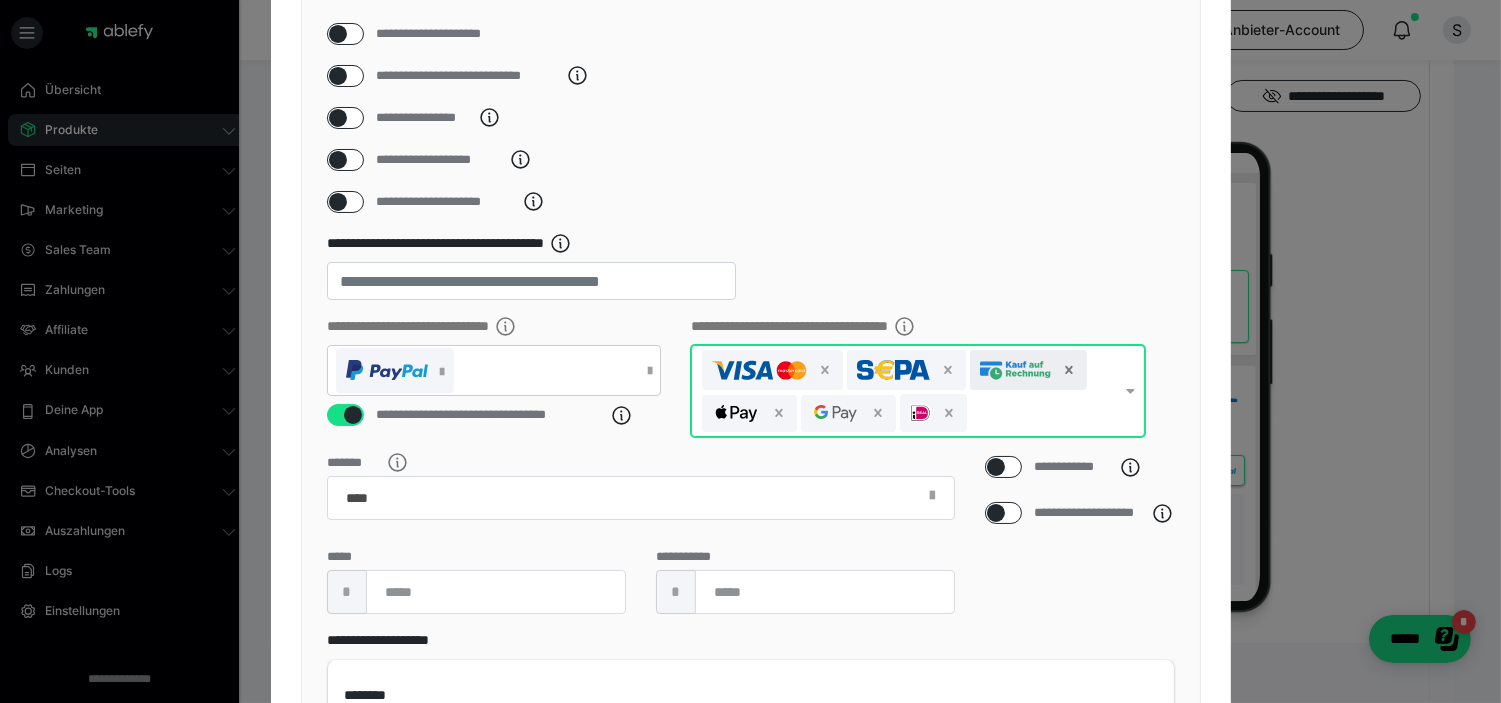 click 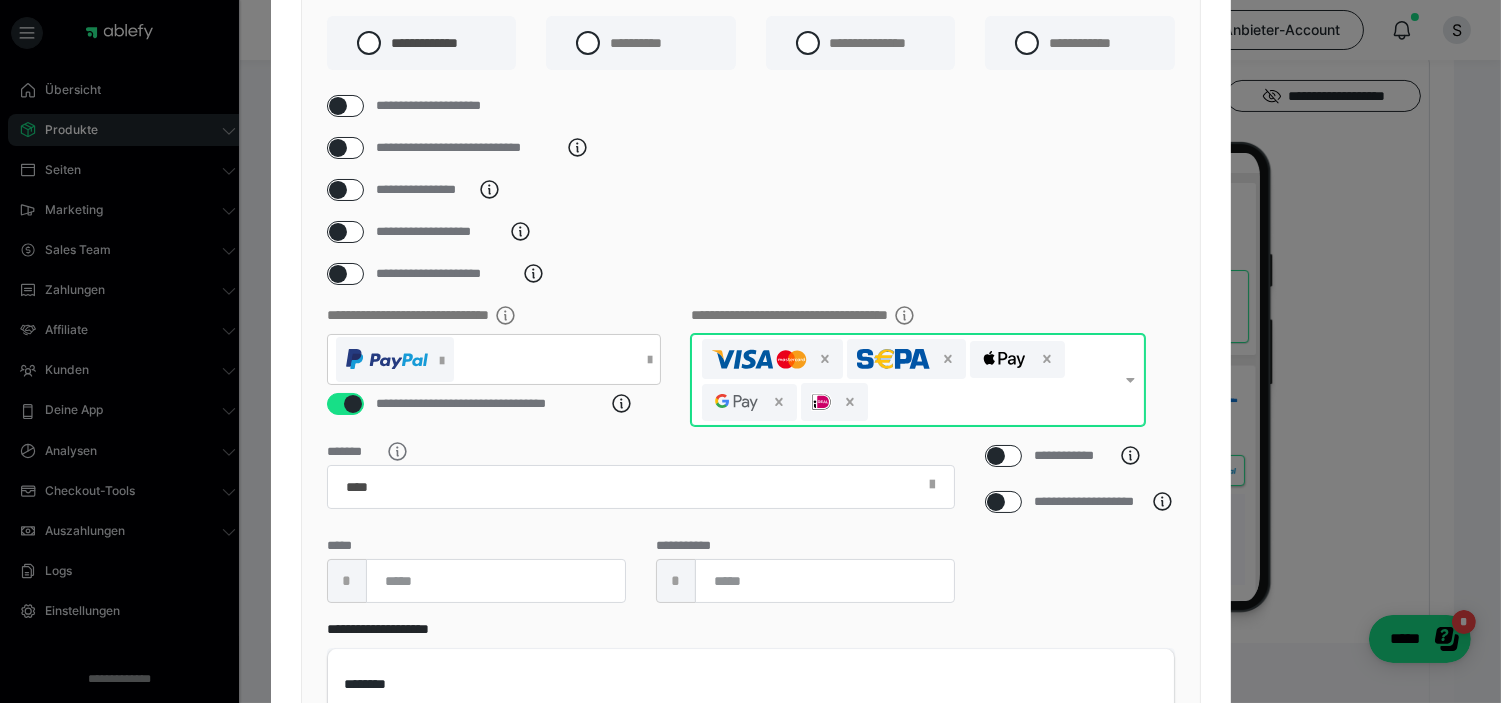 scroll, scrollTop: 111, scrollLeft: 0, axis: vertical 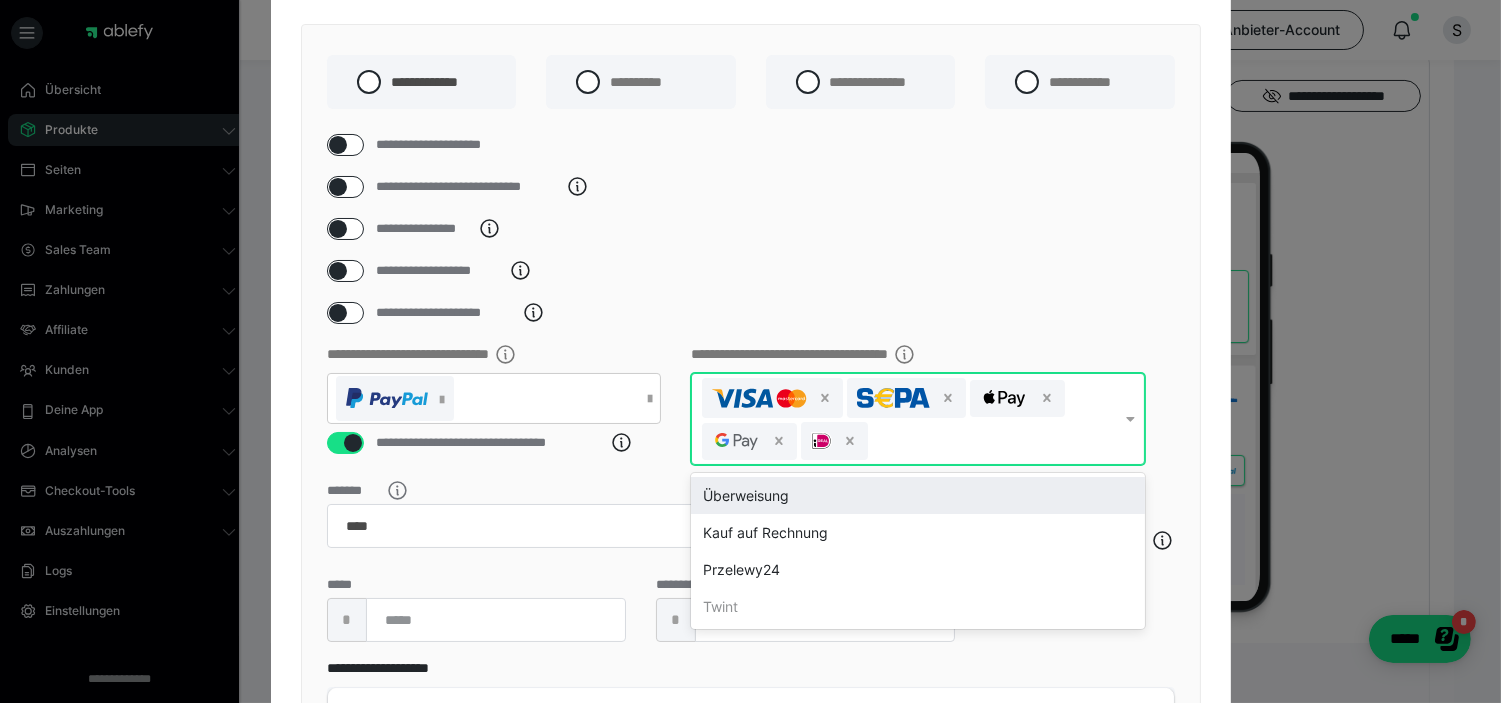 click at bounding box center (1131, 419) 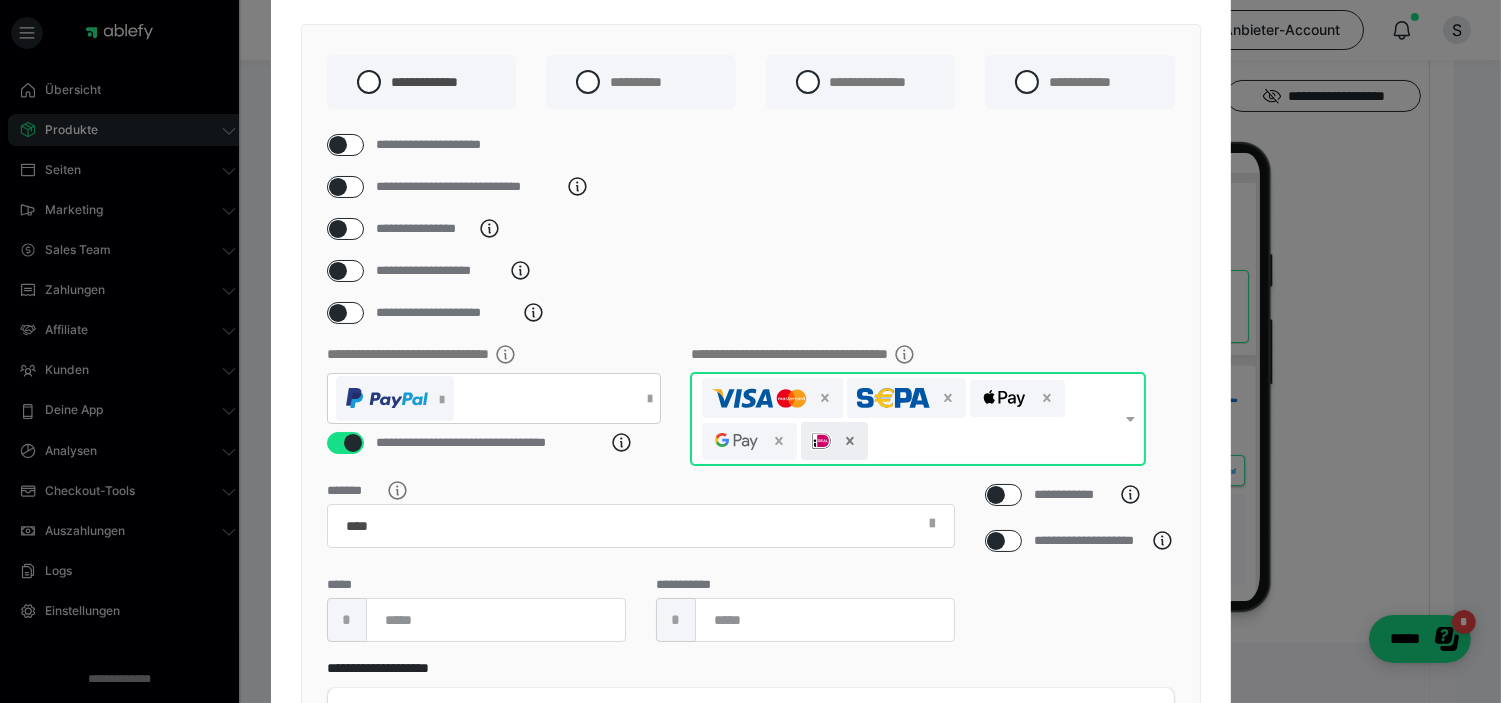 click 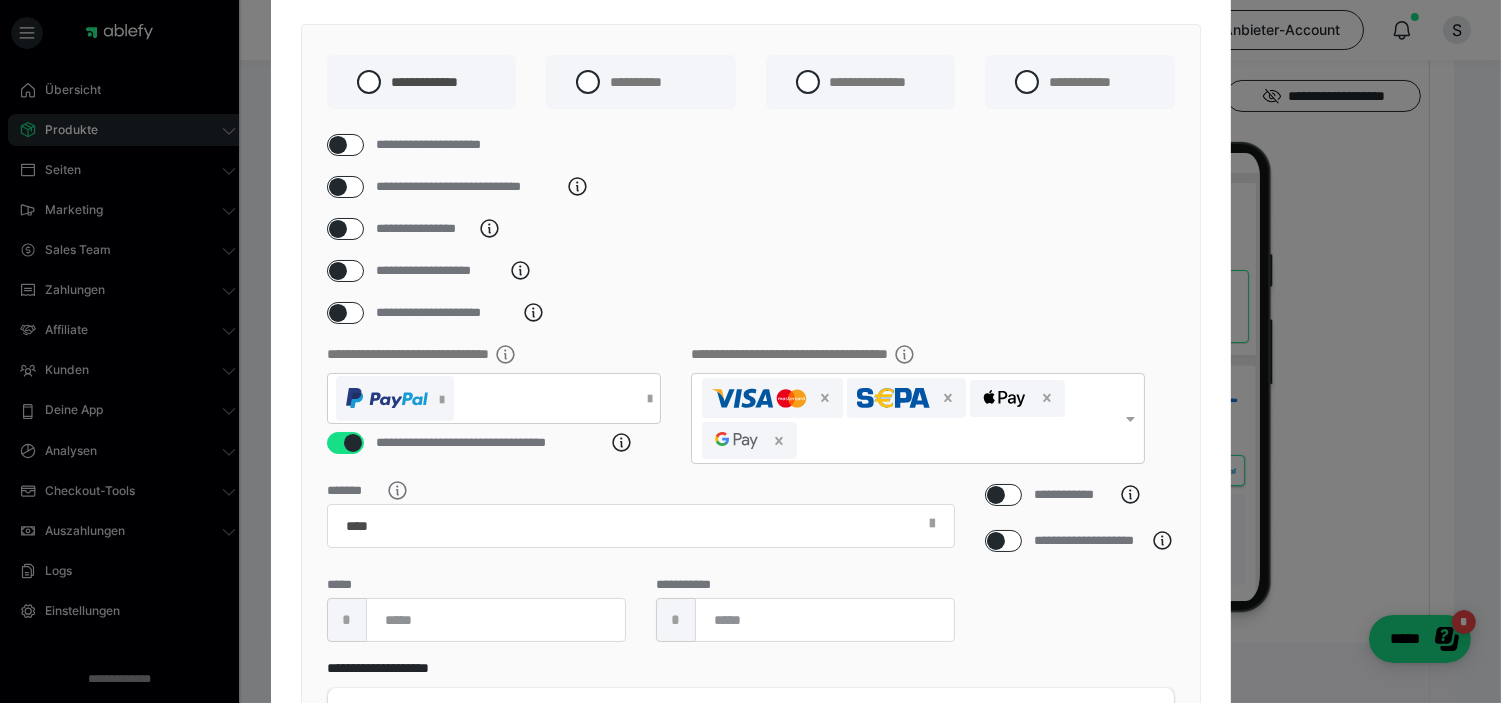 click on "**********" at bounding box center (751, 414) 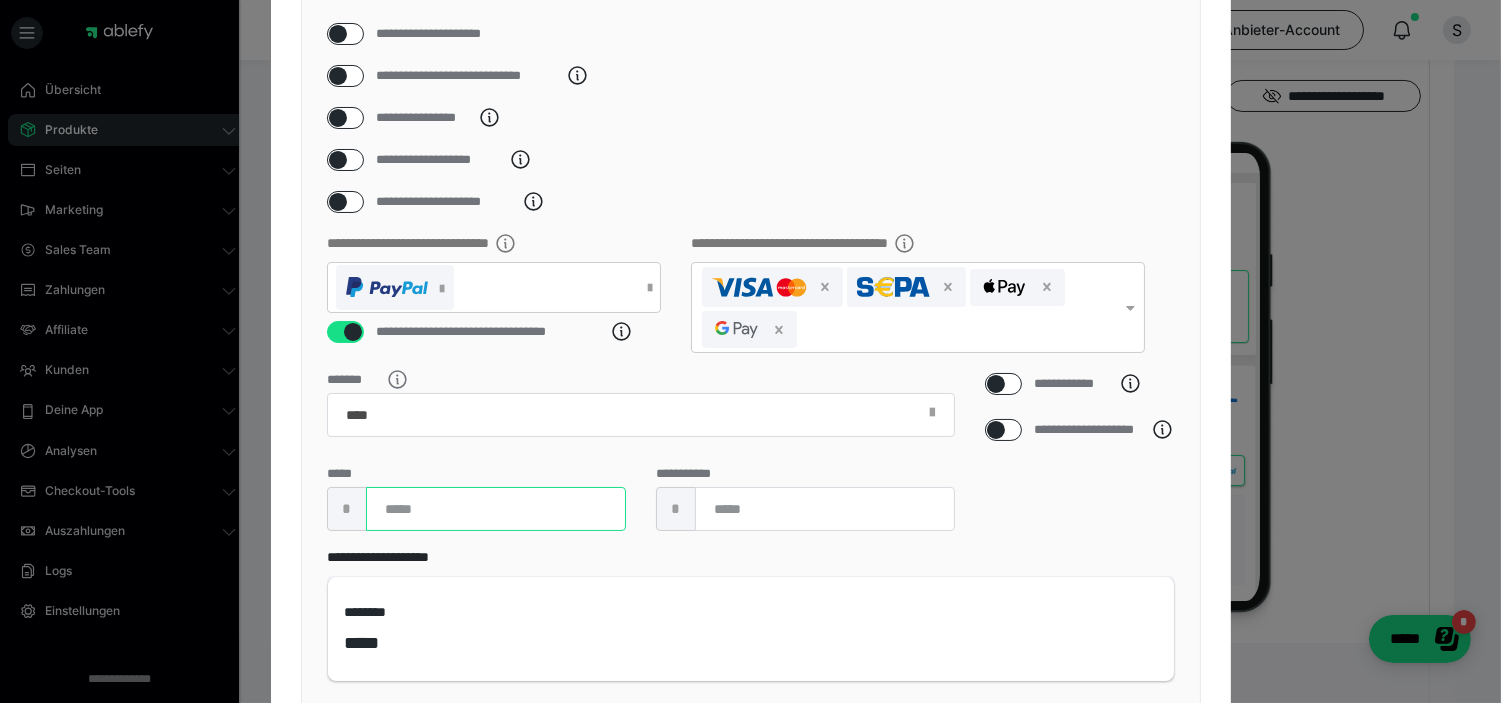 click at bounding box center (496, 509) 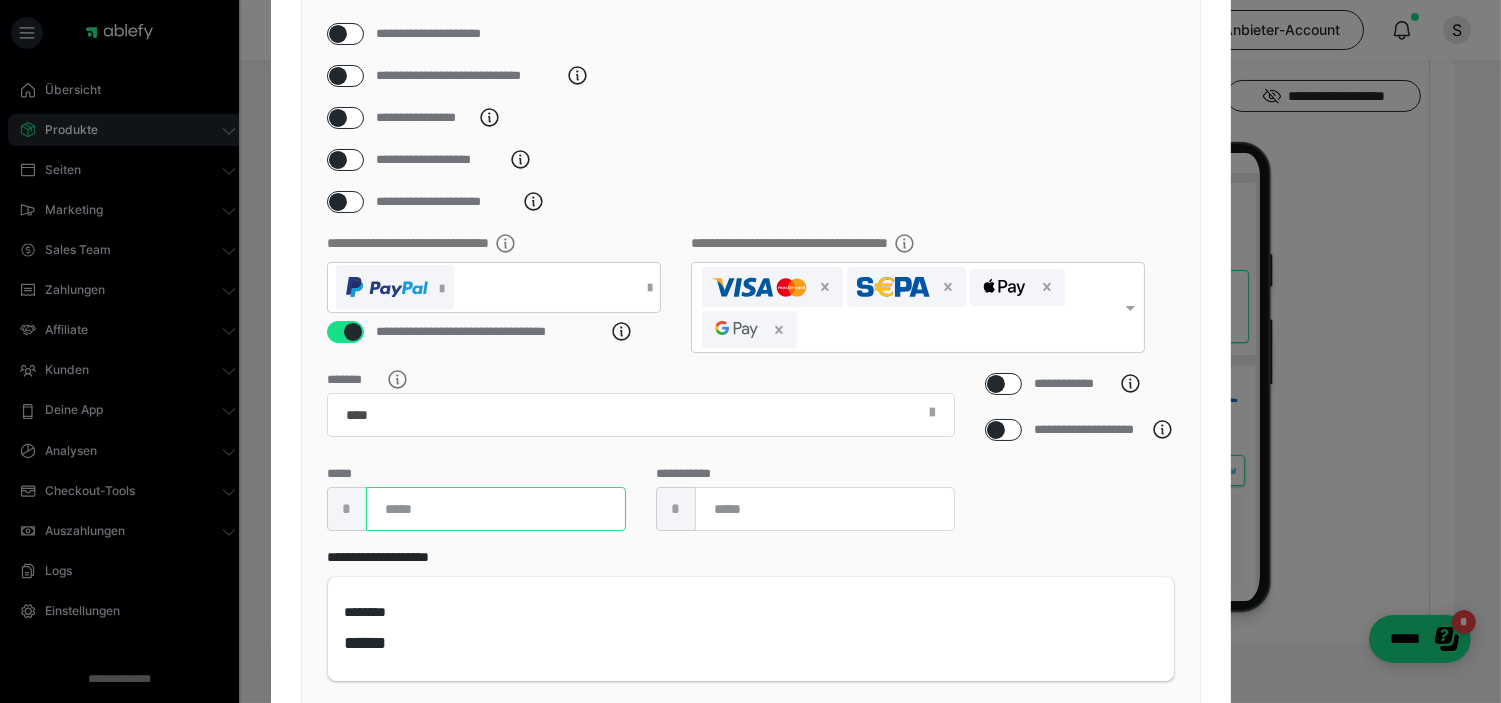 scroll, scrollTop: 333, scrollLeft: 0, axis: vertical 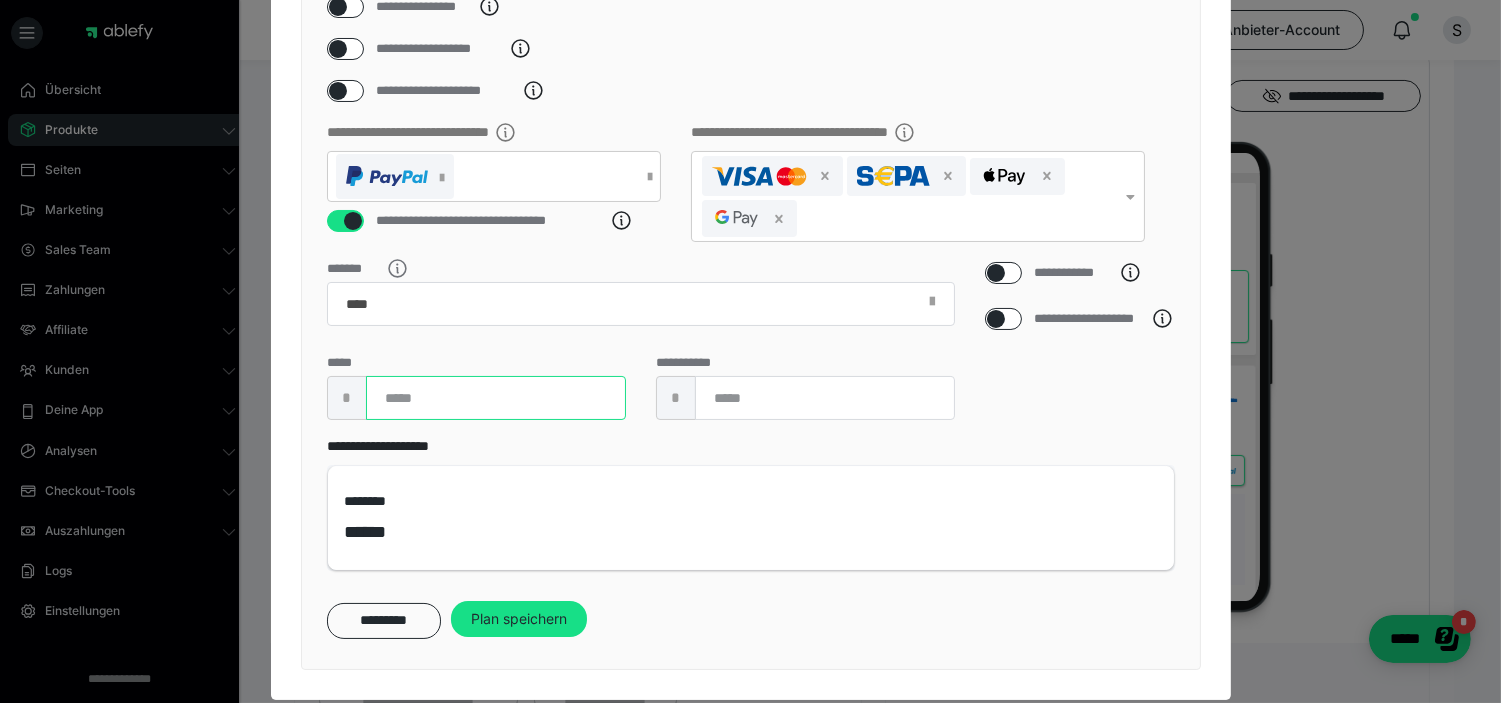 click on "**" at bounding box center [496, 398] 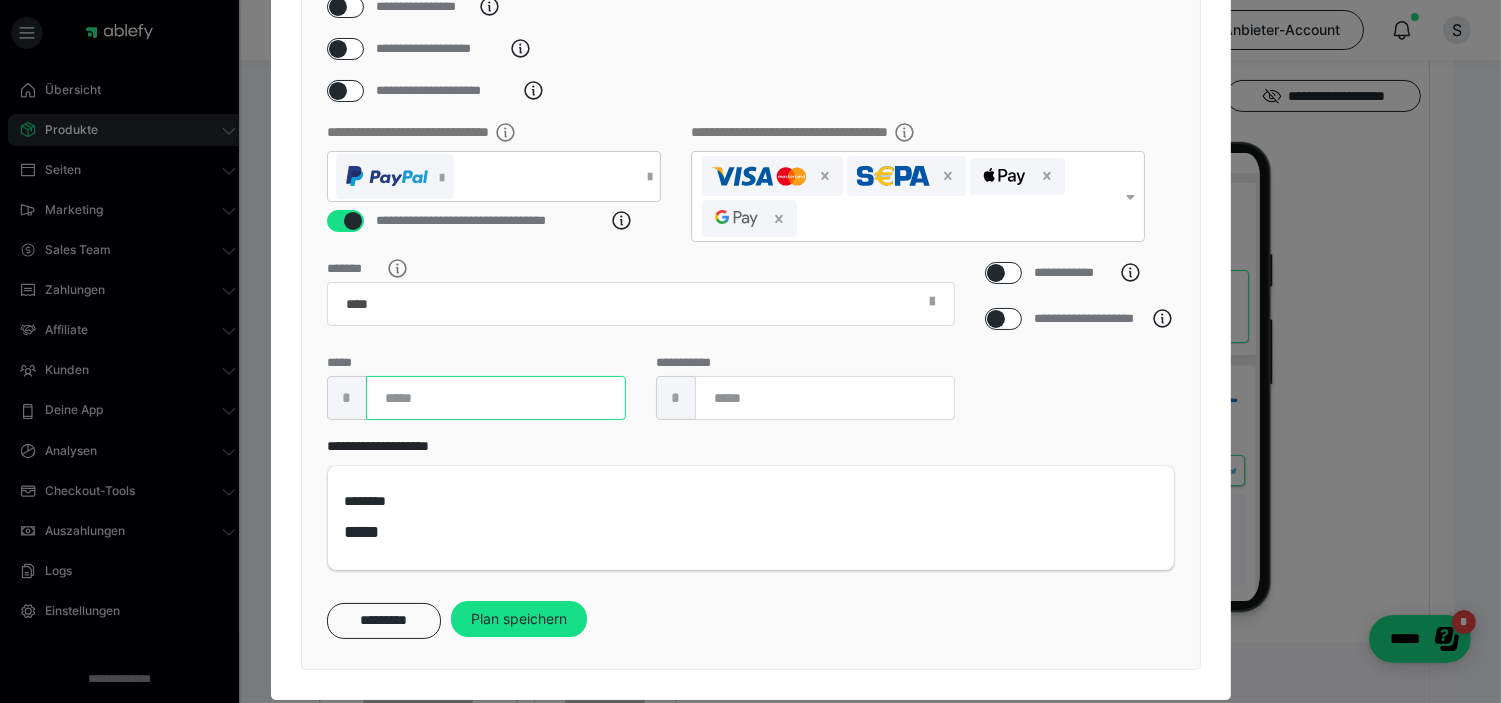 click on "*" at bounding box center [496, 398] 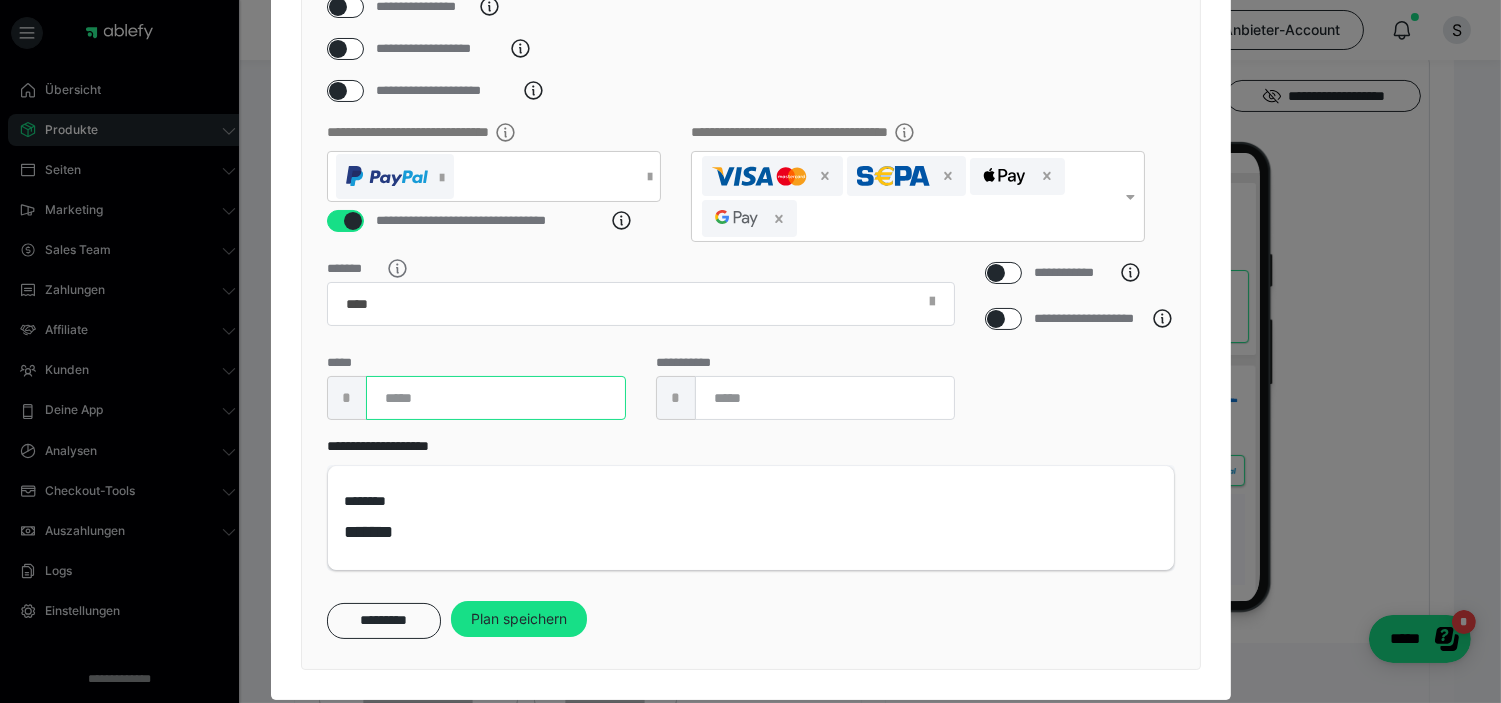 click on "******" at bounding box center (496, 398) 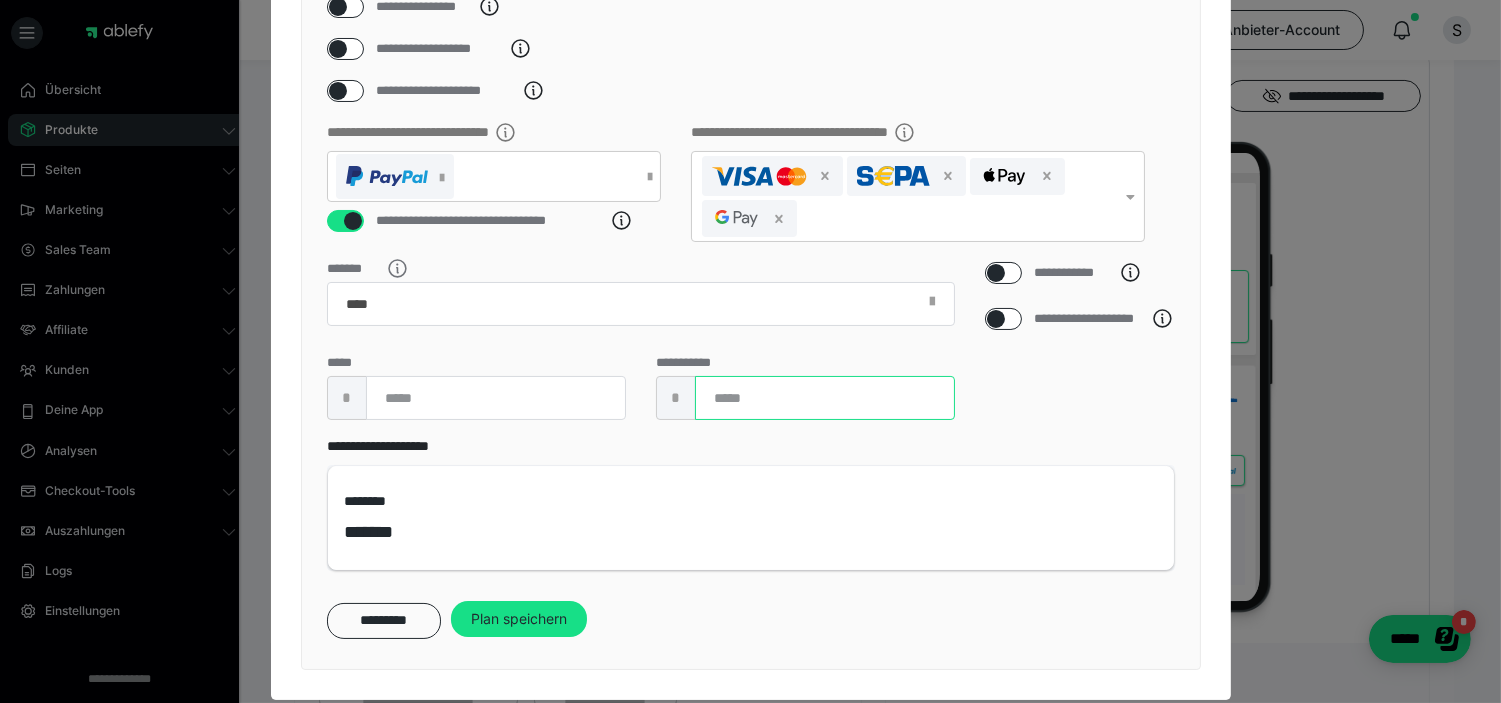 click at bounding box center (825, 398) 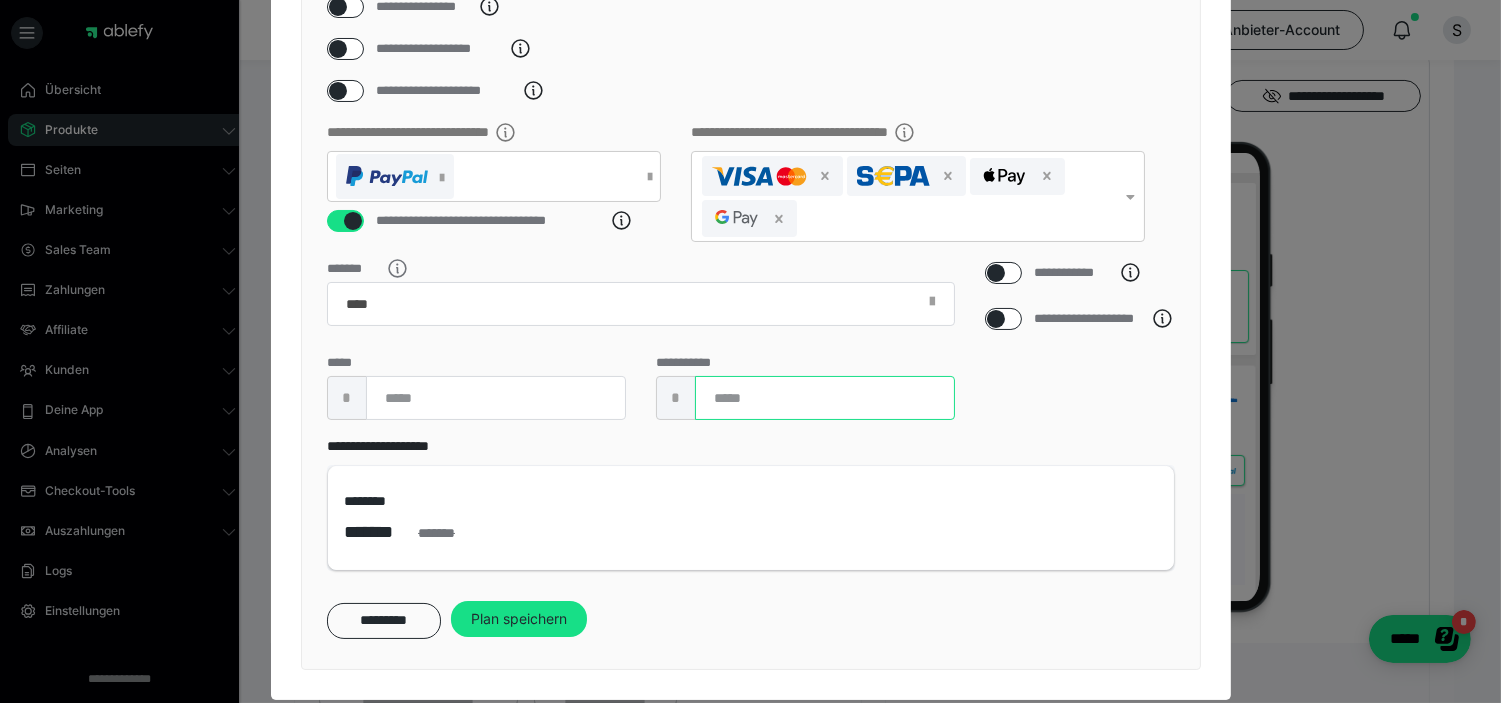 type on "******" 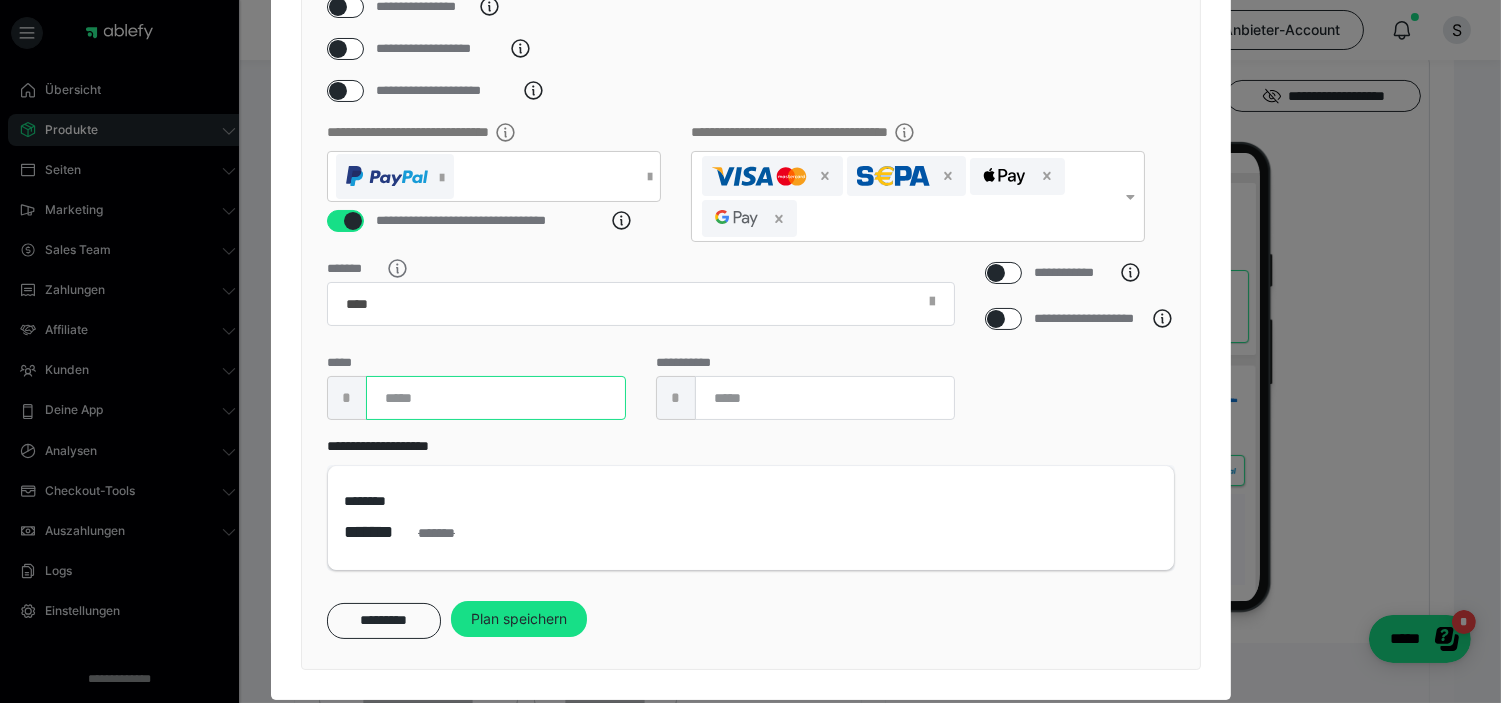 click on "******" at bounding box center (496, 398) 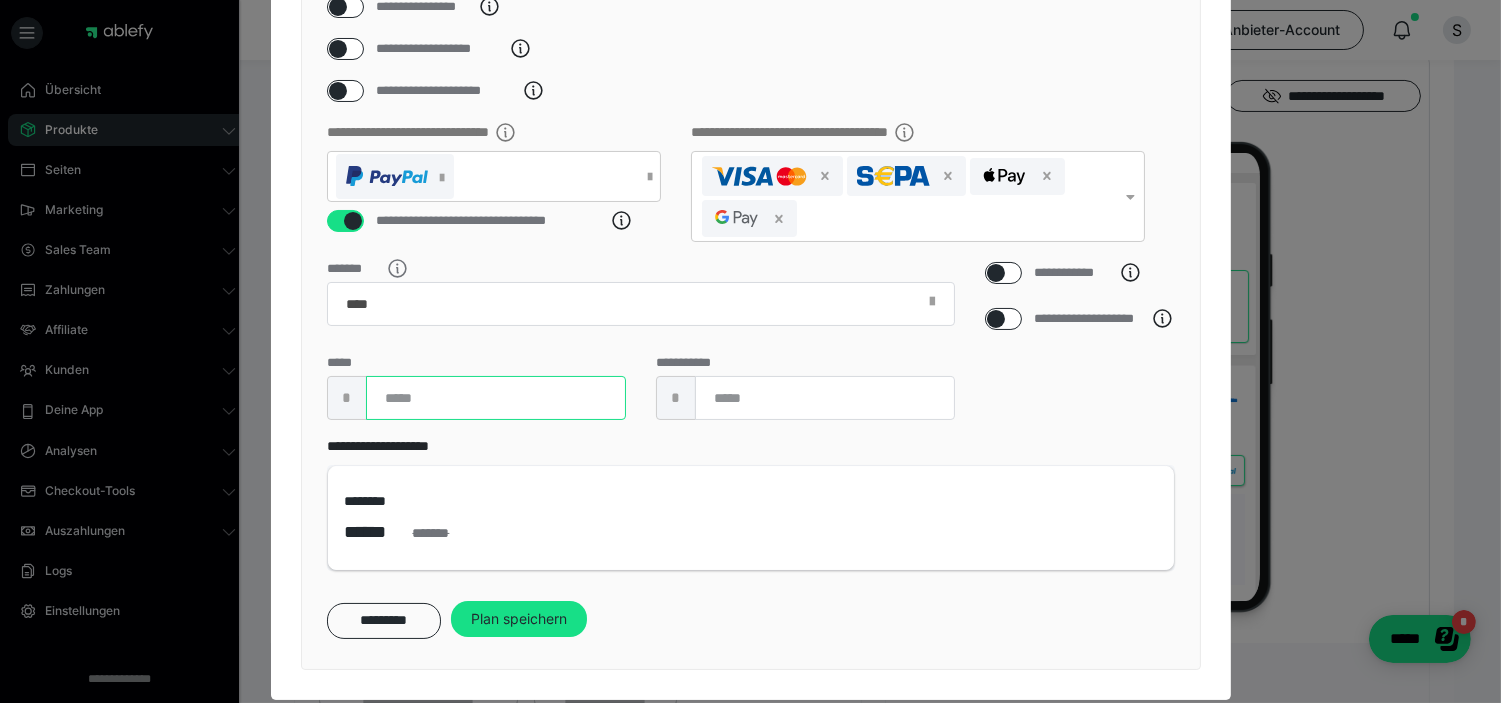 type on "*****" 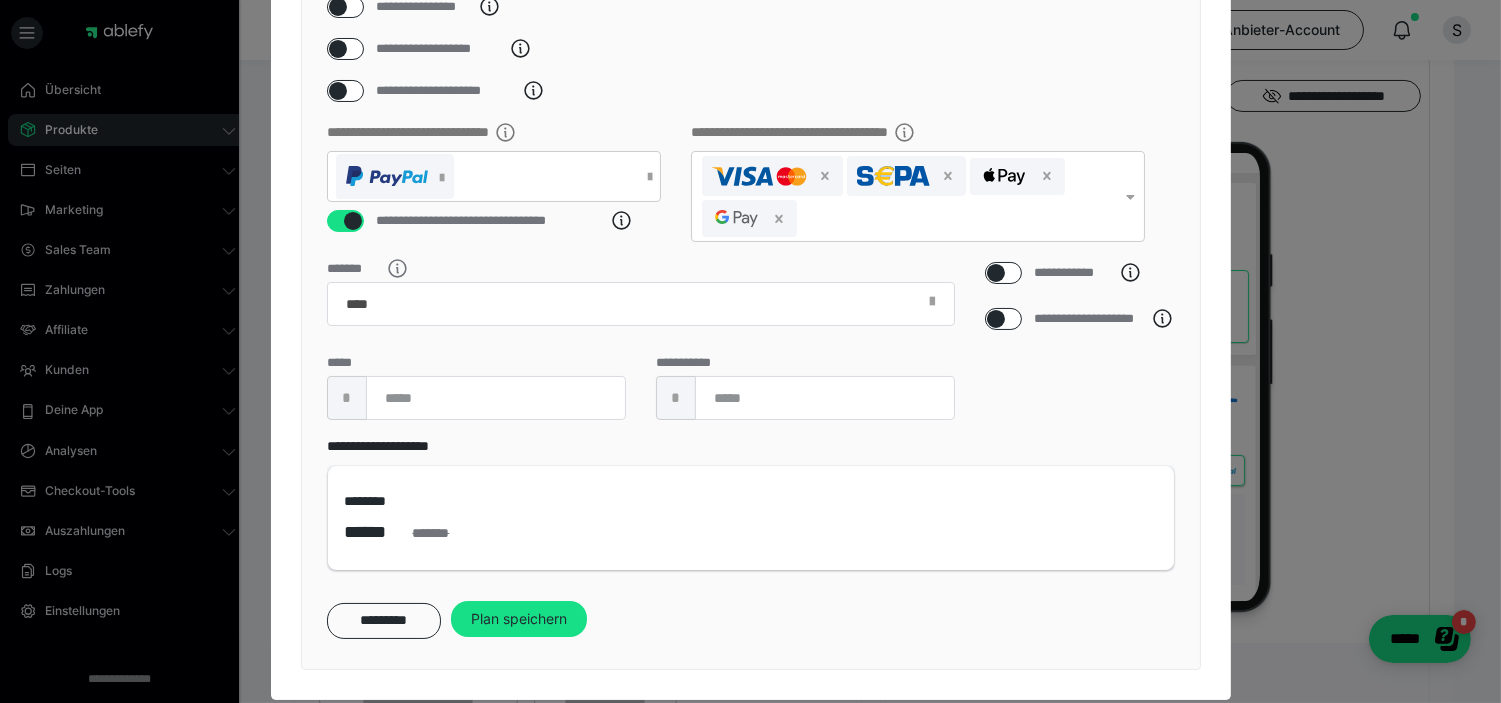click on "**********" at bounding box center (641, 349) 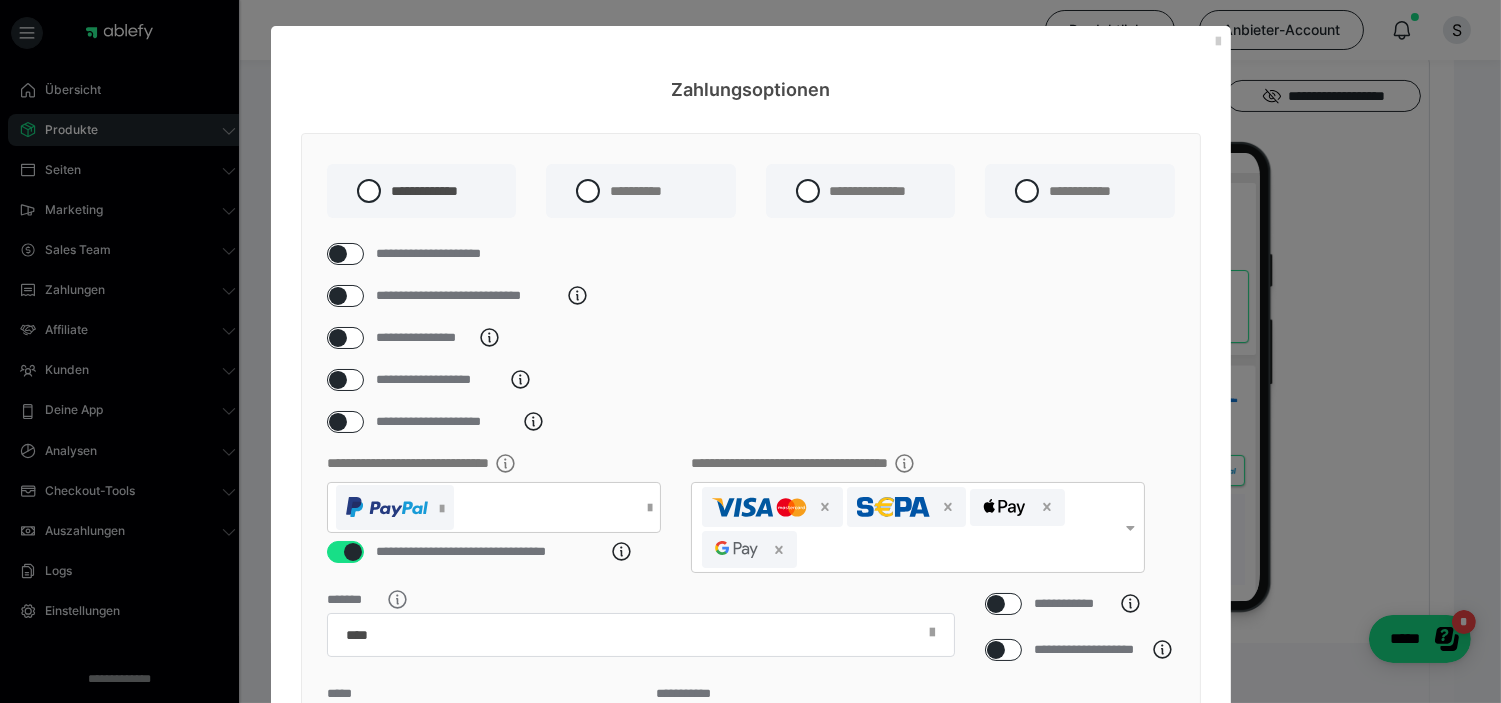 scroll, scrollTop: 0, scrollLeft: 0, axis: both 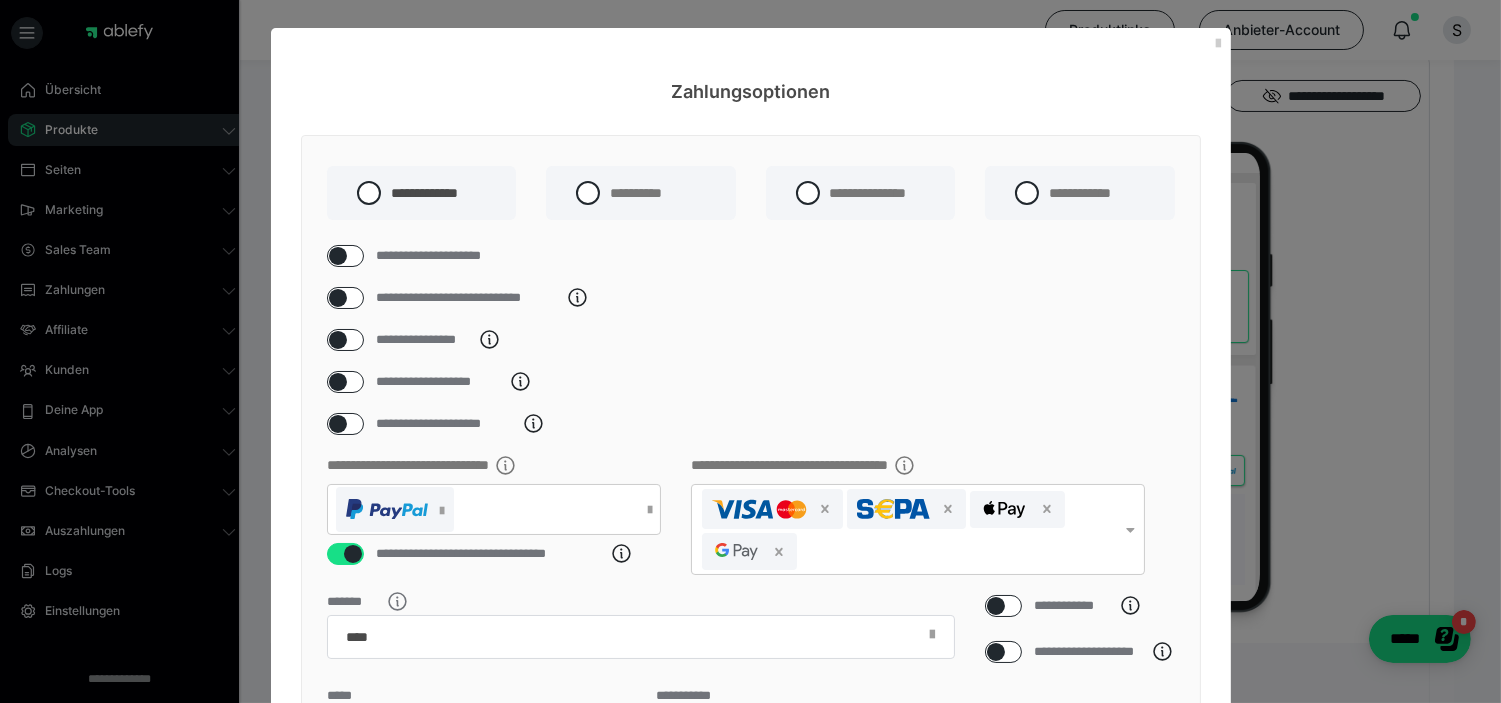 click at bounding box center (338, 256) 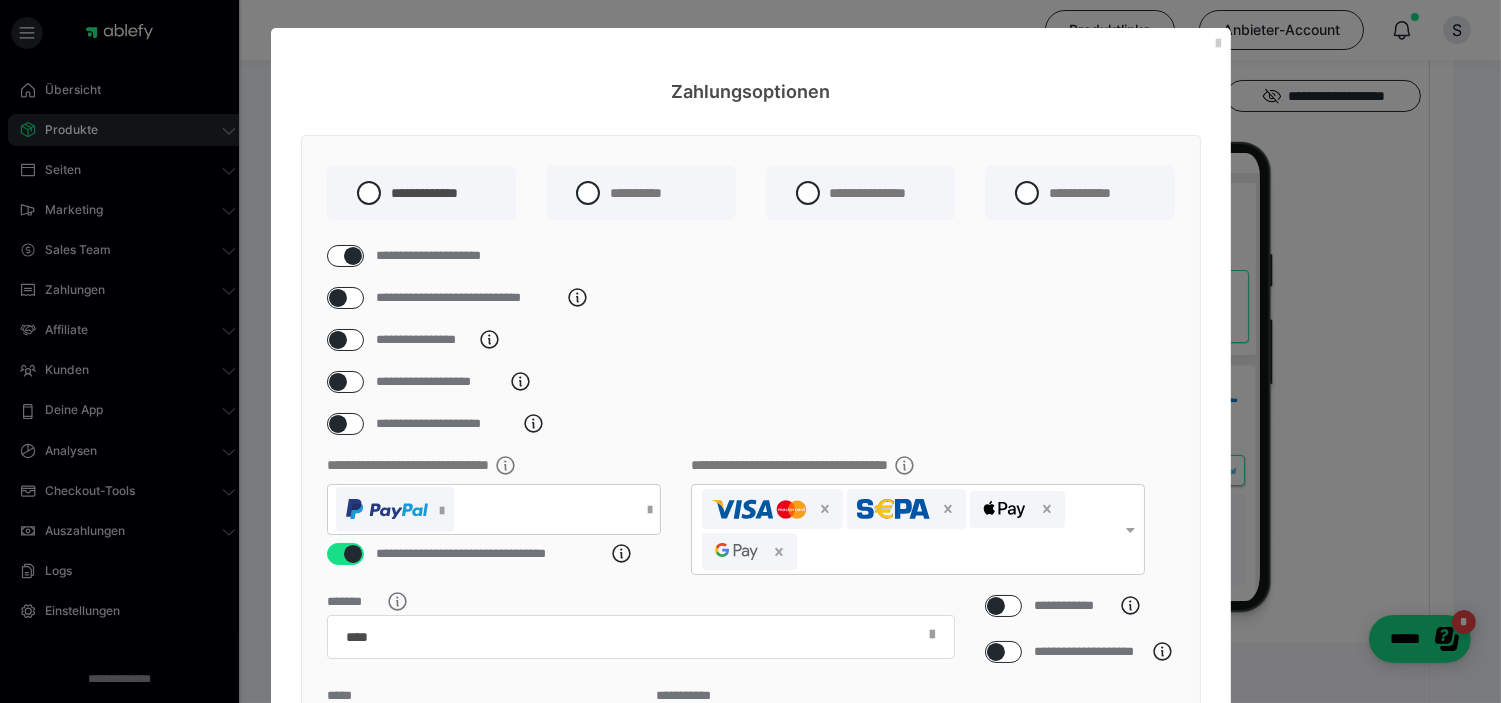 checkbox on "****" 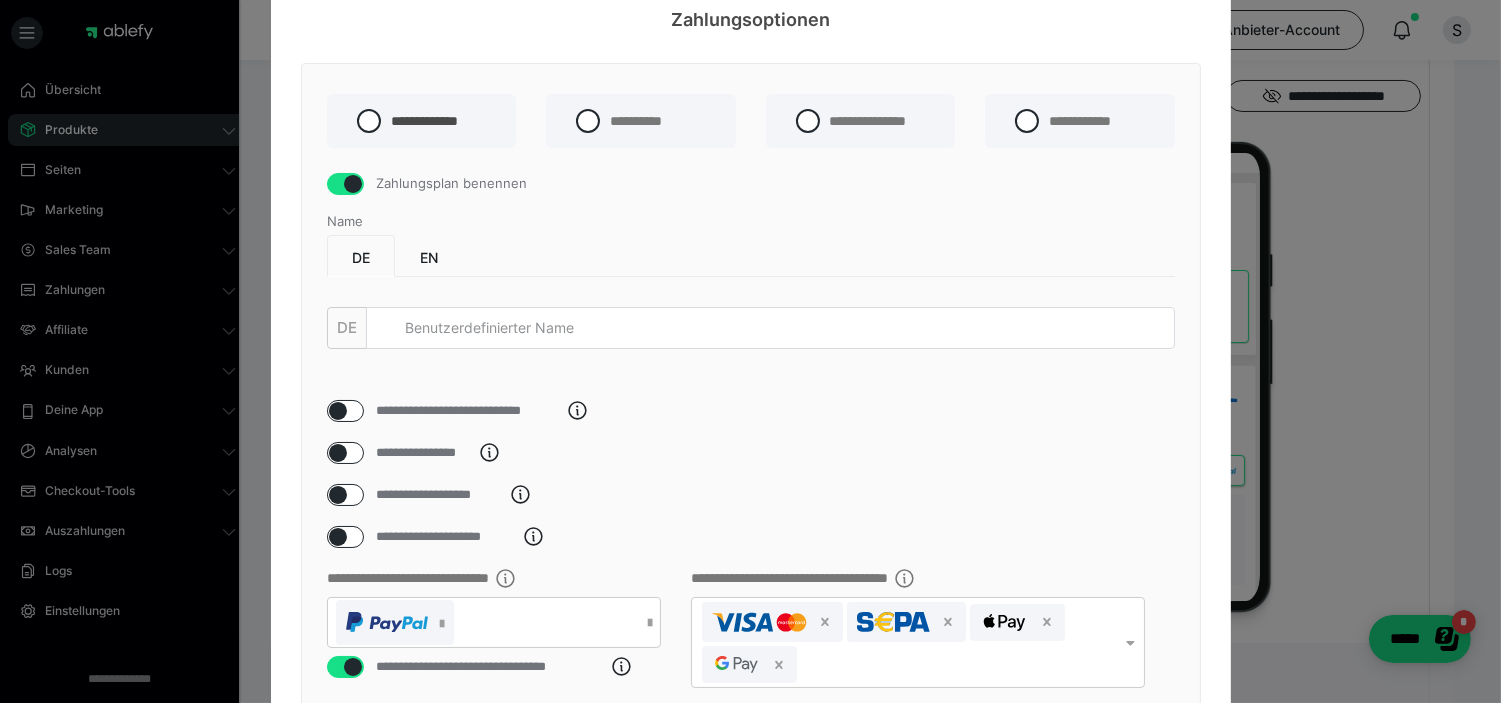 scroll, scrollTop: 111, scrollLeft: 0, axis: vertical 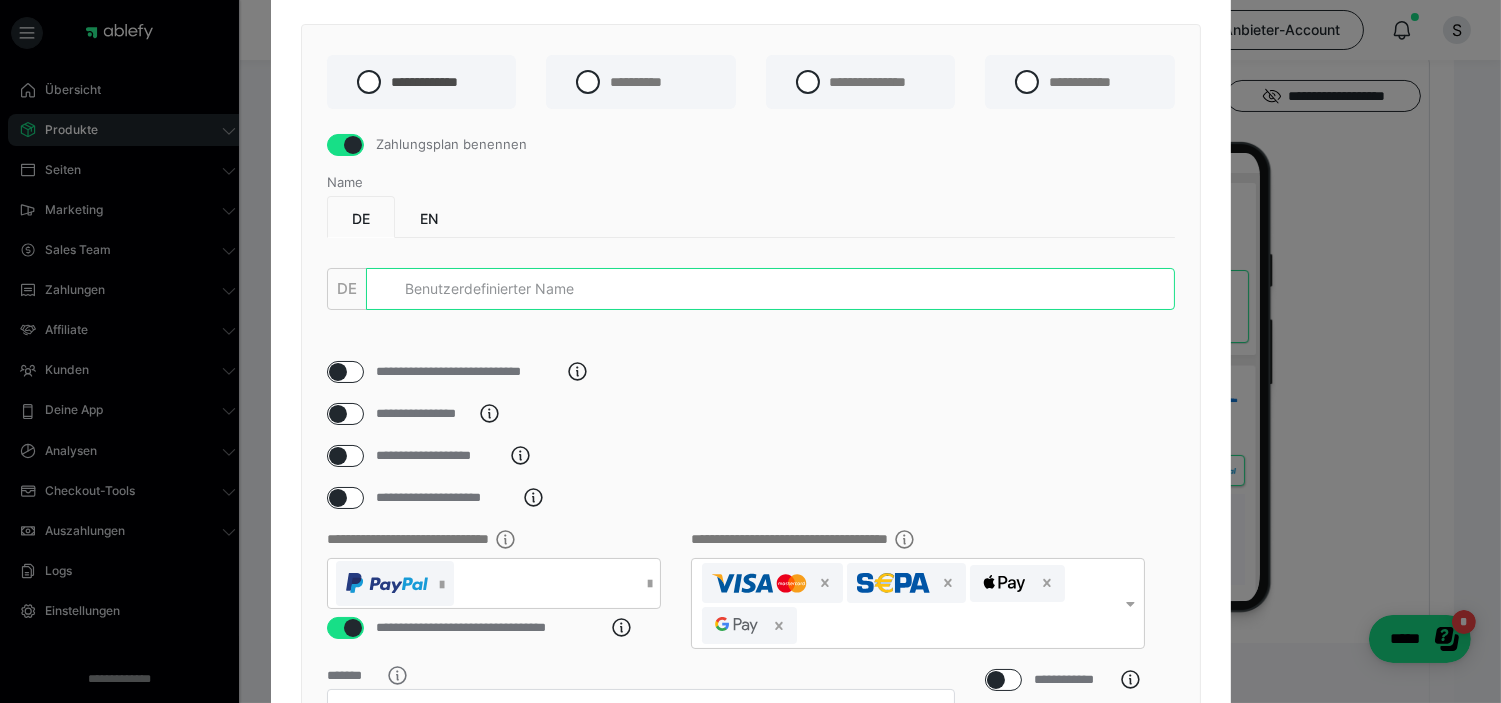 click at bounding box center [770, 289] 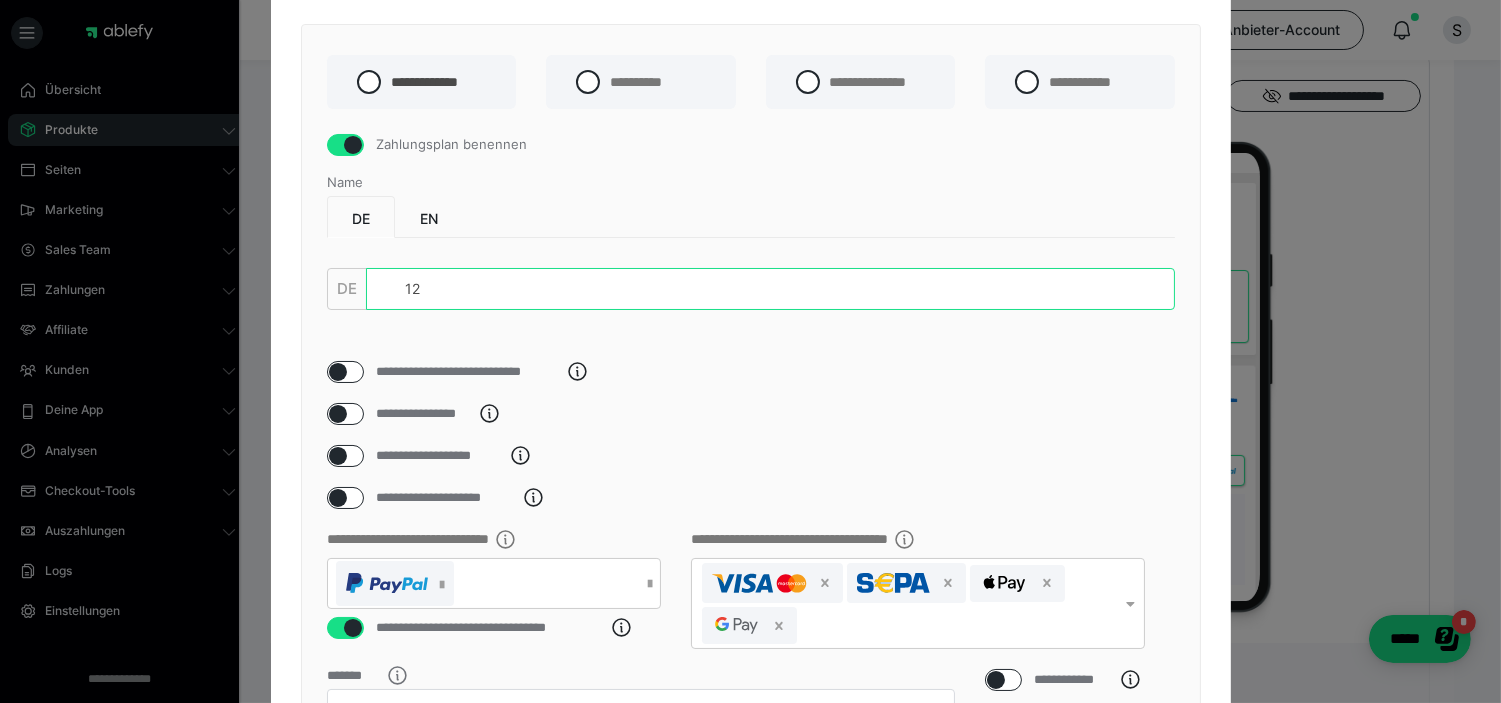 type on "1" 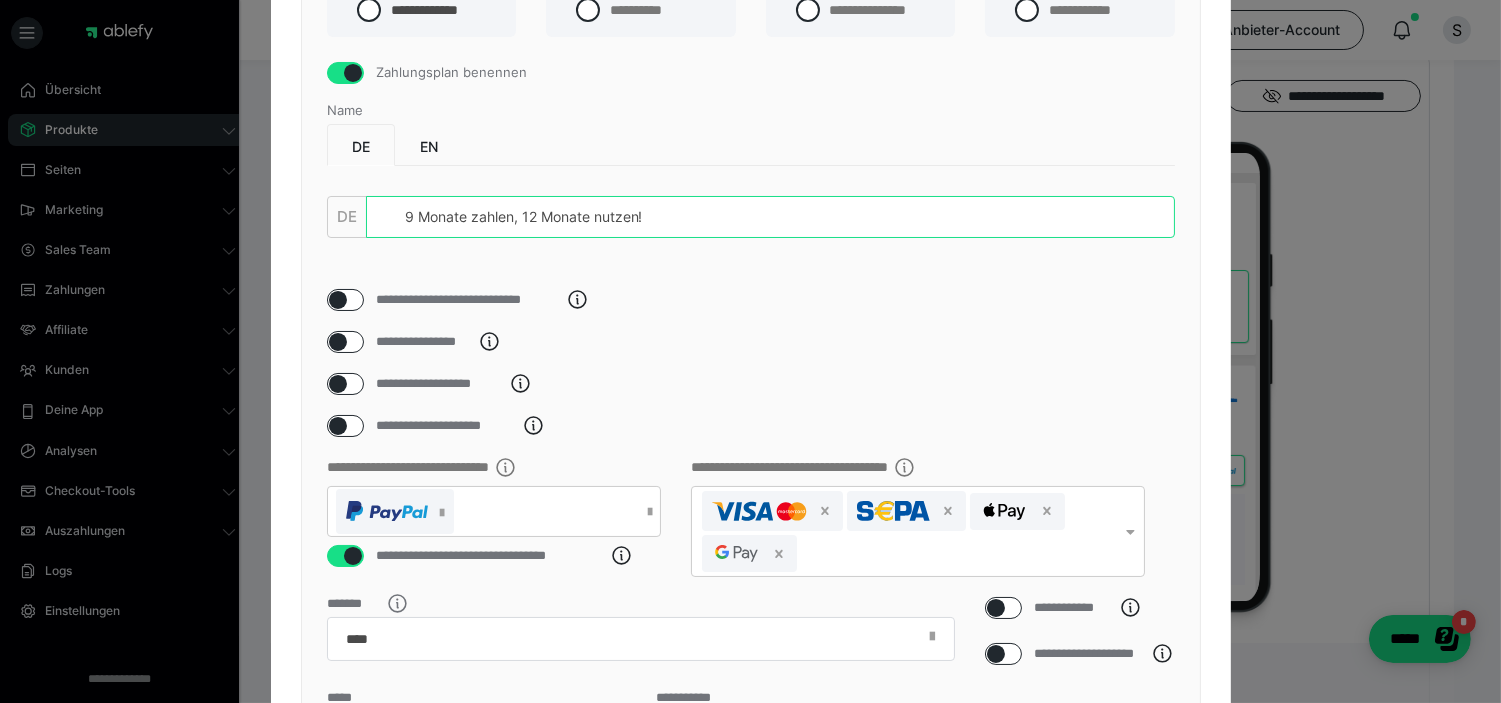 scroll, scrollTop: 222, scrollLeft: 0, axis: vertical 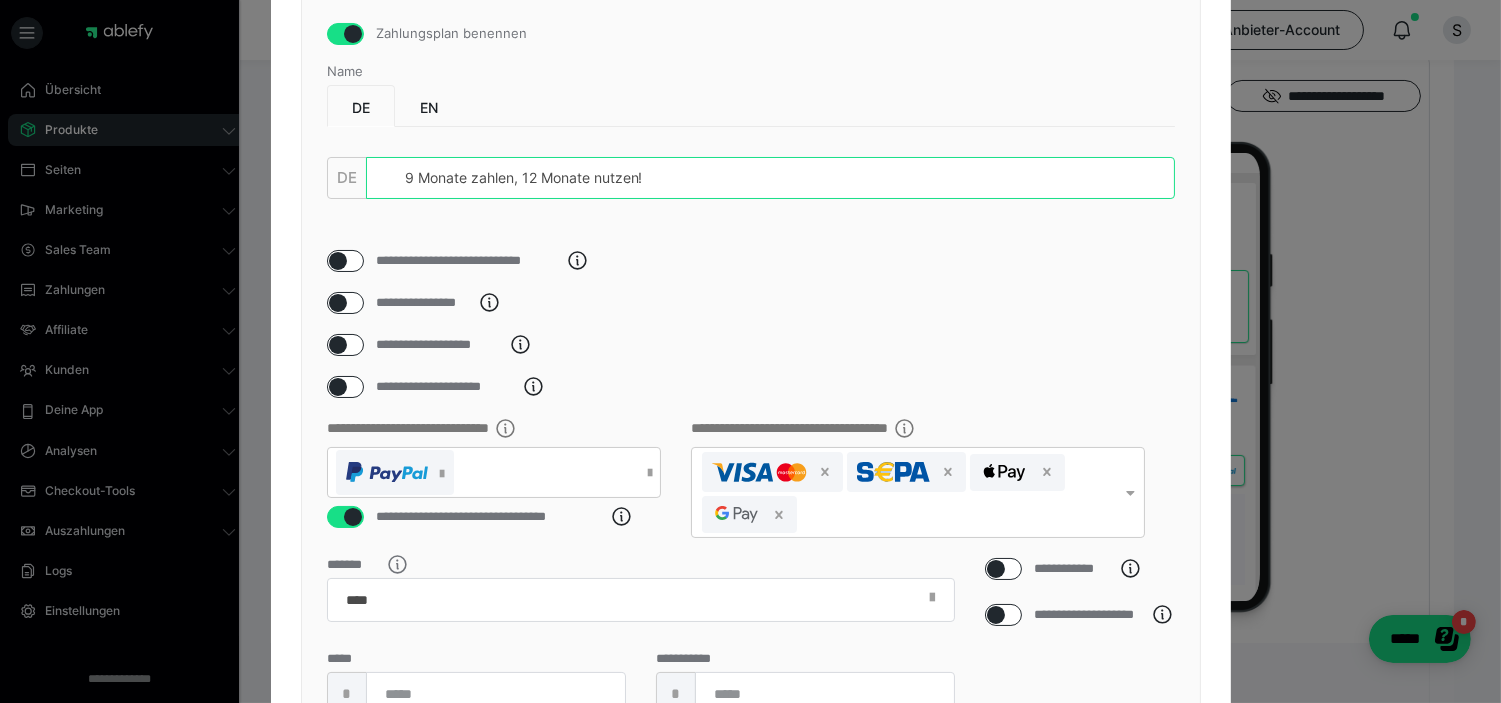 click on "9 Monate zahlen, 12 Monate nutzen!" at bounding box center (770, 178) 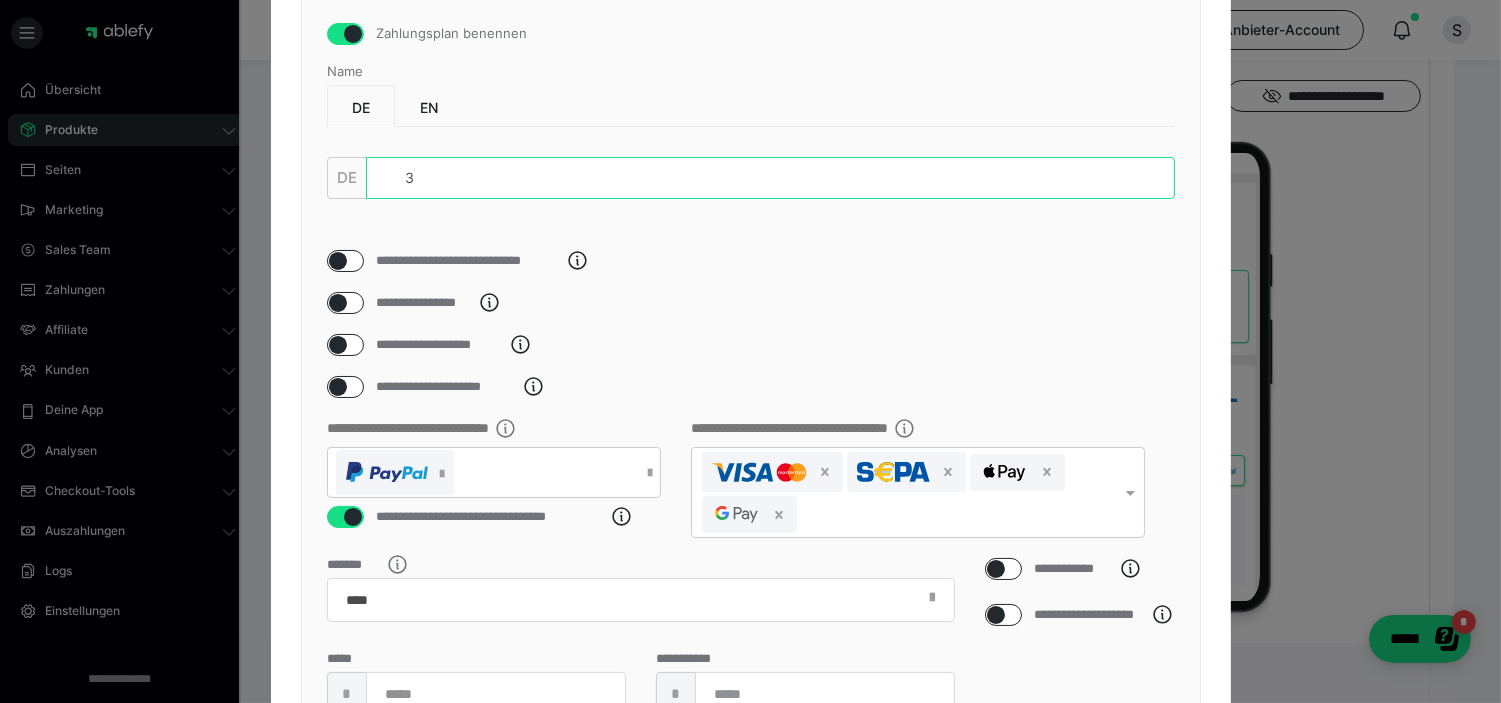 type on "3" 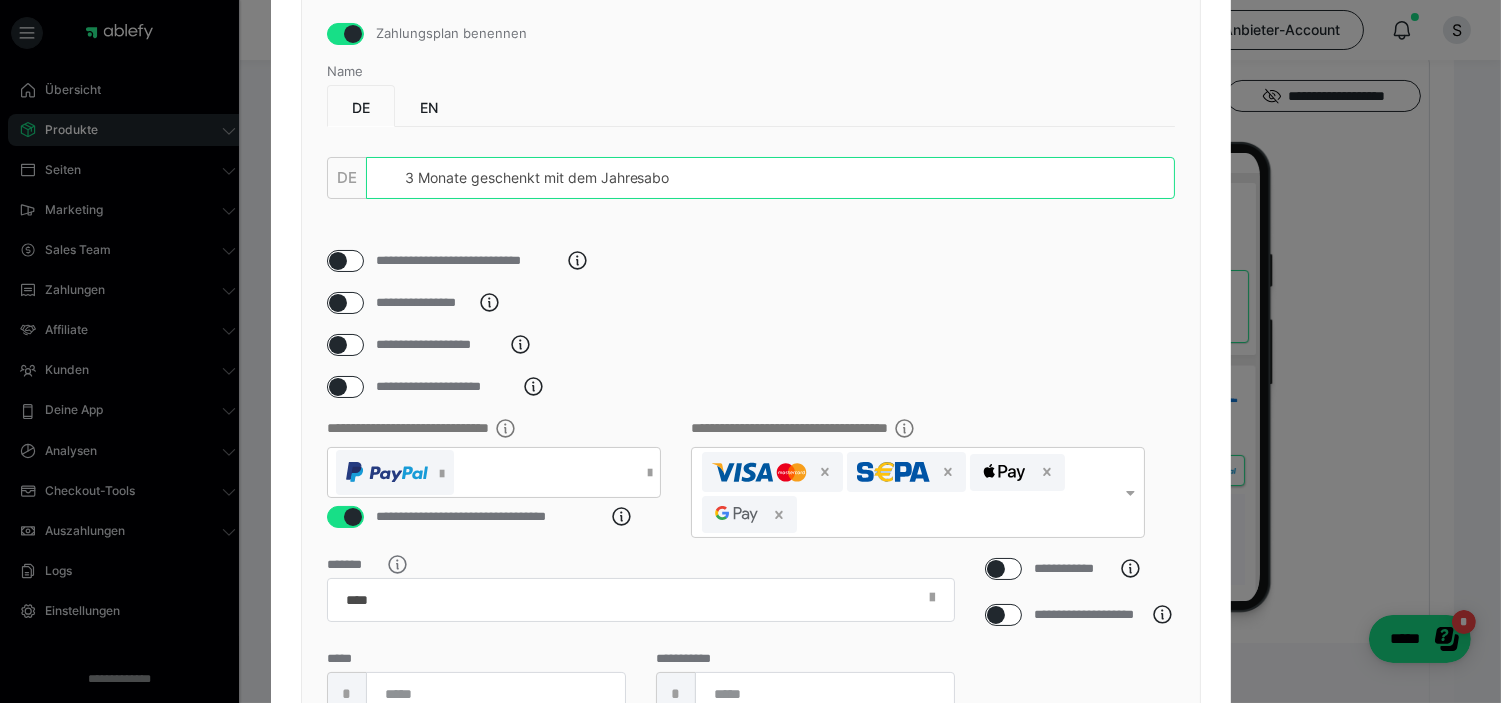 type on "3 Monate geschenkt mit dem Jahresabo" 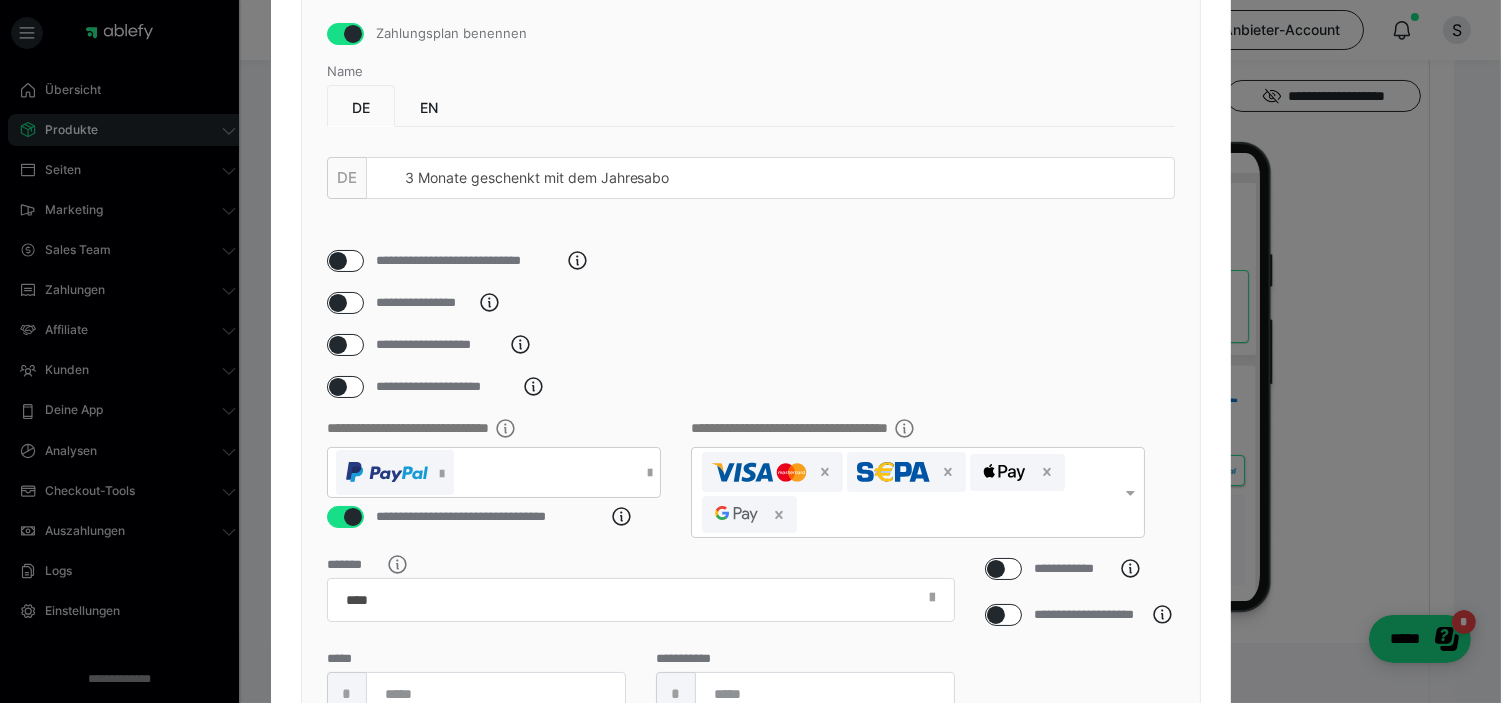 click on "**********" at bounding box center (751, 445) 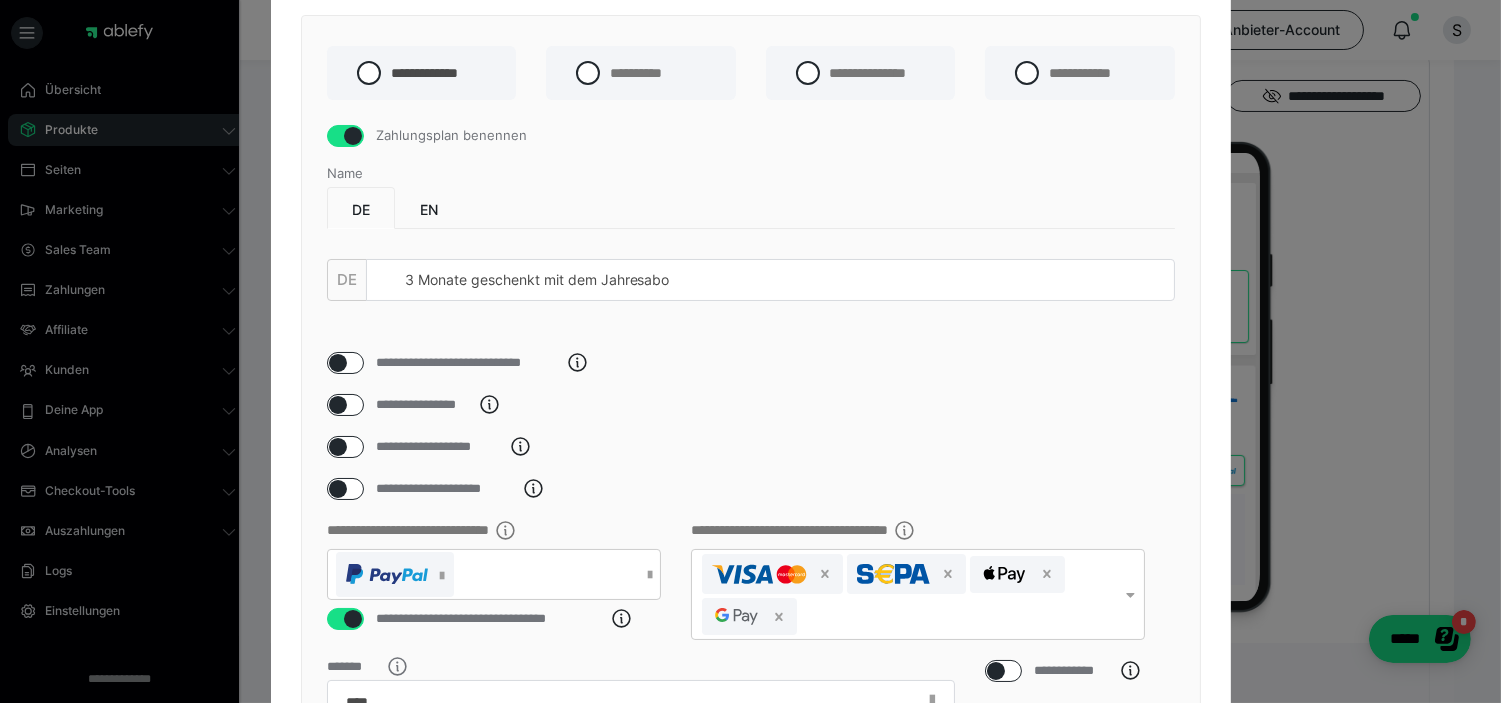 scroll, scrollTop: 0, scrollLeft: 0, axis: both 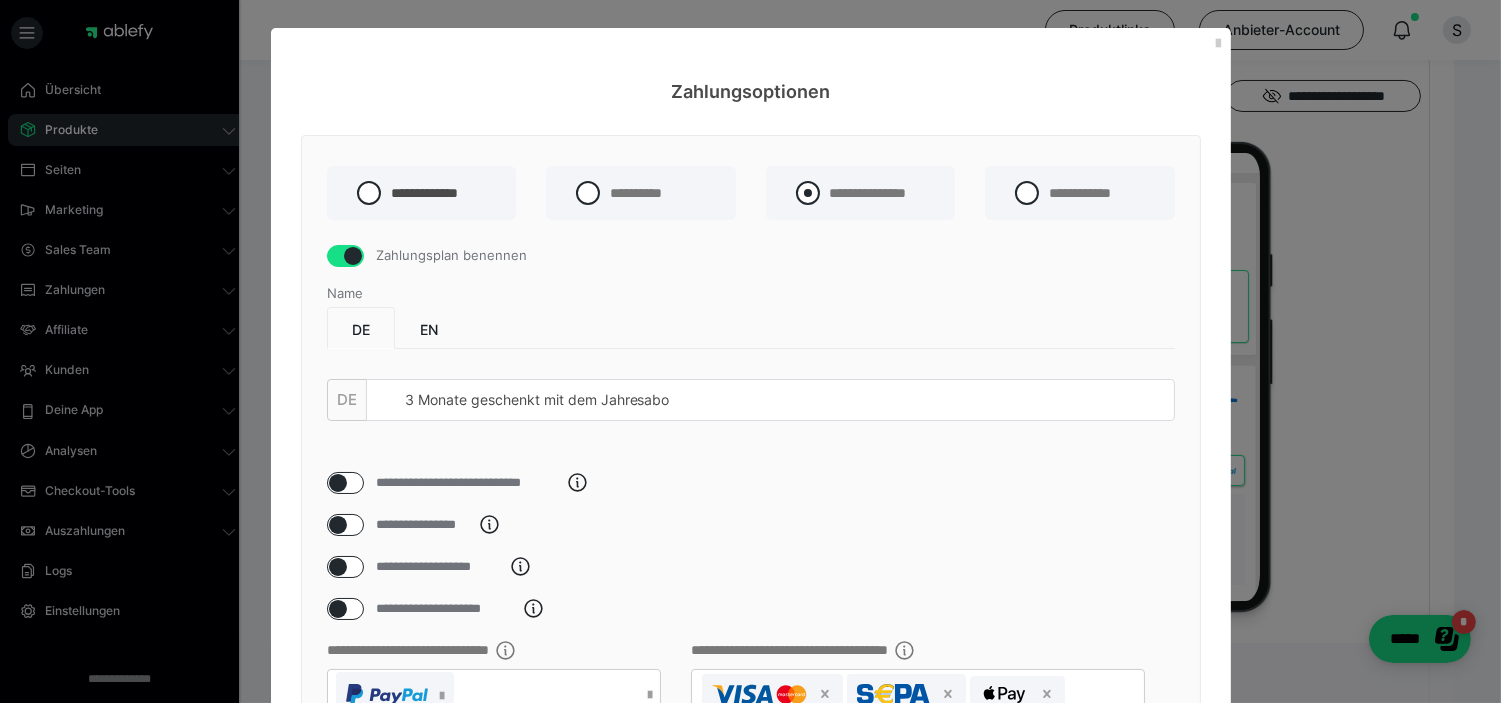click at bounding box center [808, 193] 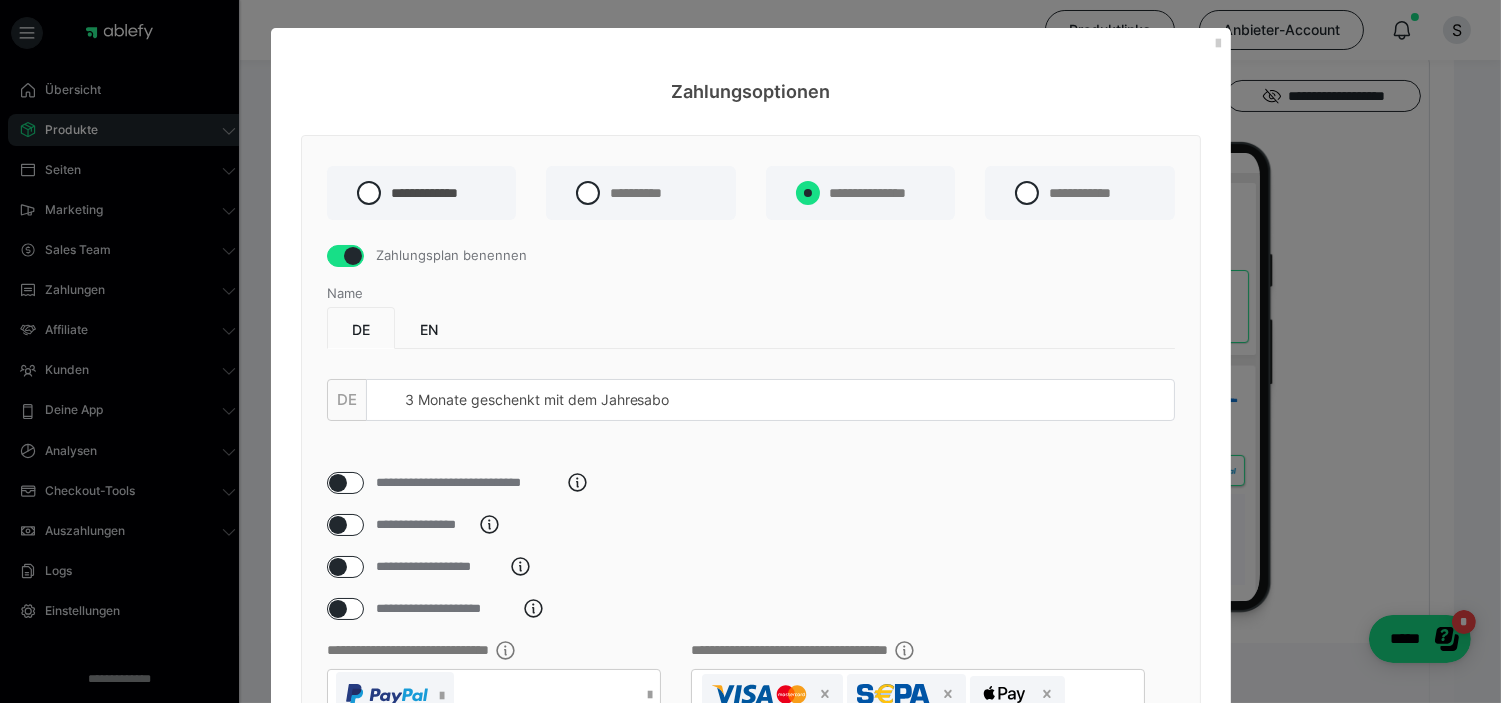 radio on "****" 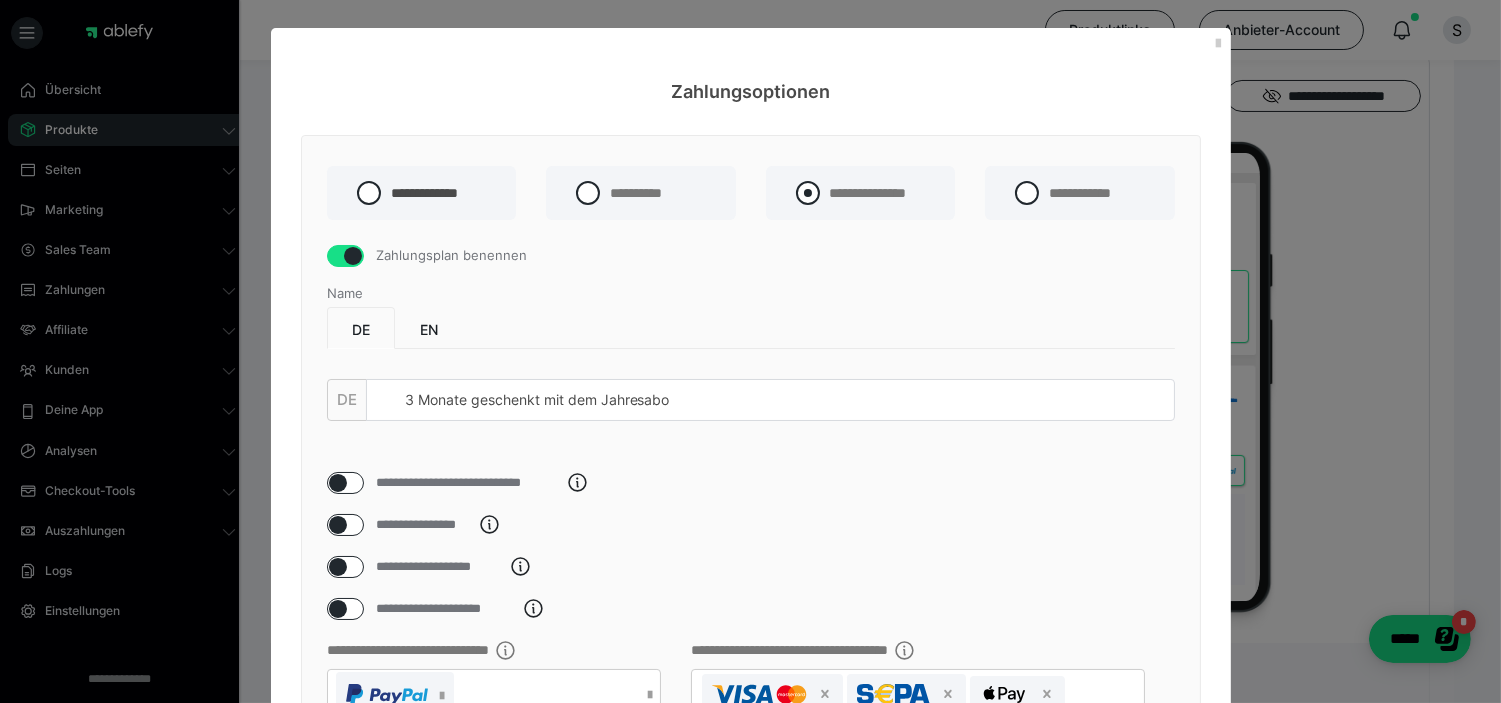 radio on "*****" 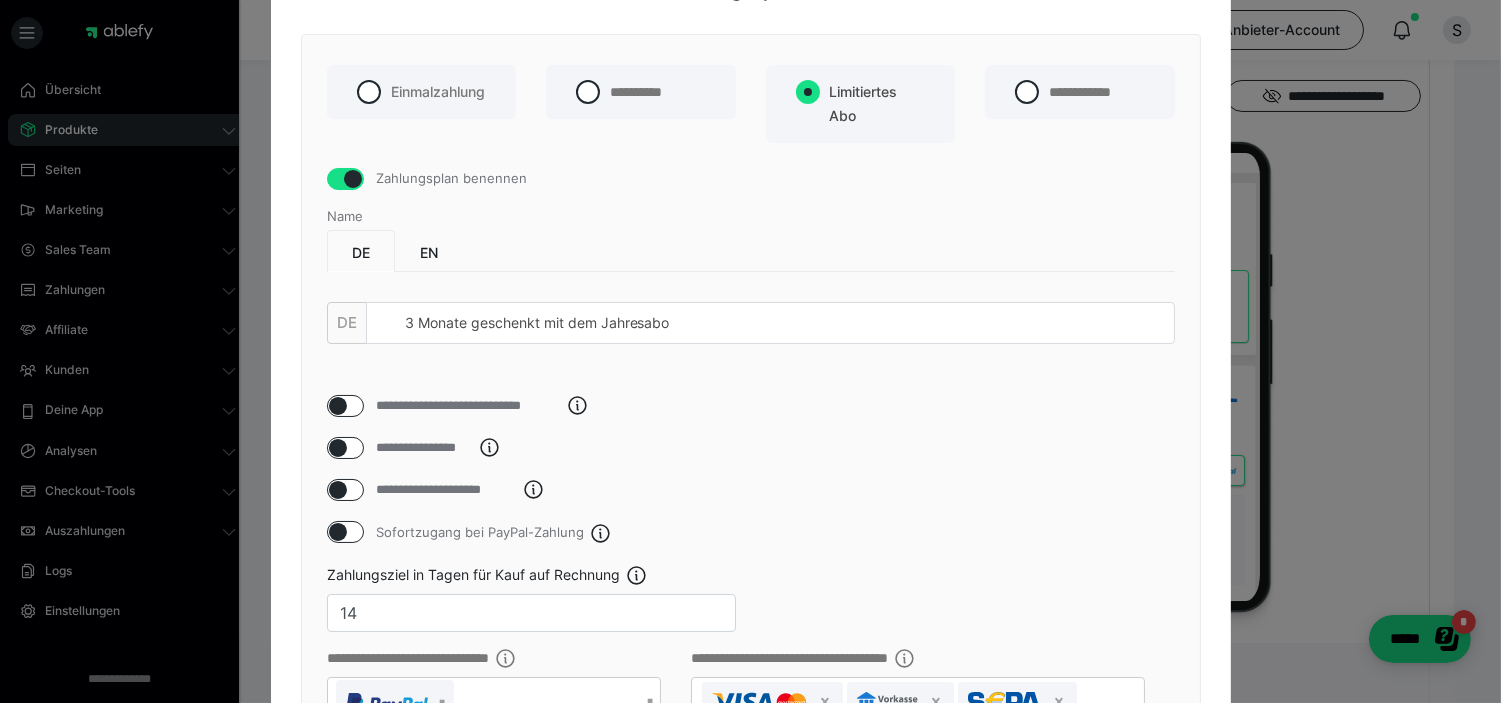 scroll, scrollTop: 0, scrollLeft: 0, axis: both 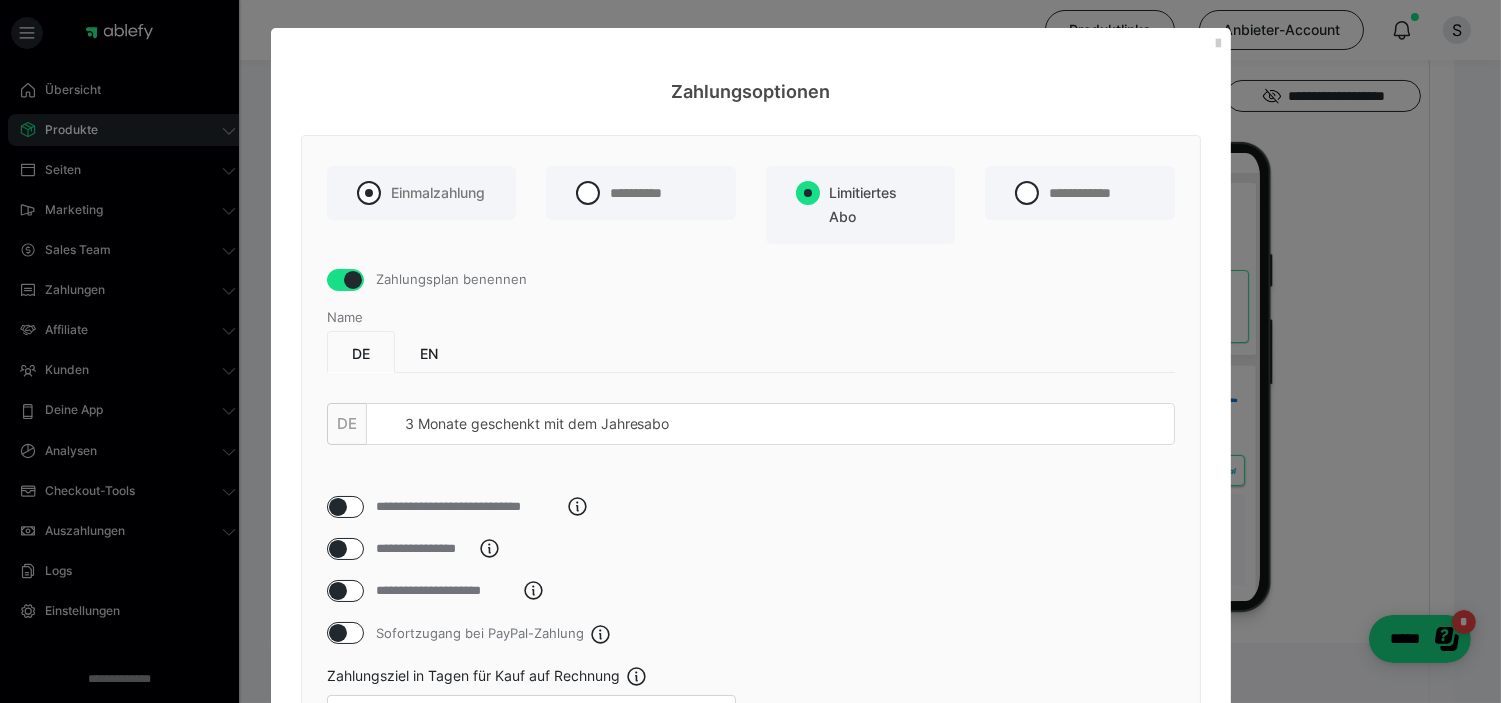 click on "Einmalzahlung" at bounding box center [438, 192] 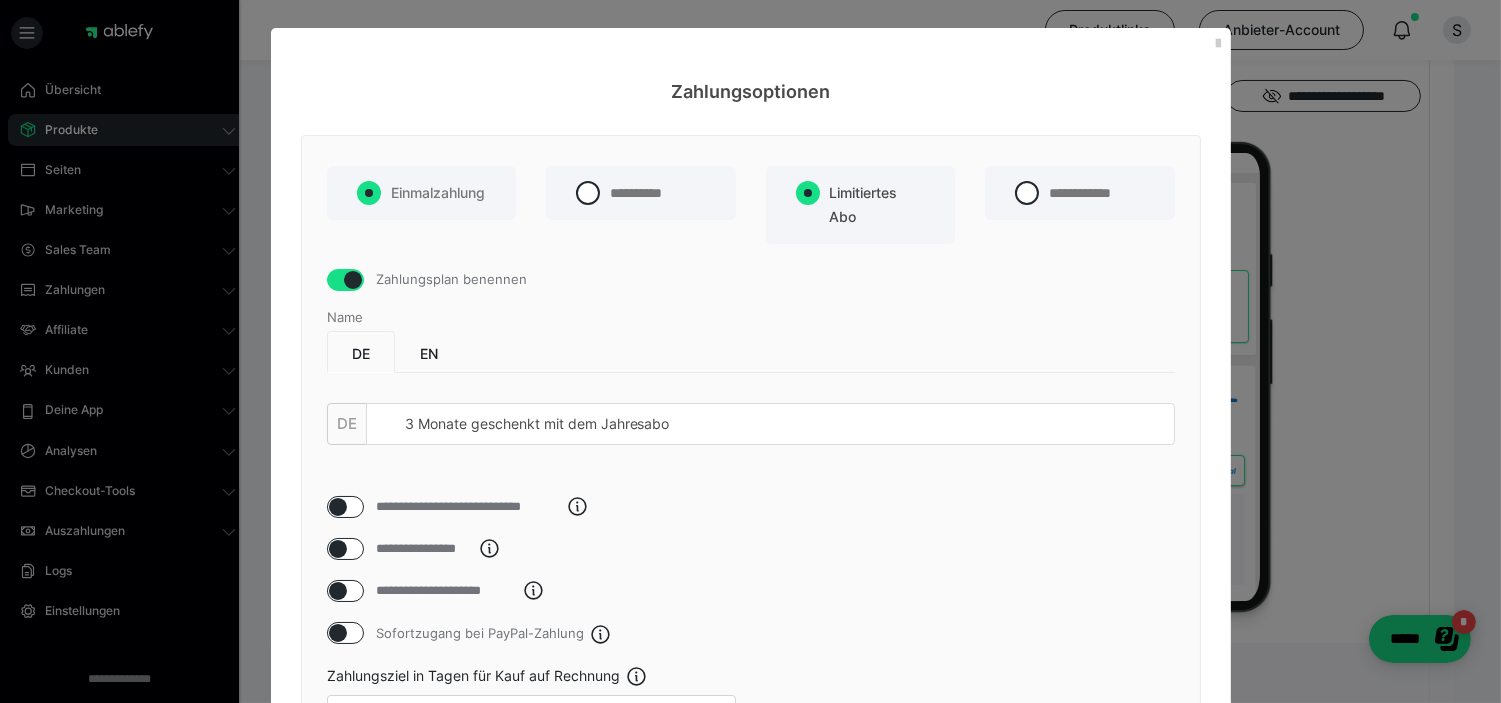 radio on "false" 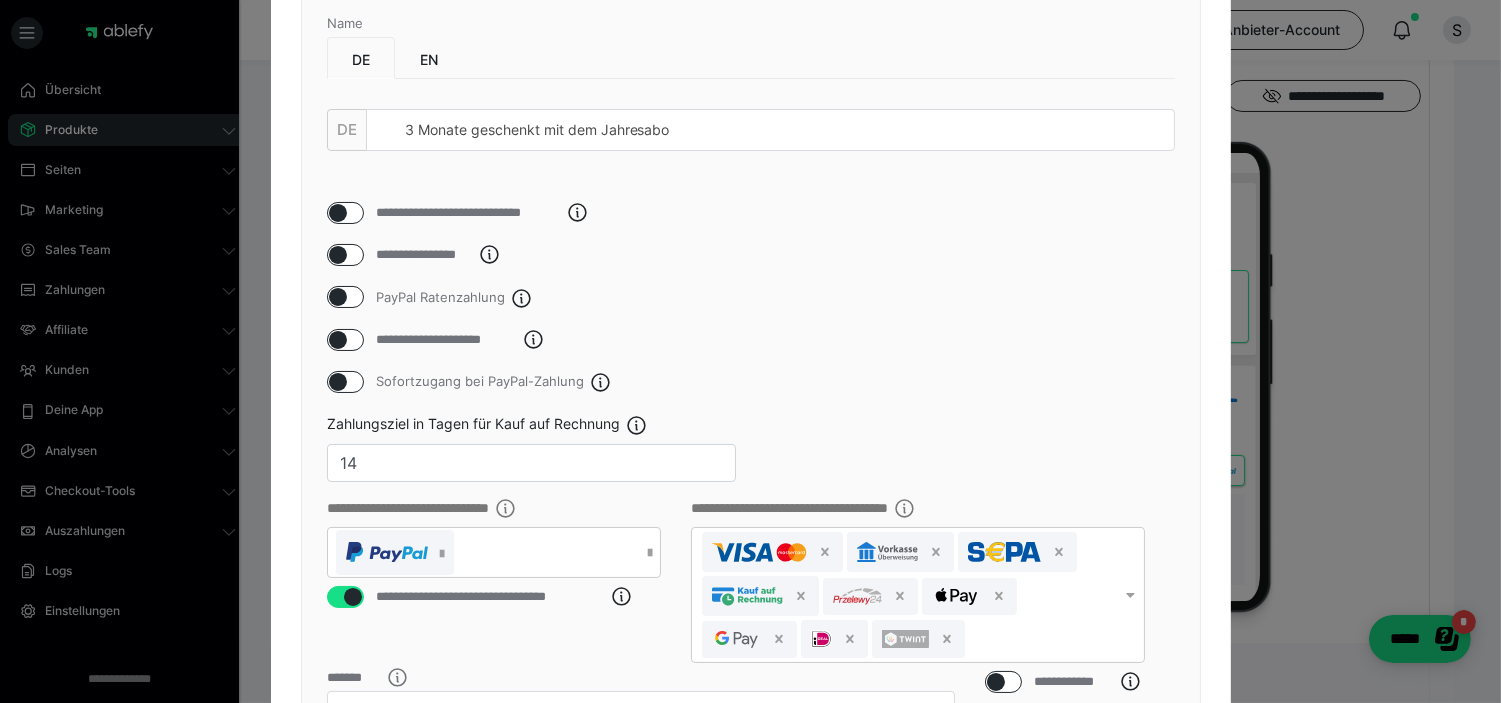 scroll, scrollTop: 333, scrollLeft: 0, axis: vertical 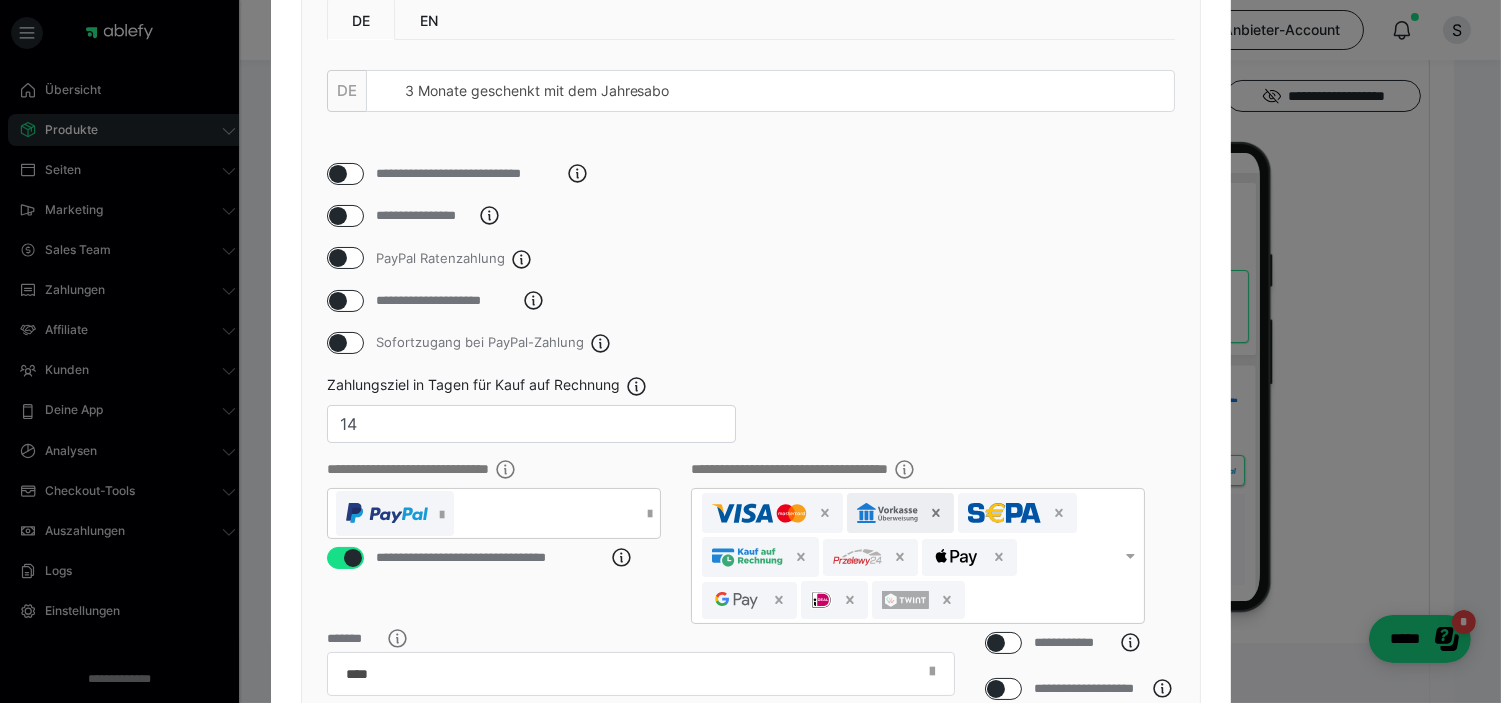 click 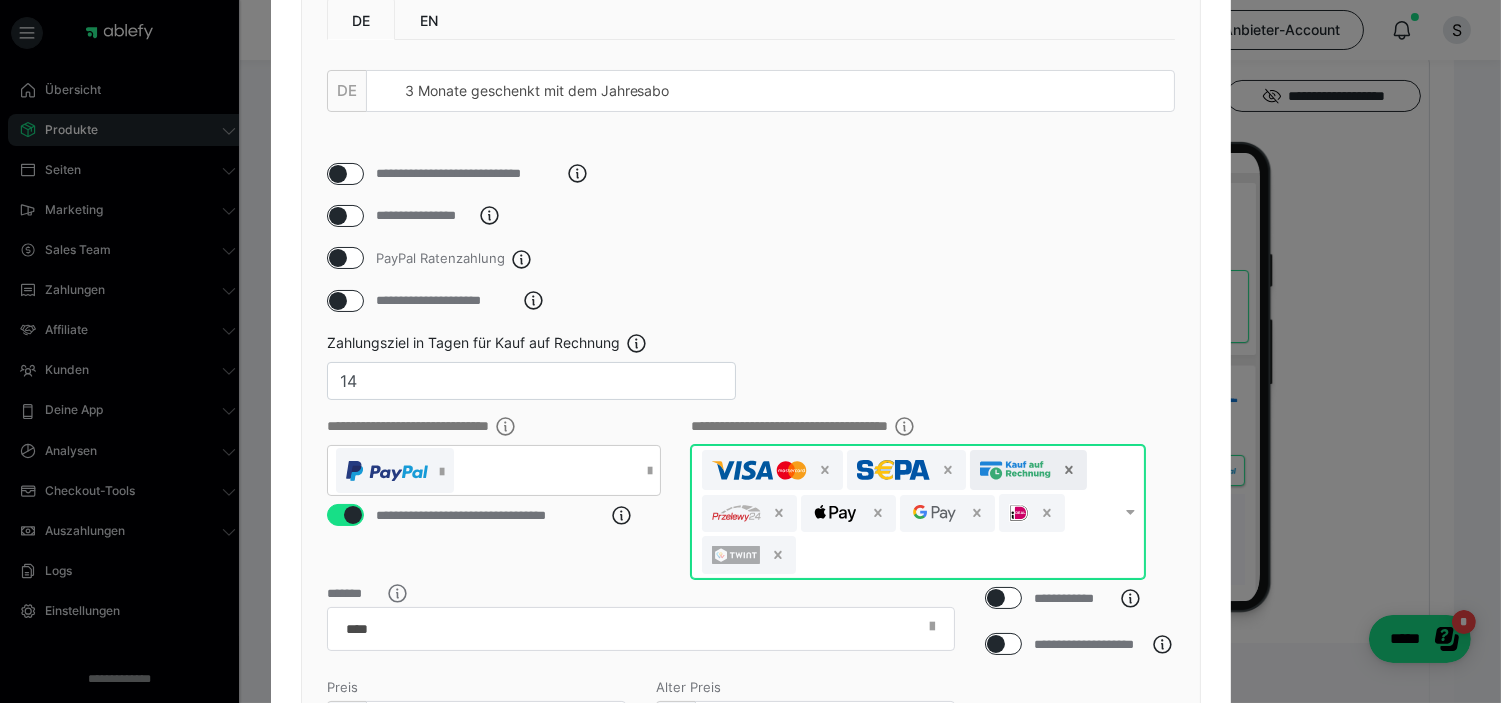 click 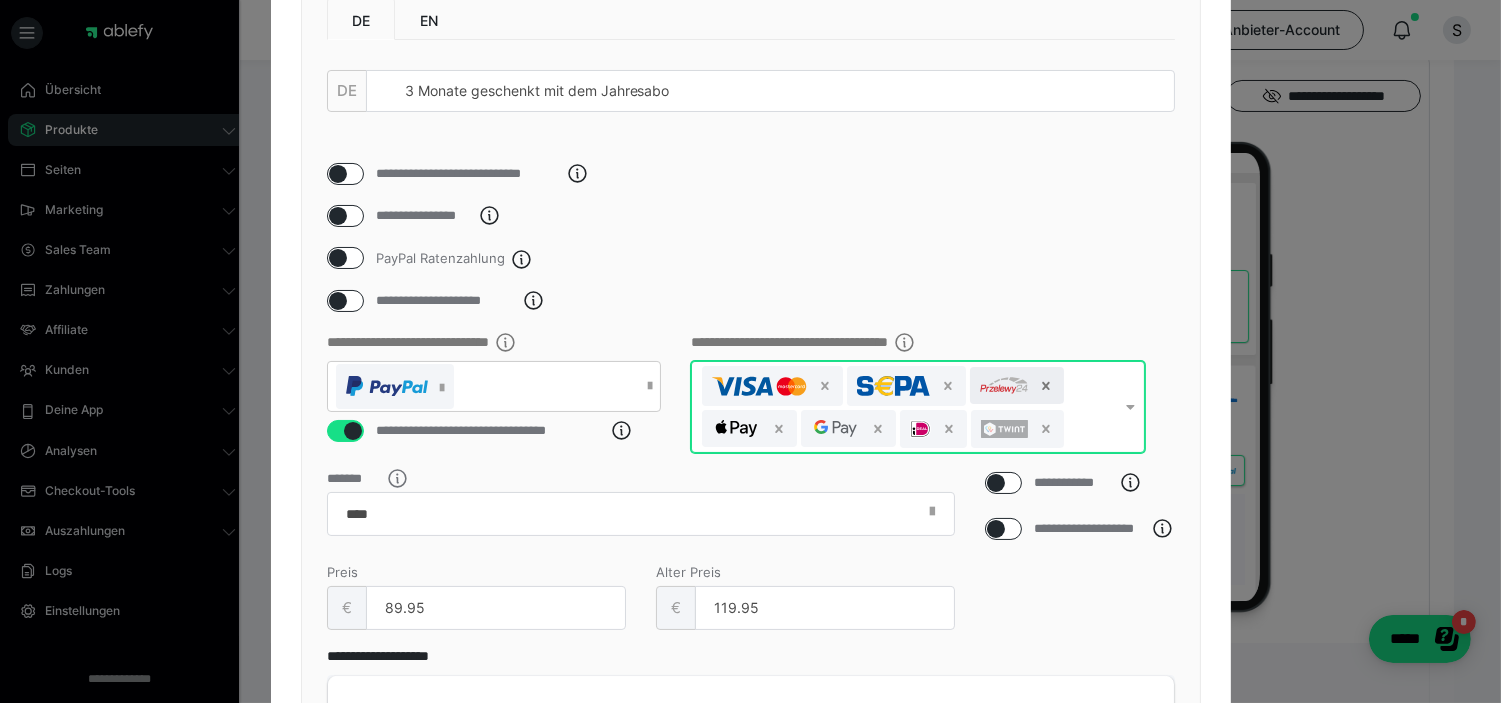 click 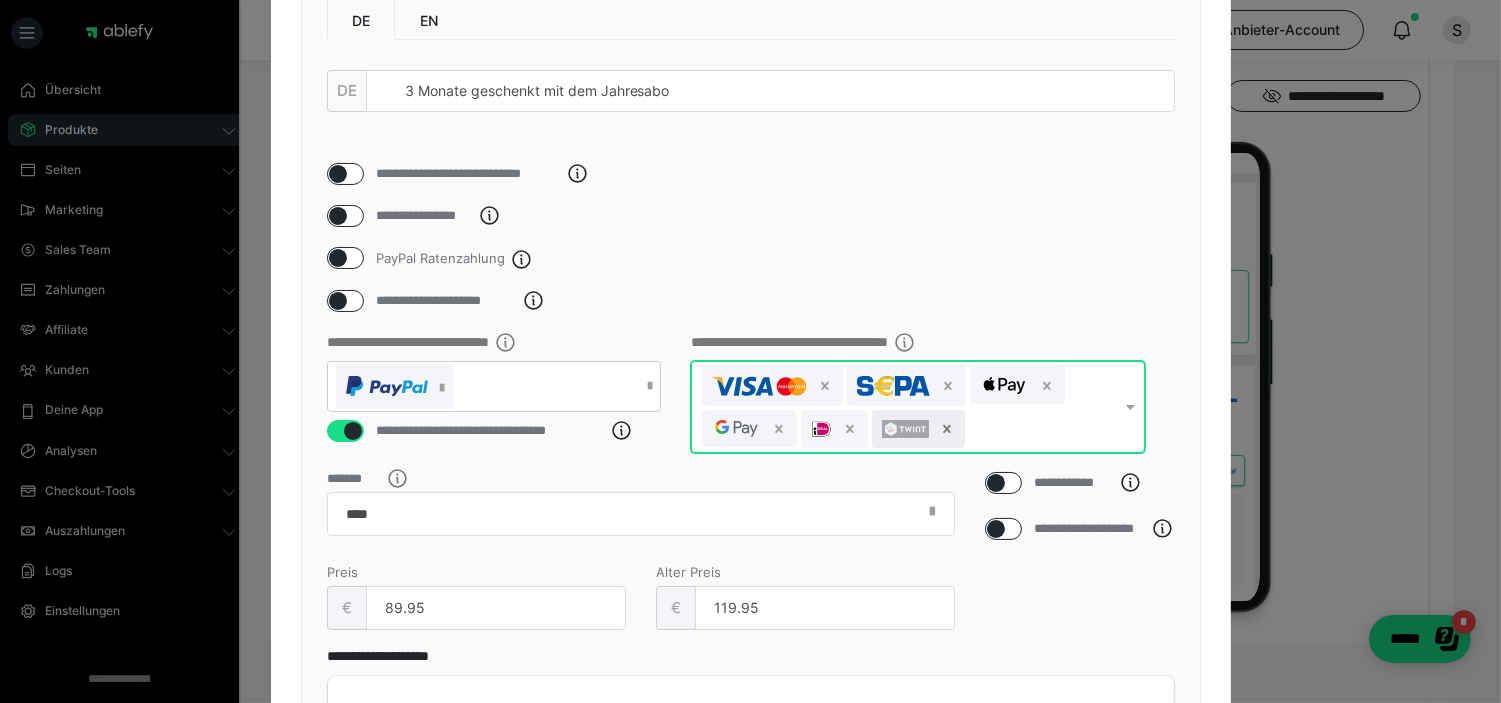 click 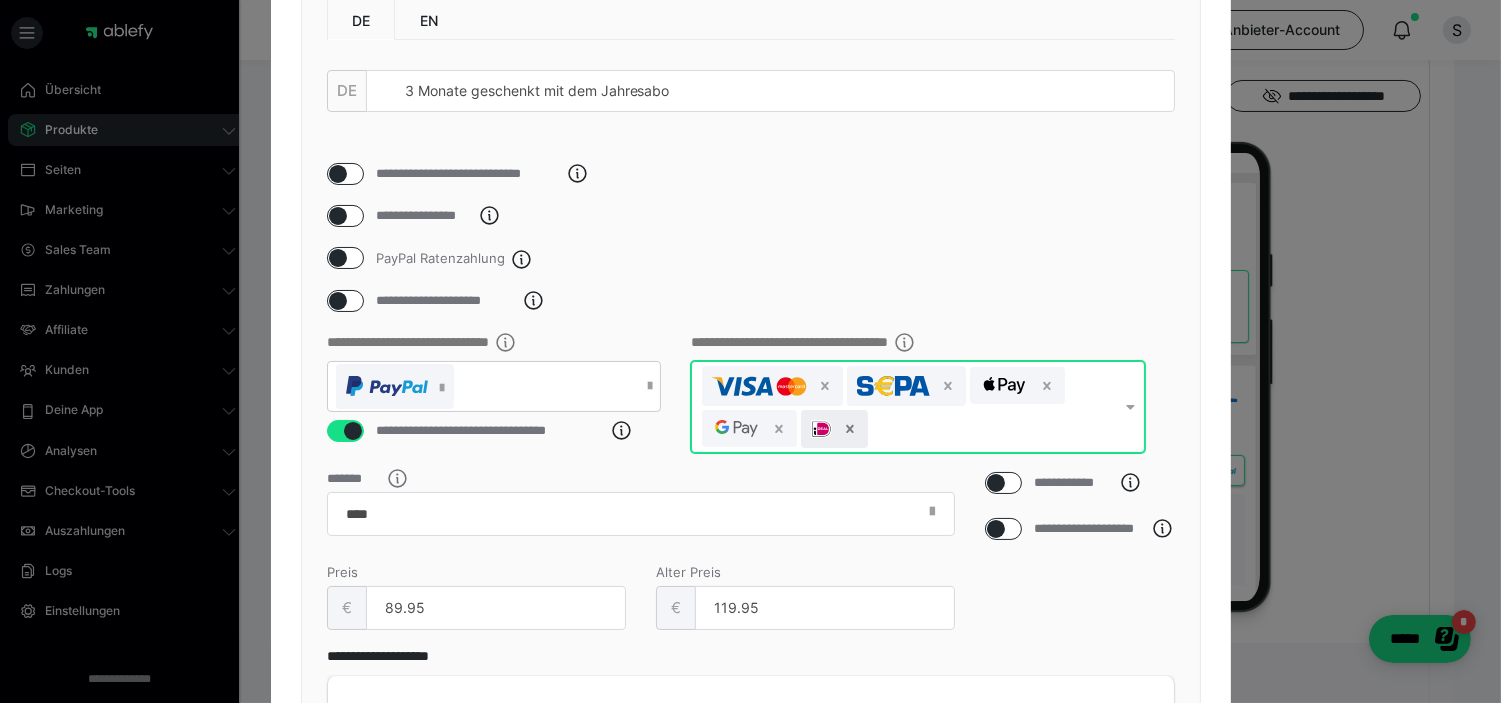 click 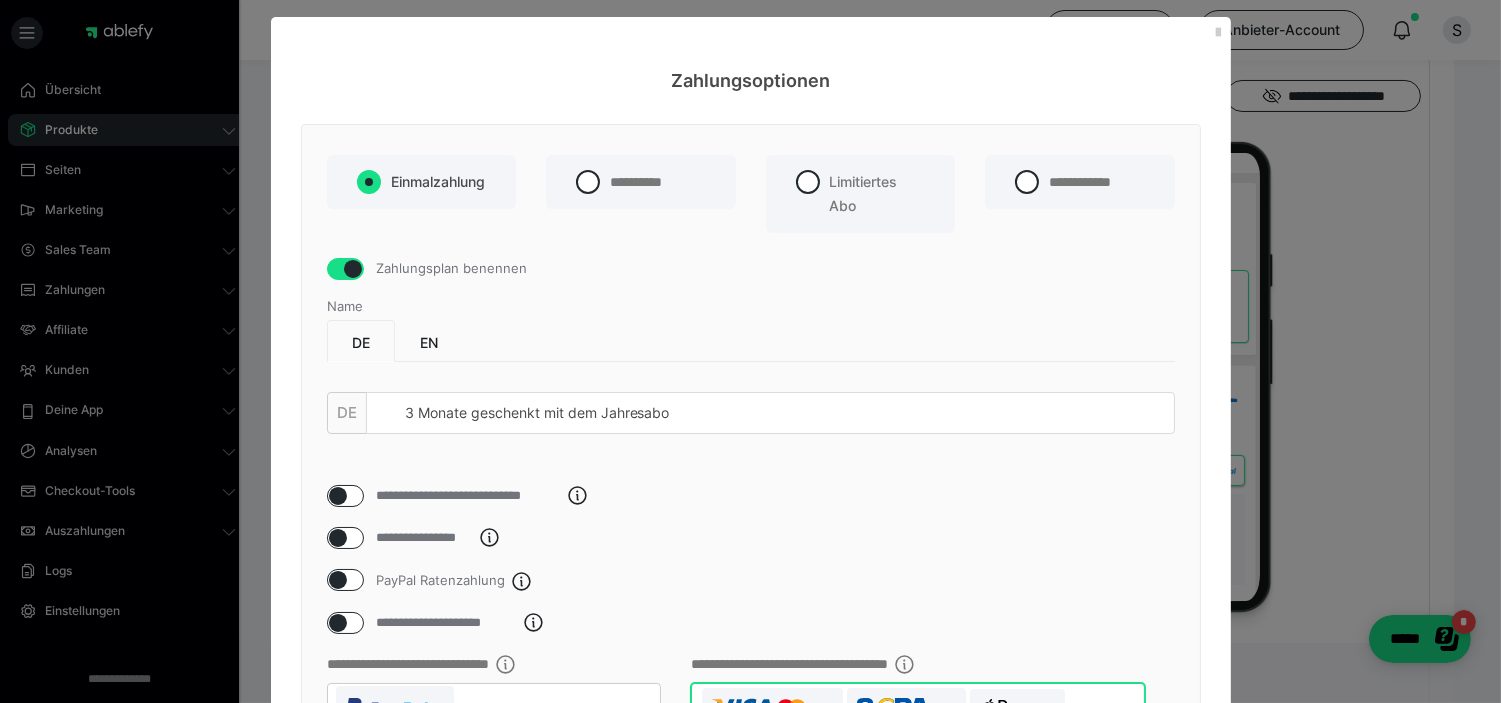 scroll, scrollTop: 122, scrollLeft: 0, axis: vertical 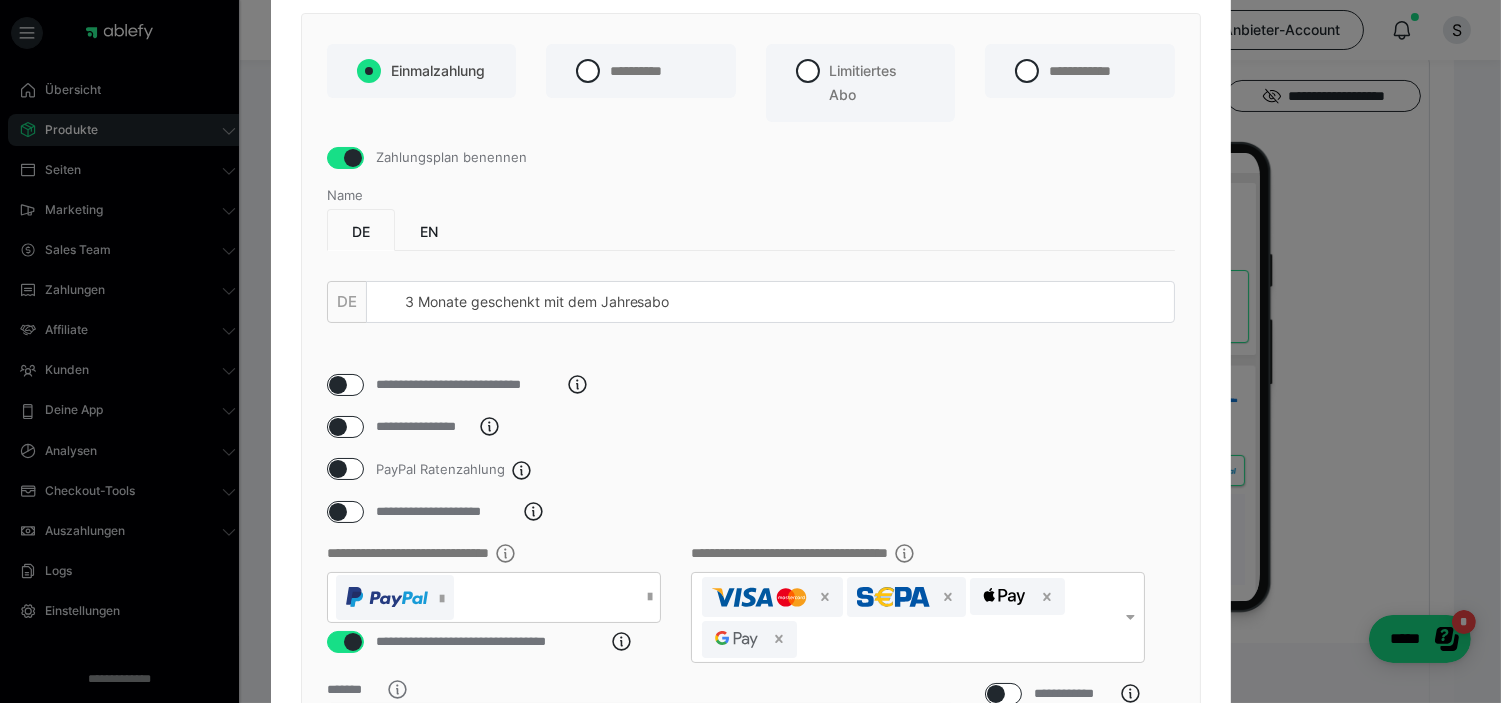 click at bounding box center [338, 512] 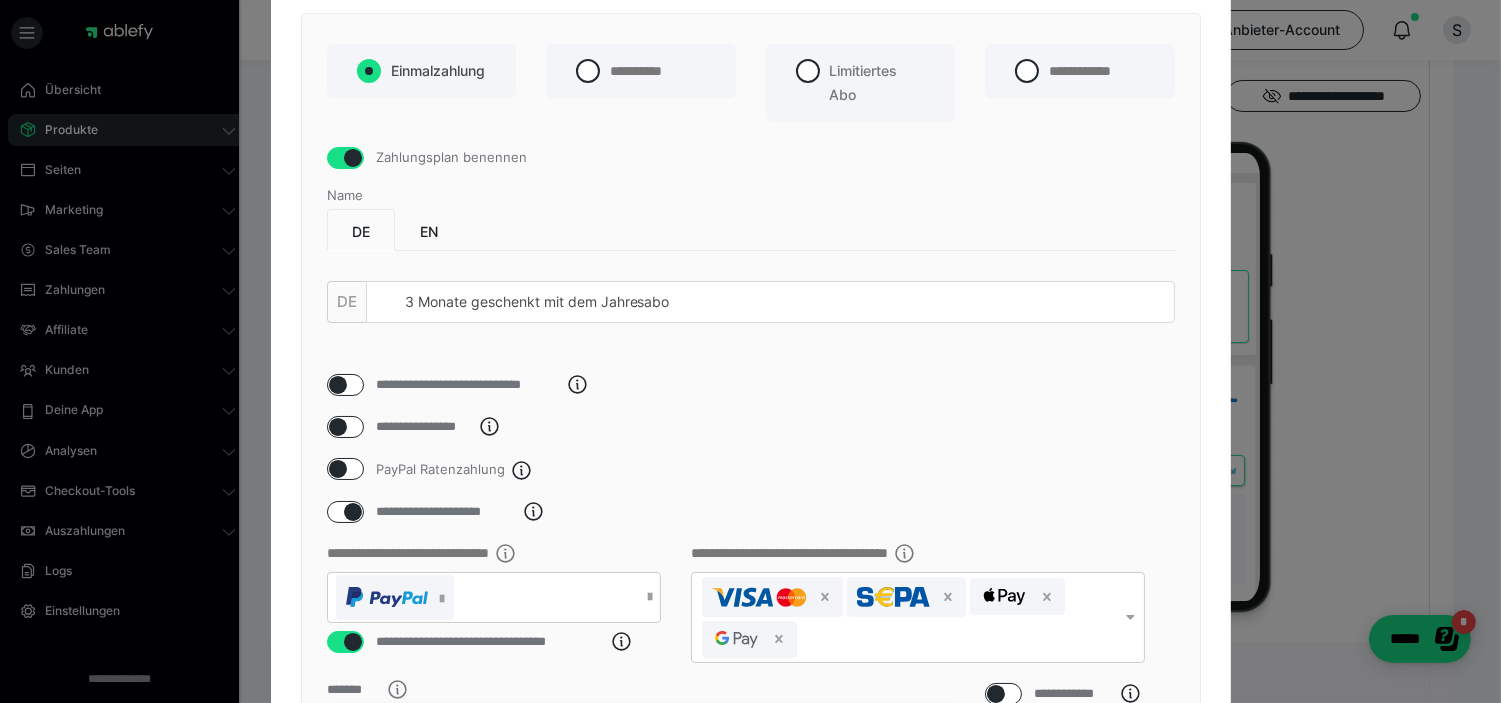 checkbox on "****" 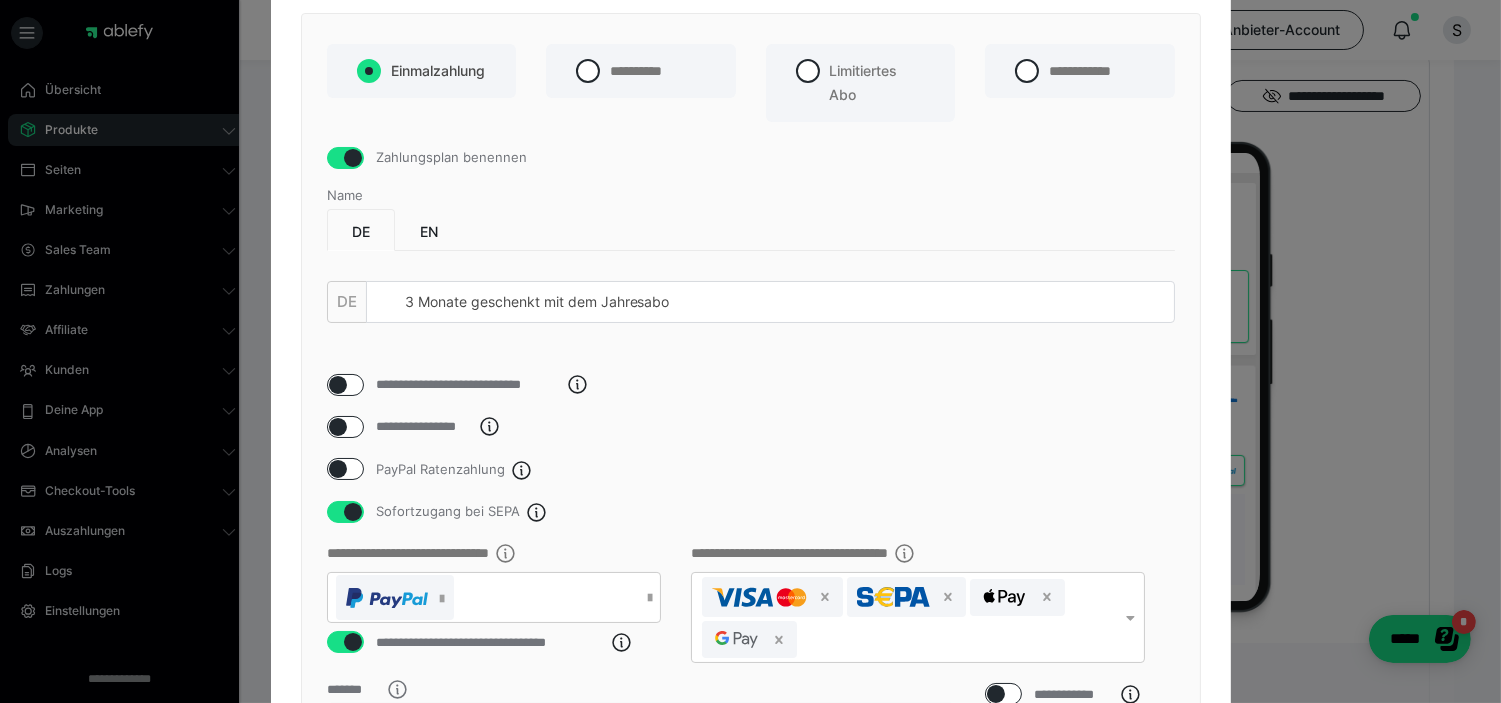 click at bounding box center (338, 427) 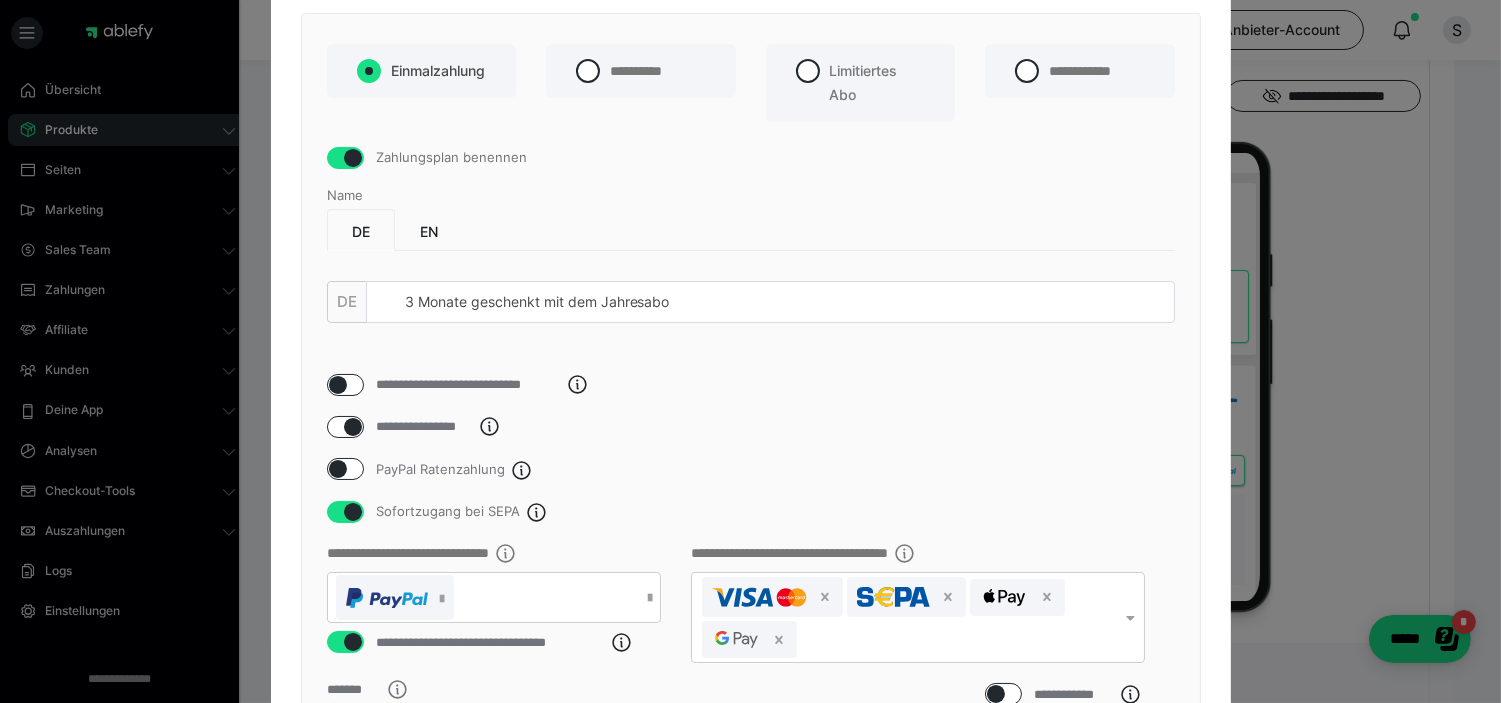 checkbox on "****" 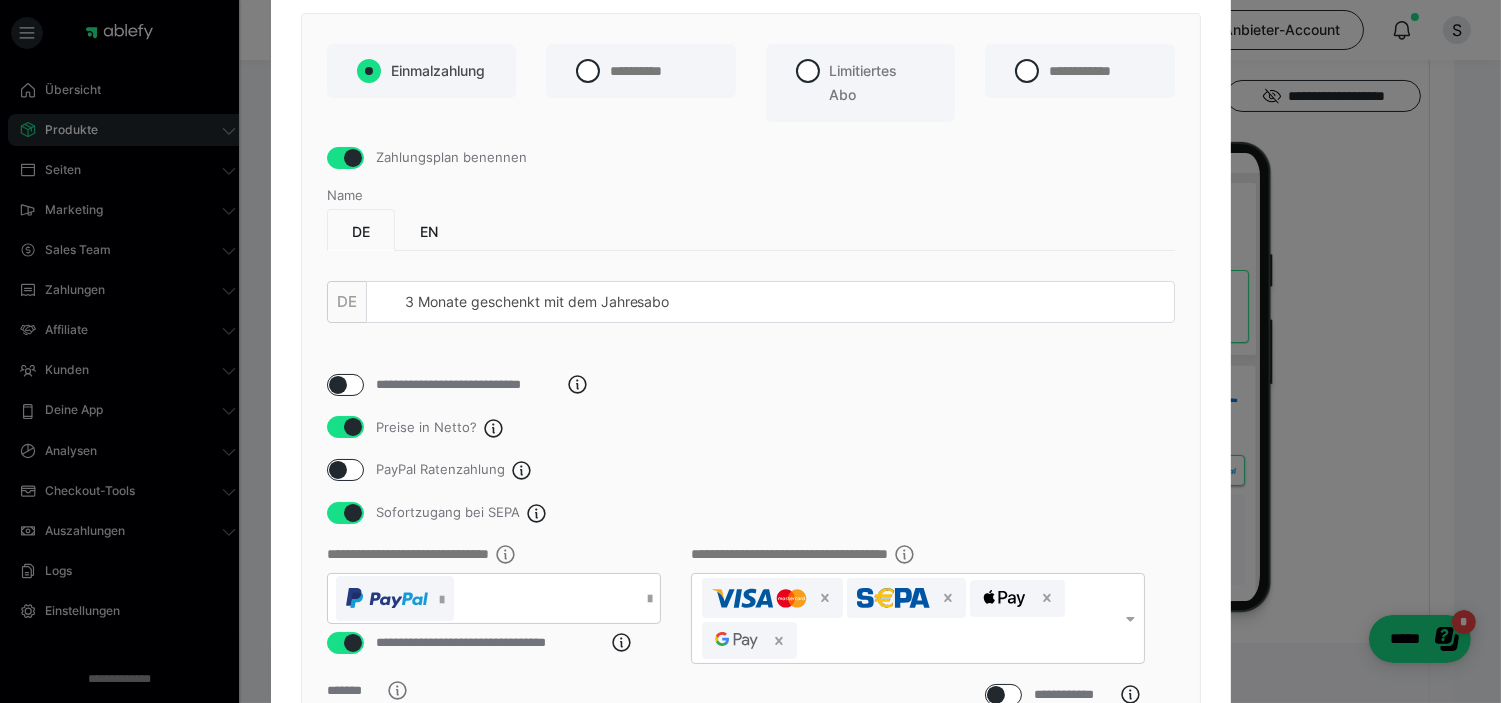 click on "PayPal Ratenzahlung" at bounding box center (751, 470) 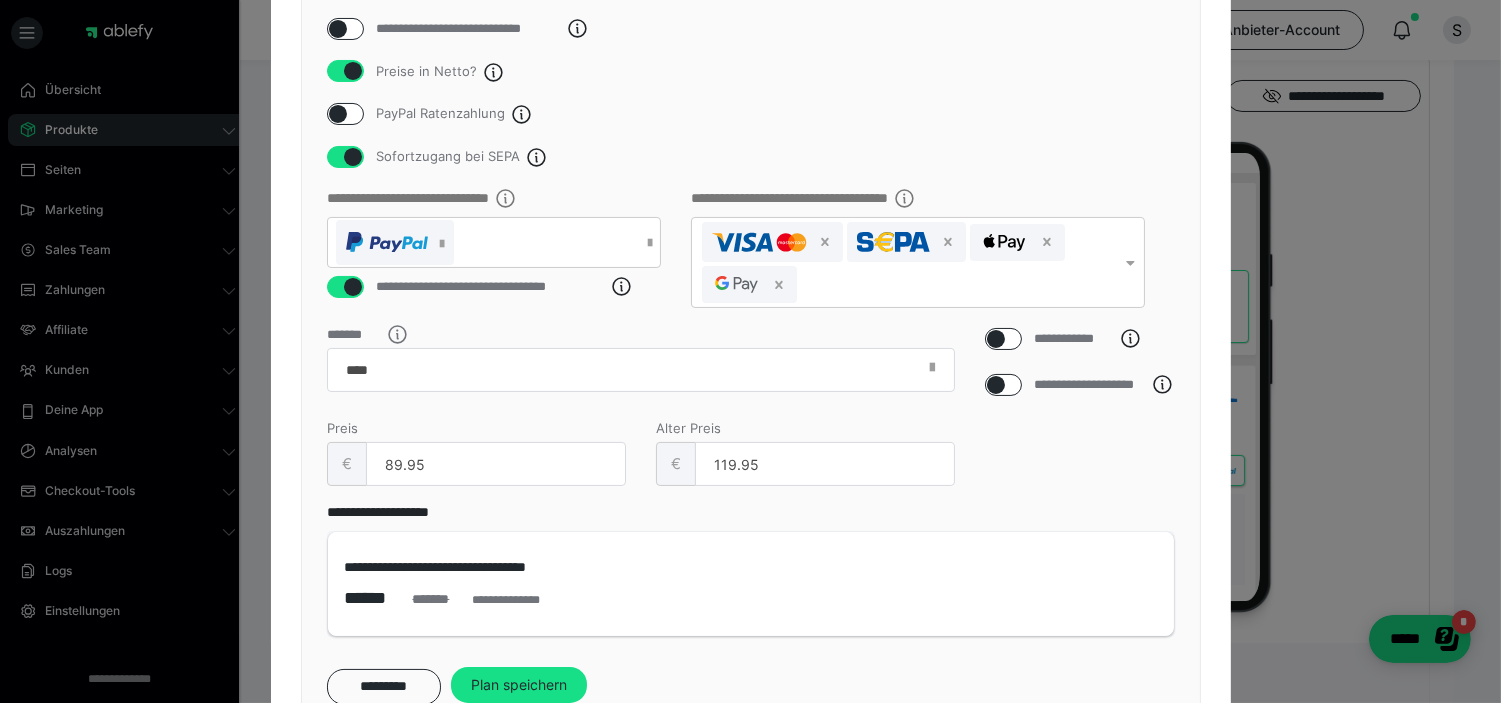 scroll, scrollTop: 566, scrollLeft: 0, axis: vertical 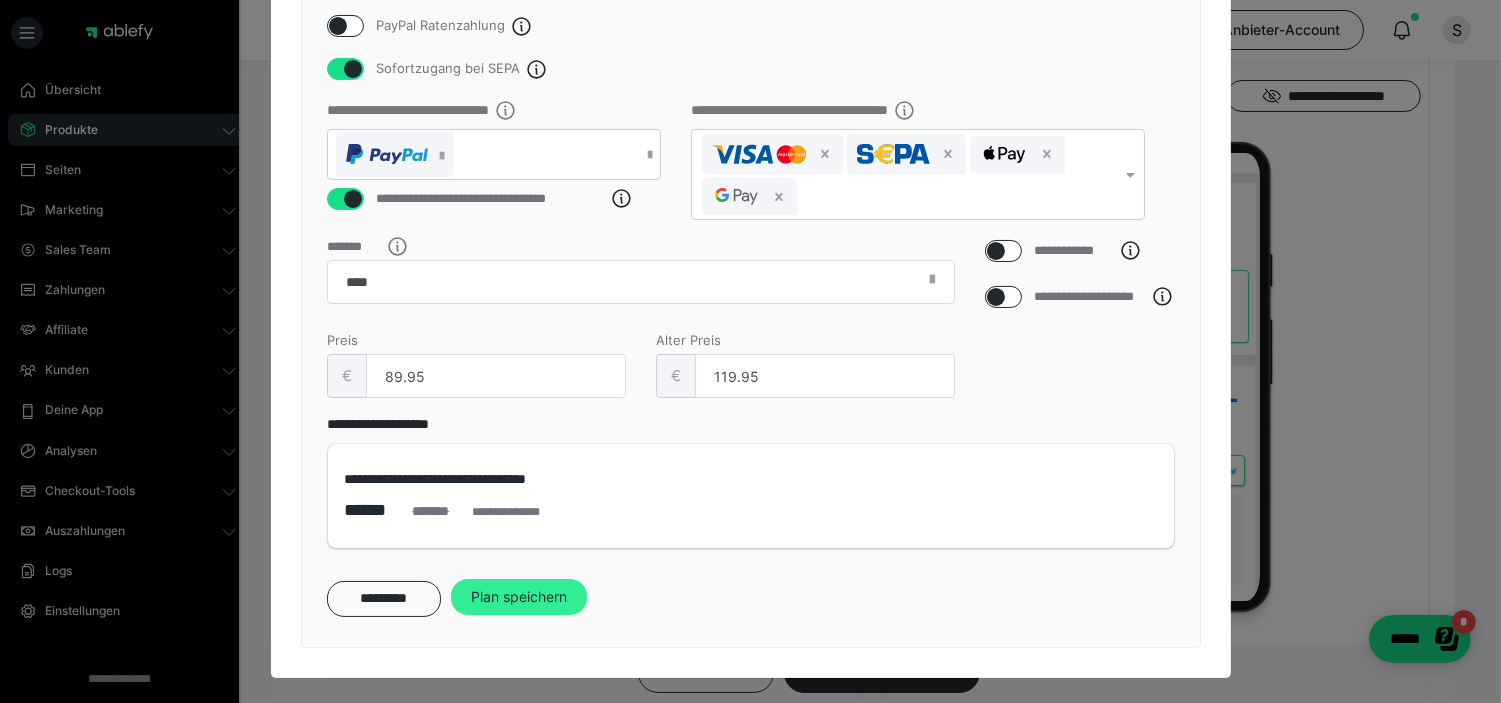 click on "Plan speichern" at bounding box center (519, 597) 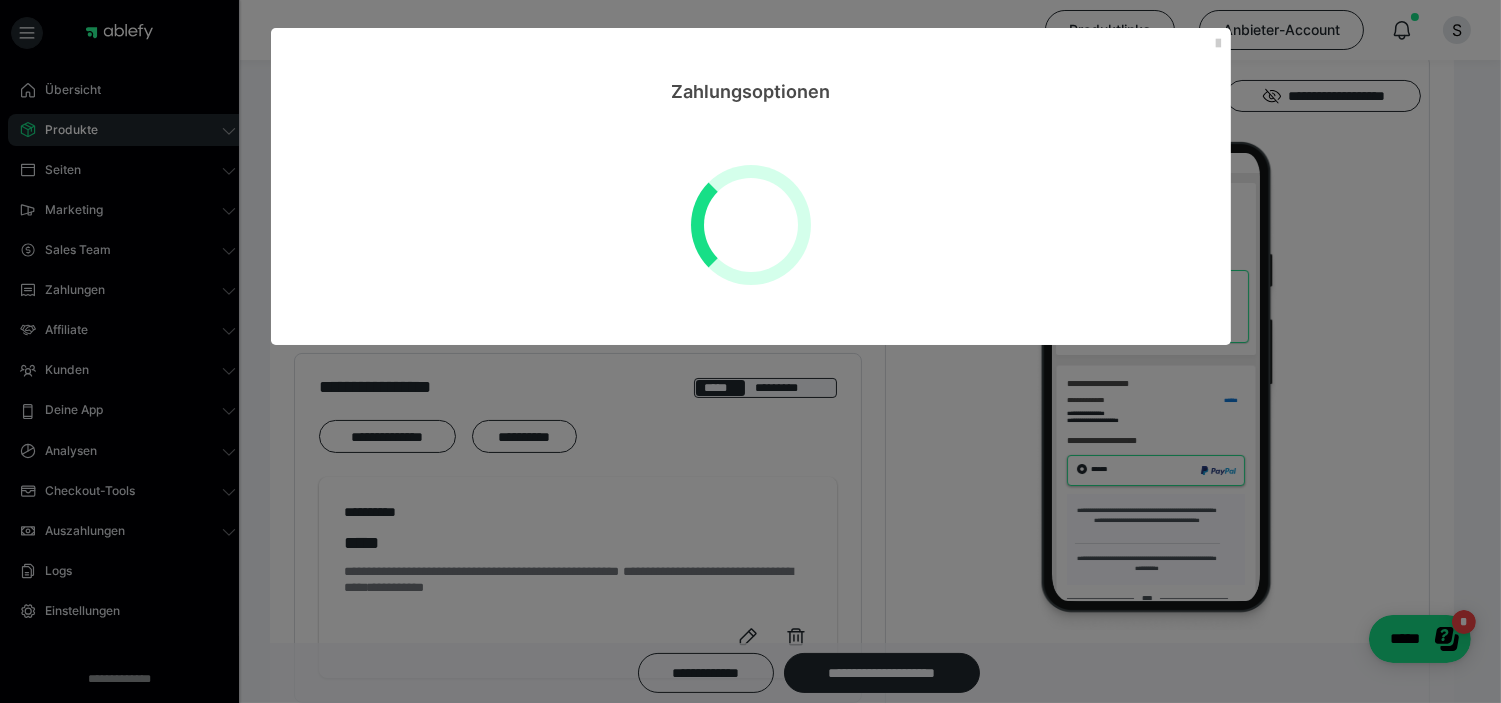 scroll, scrollTop: 0, scrollLeft: 0, axis: both 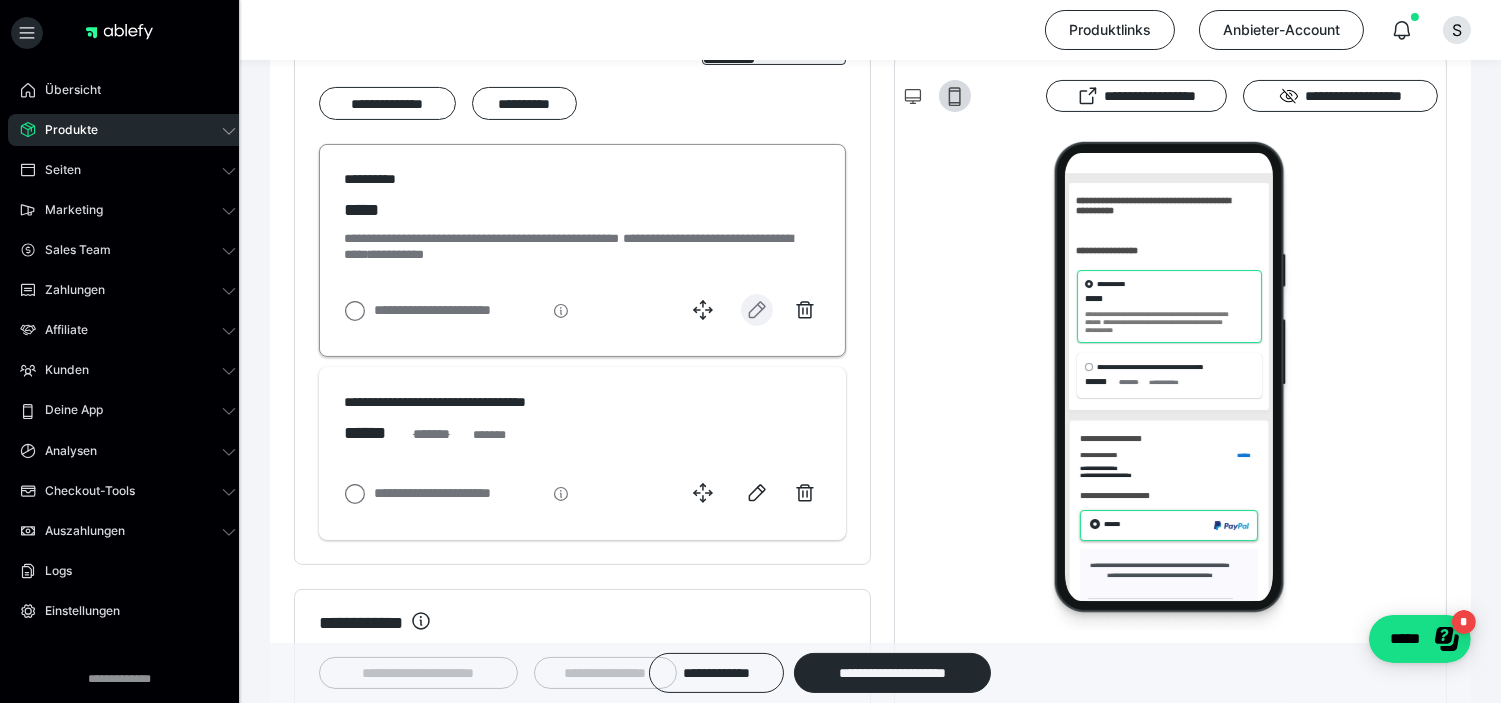 click 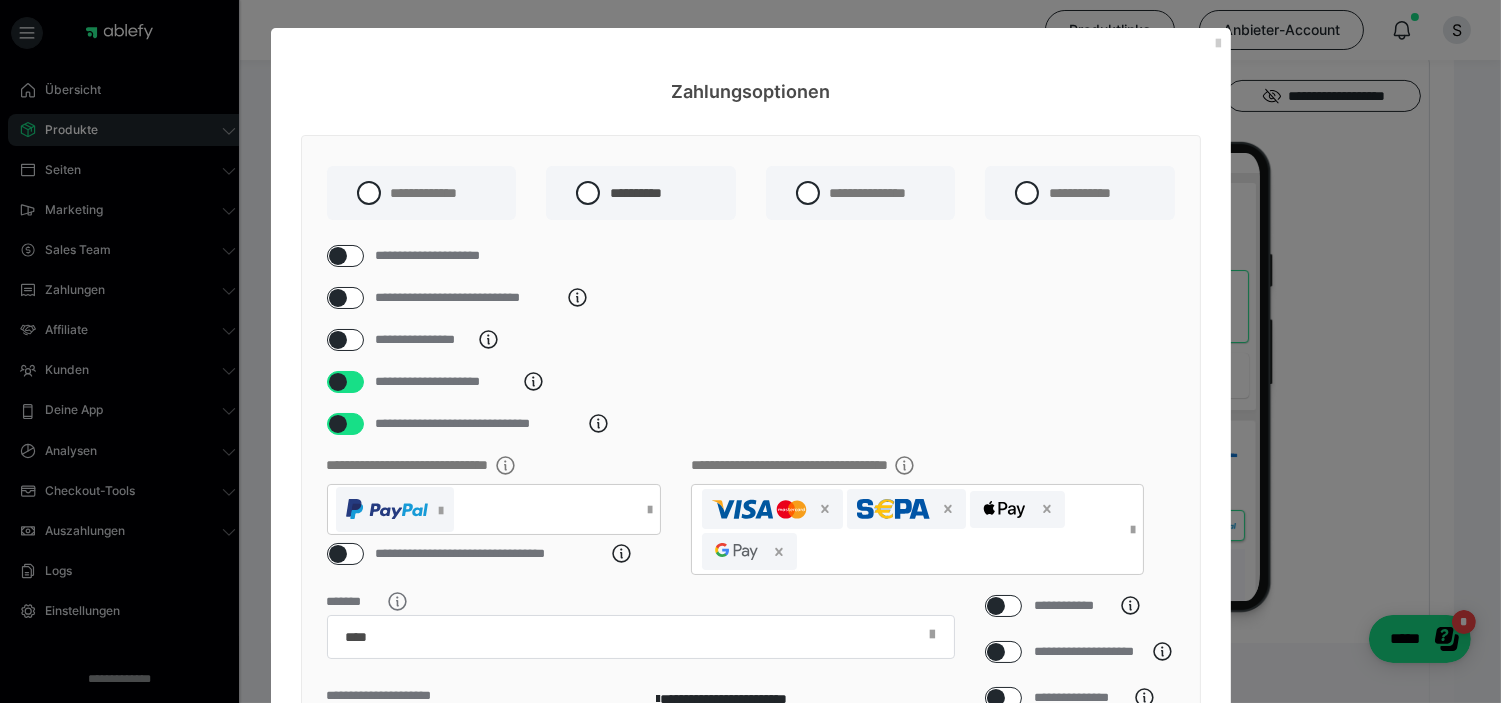 click at bounding box center [338, 256] 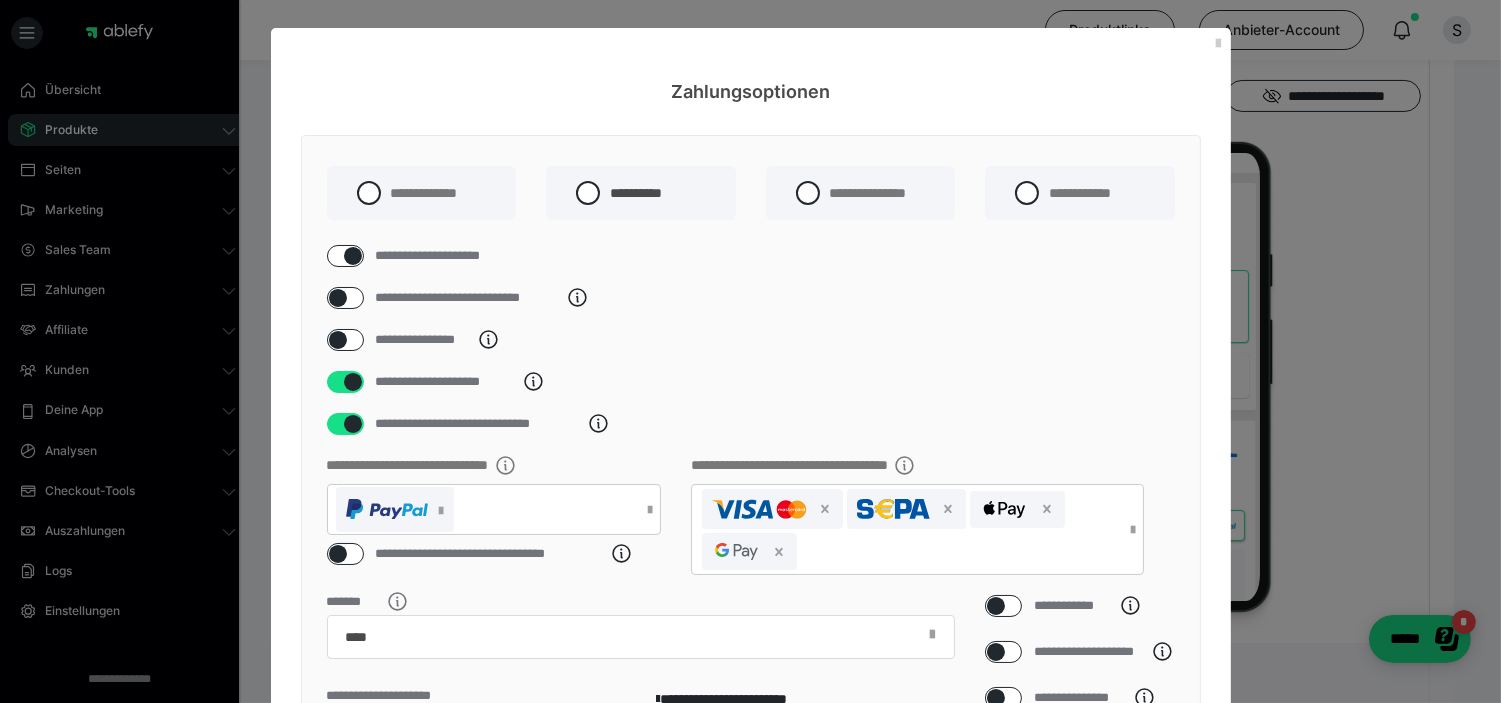 checkbox on "****" 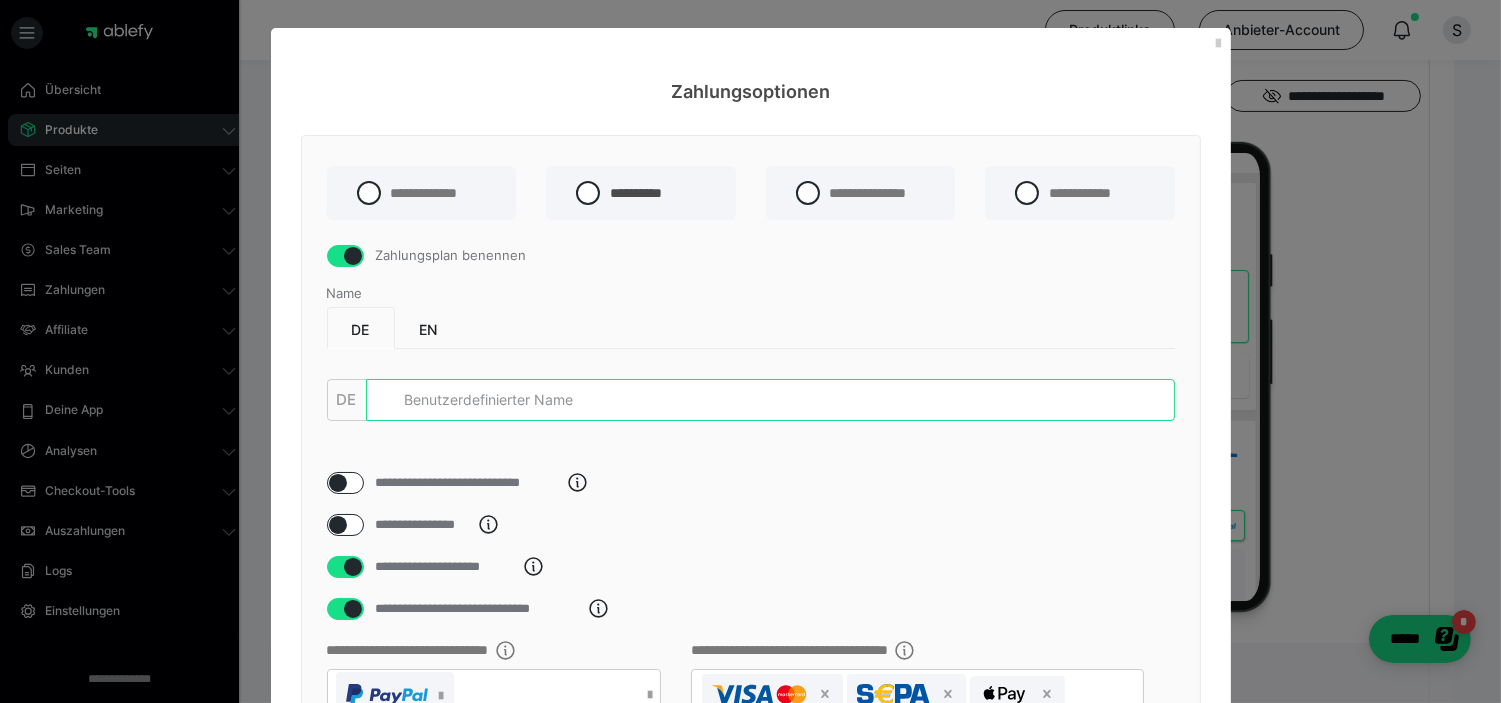 click at bounding box center (770, 400) 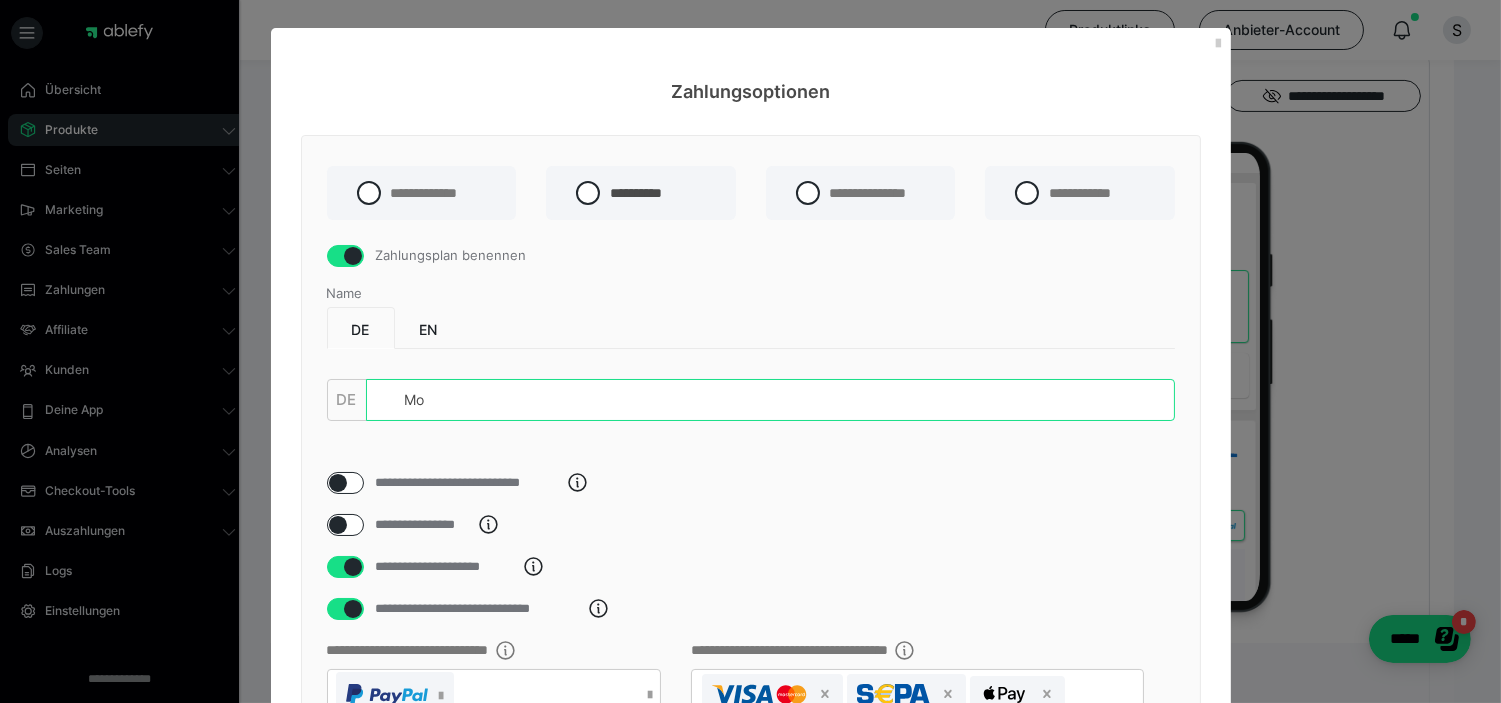 type on "M" 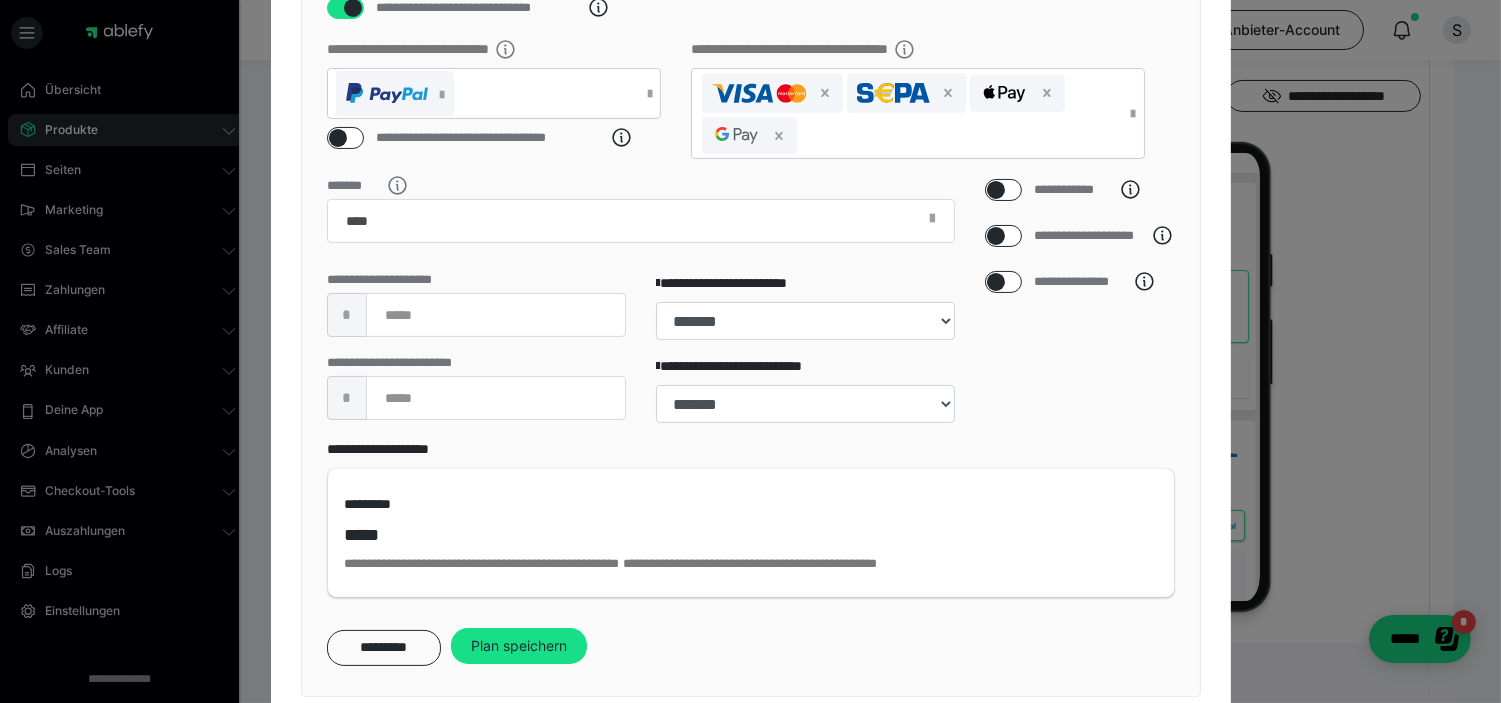 scroll, scrollTop: 675, scrollLeft: 0, axis: vertical 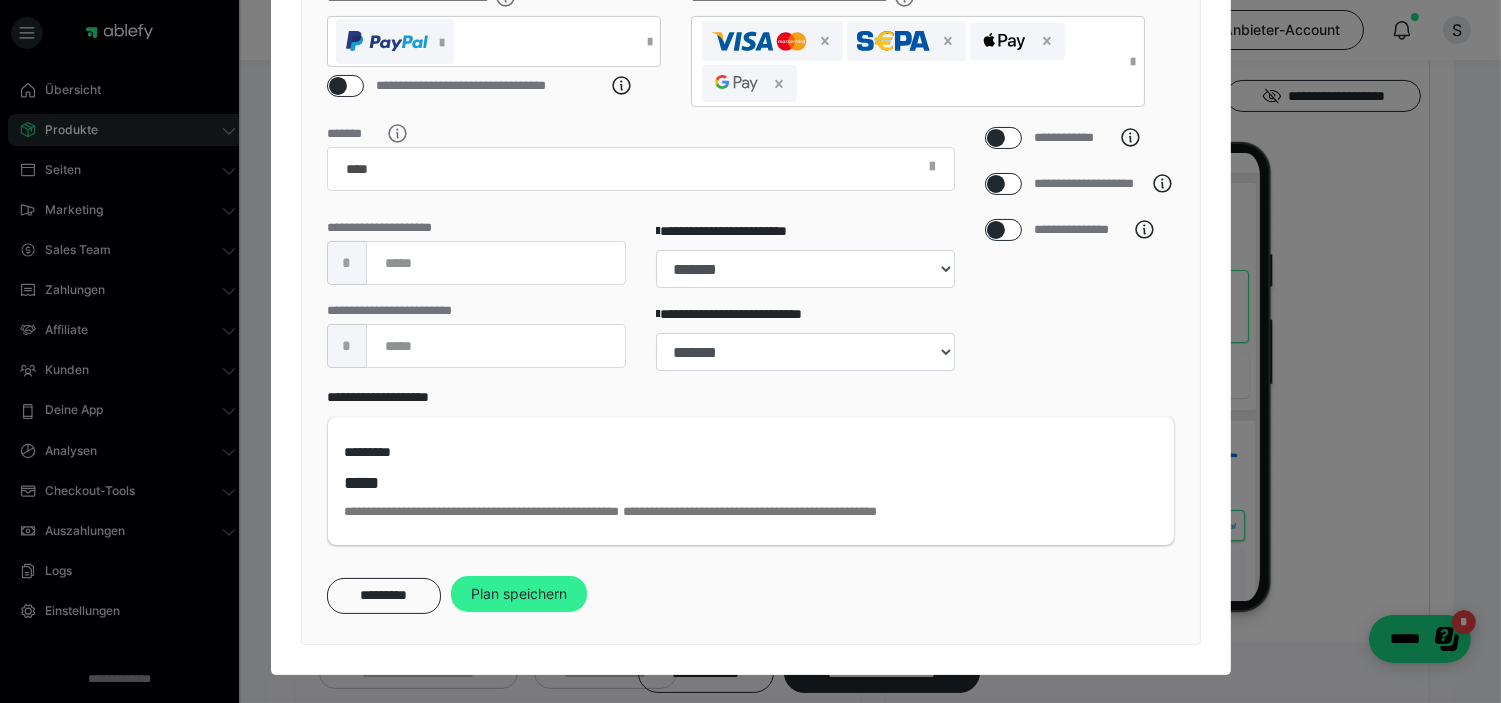 type on "Monatsabo" 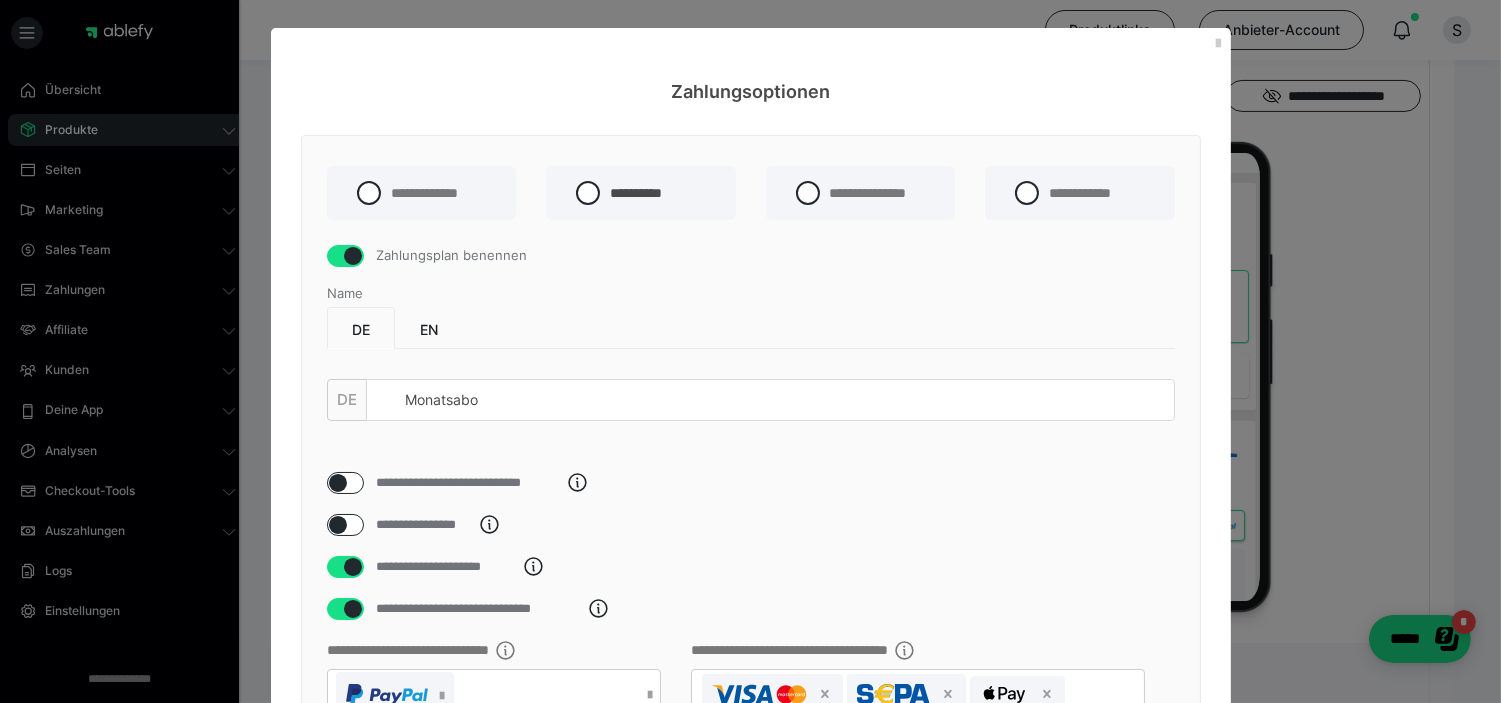 select on "**" 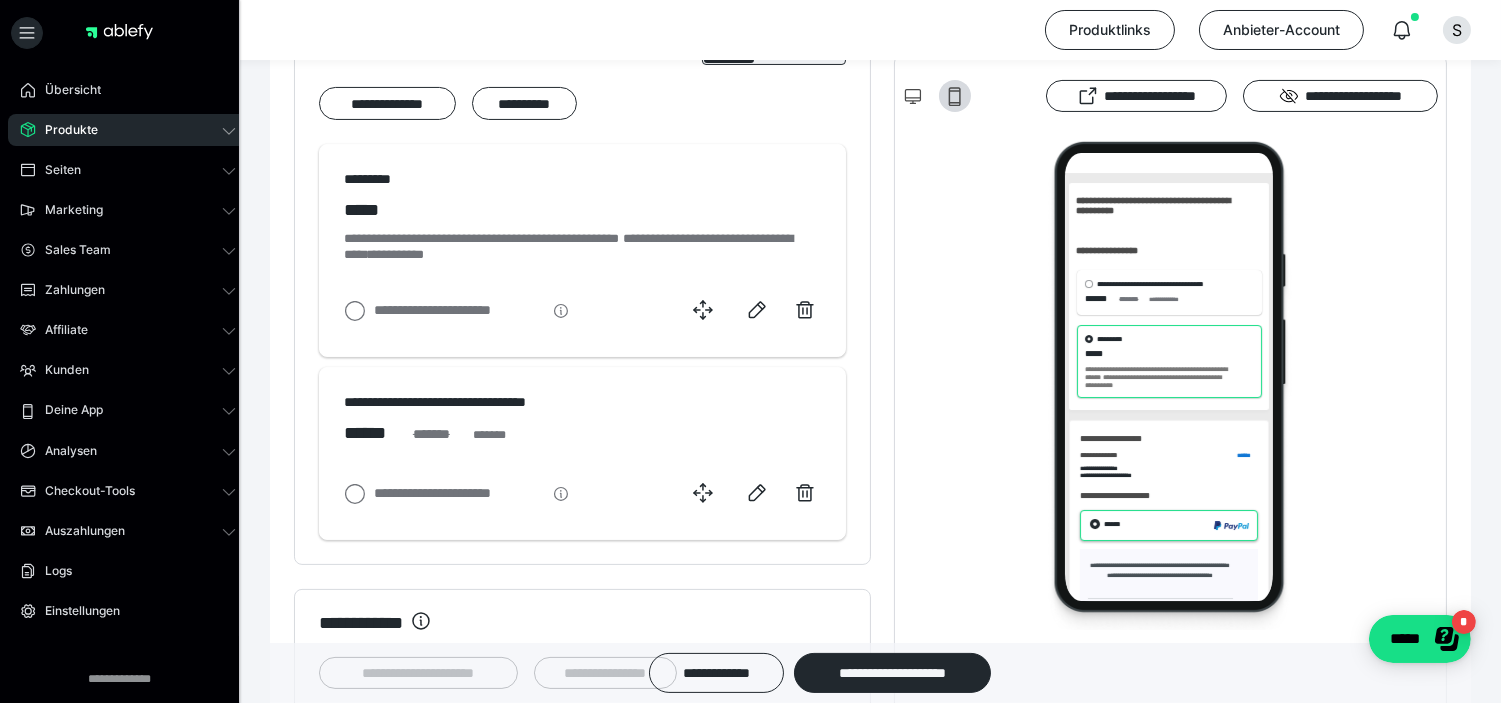 click on "**********" at bounding box center (1149, 347) 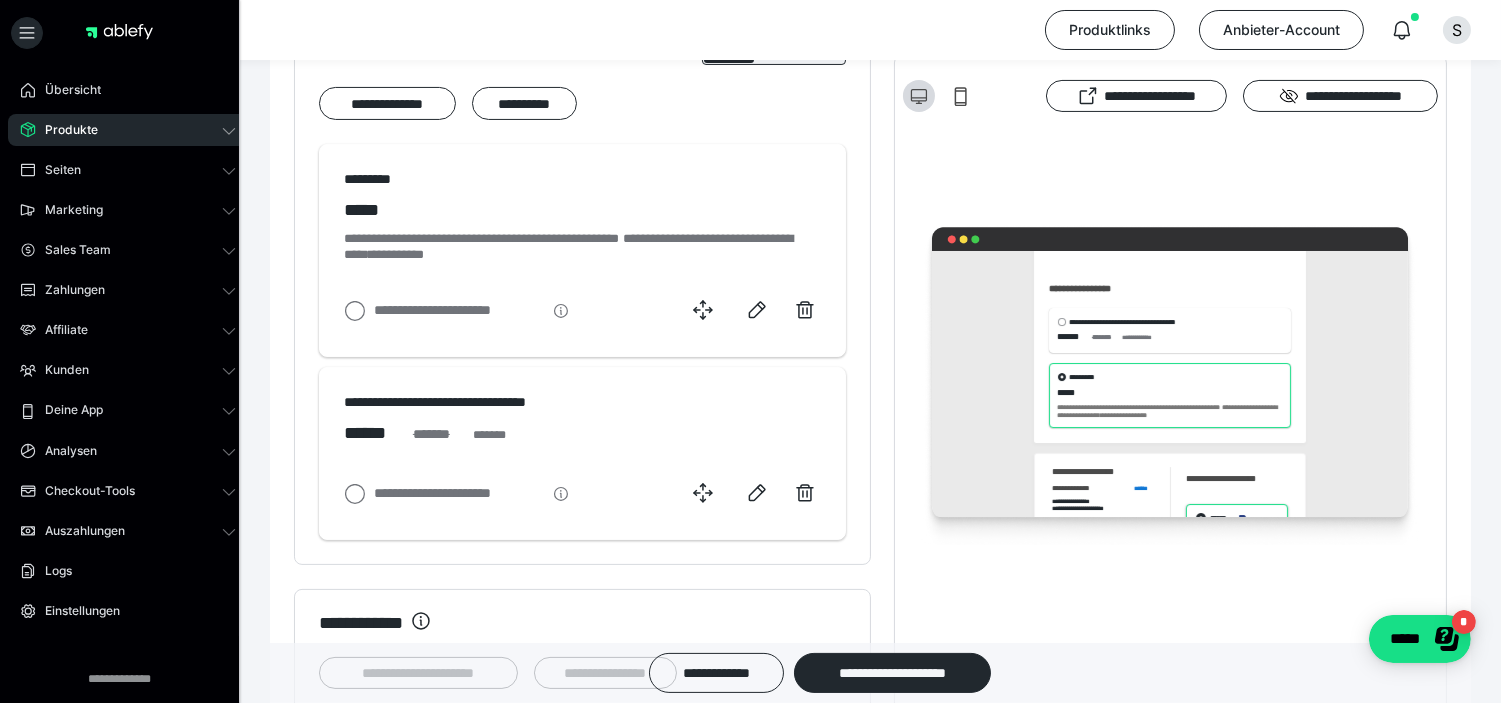 scroll, scrollTop: 0, scrollLeft: 0, axis: both 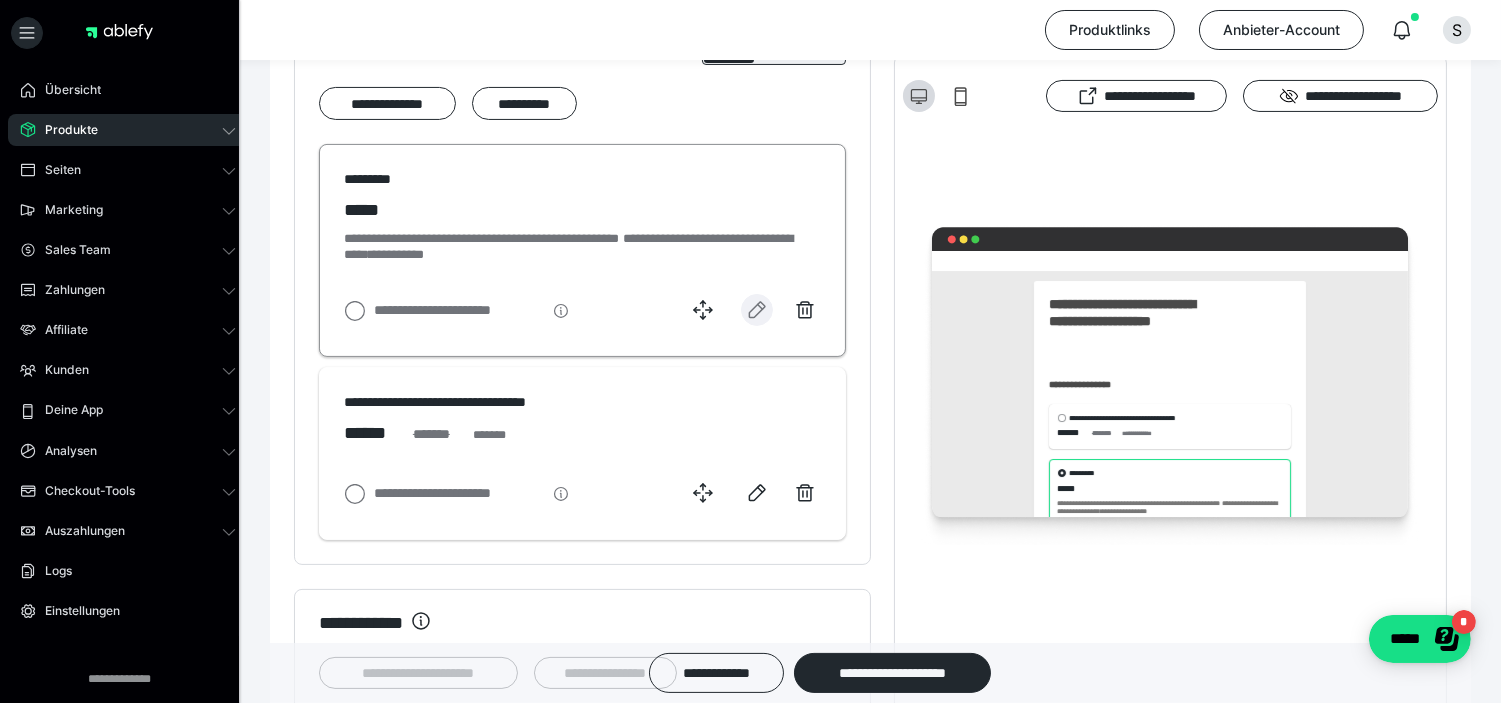 click 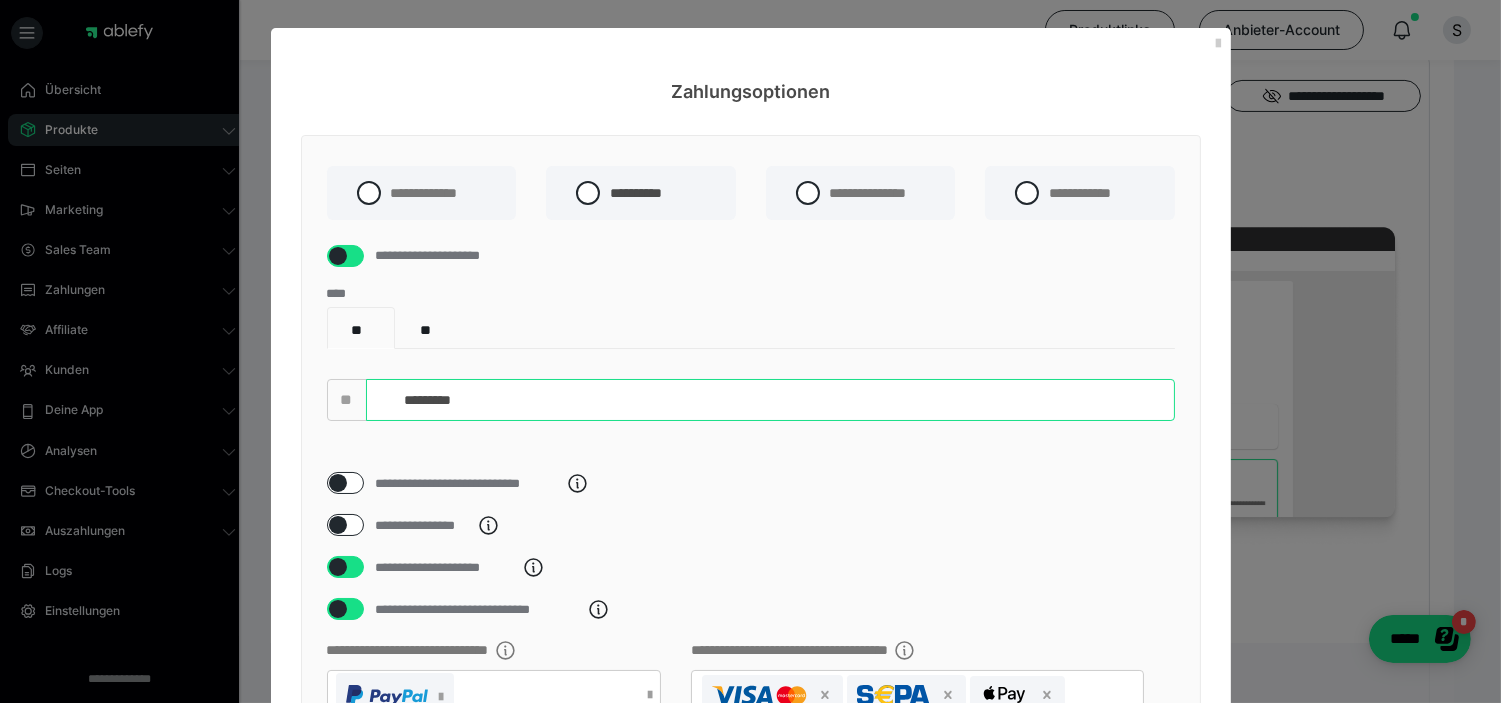 click on "*********" at bounding box center [770, 400] 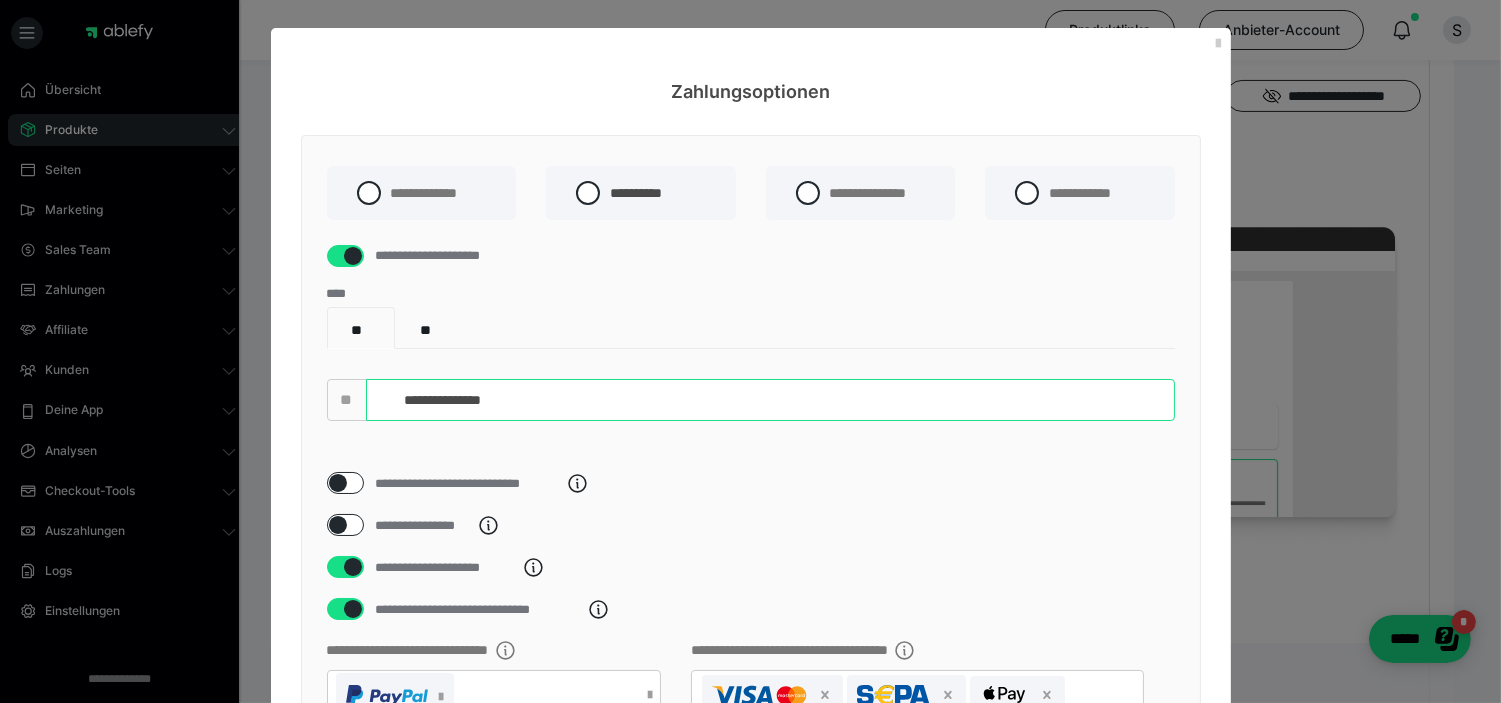 drag, startPoint x: 417, startPoint y: 416, endPoint x: 243, endPoint y: 398, distance: 174.92856 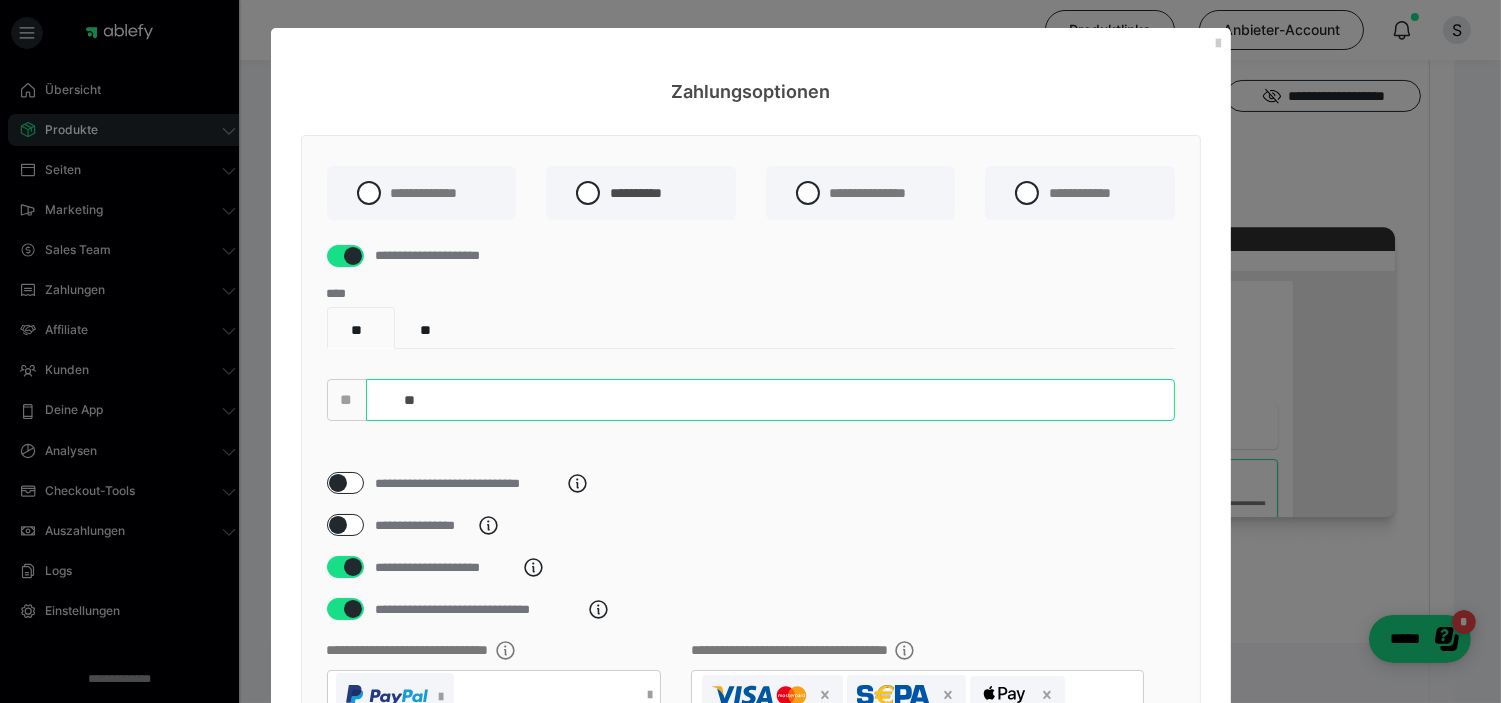 type on "*" 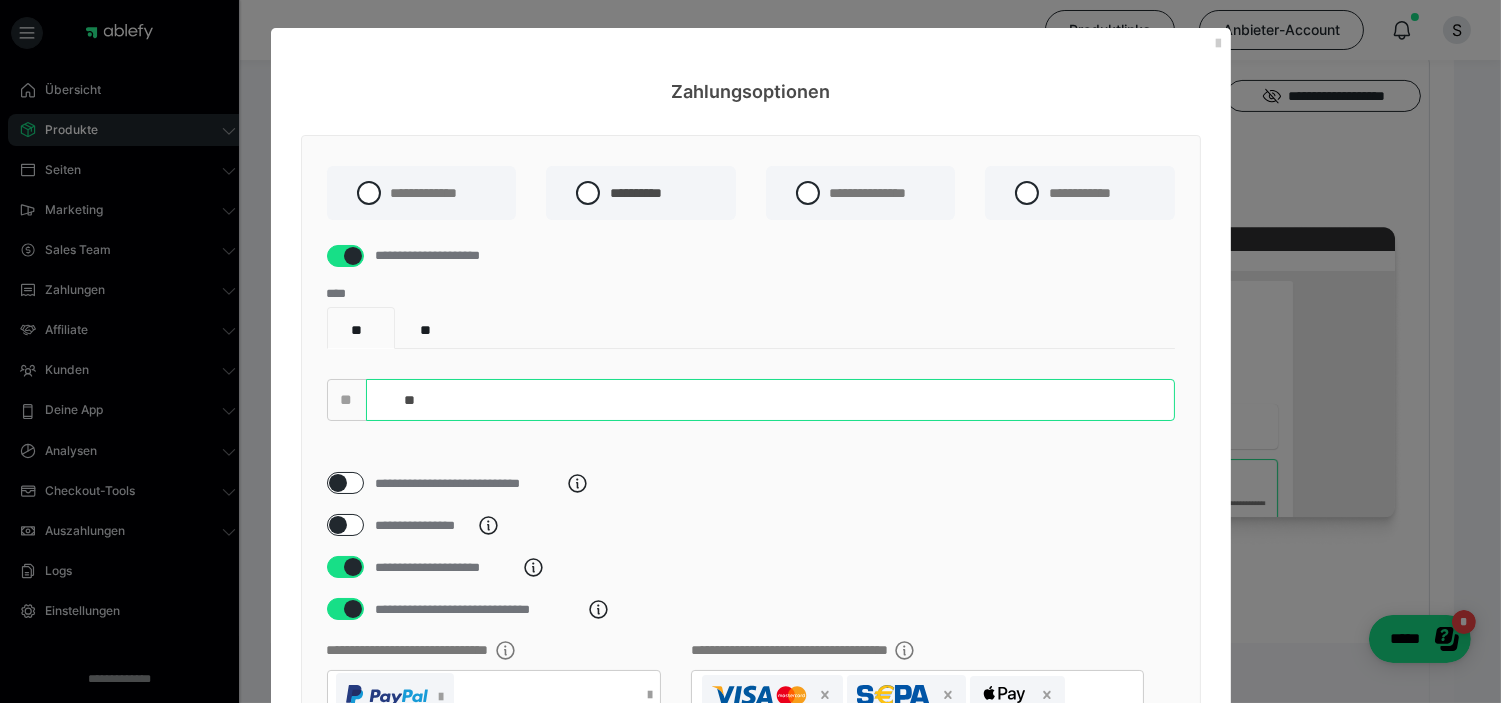 type on "*" 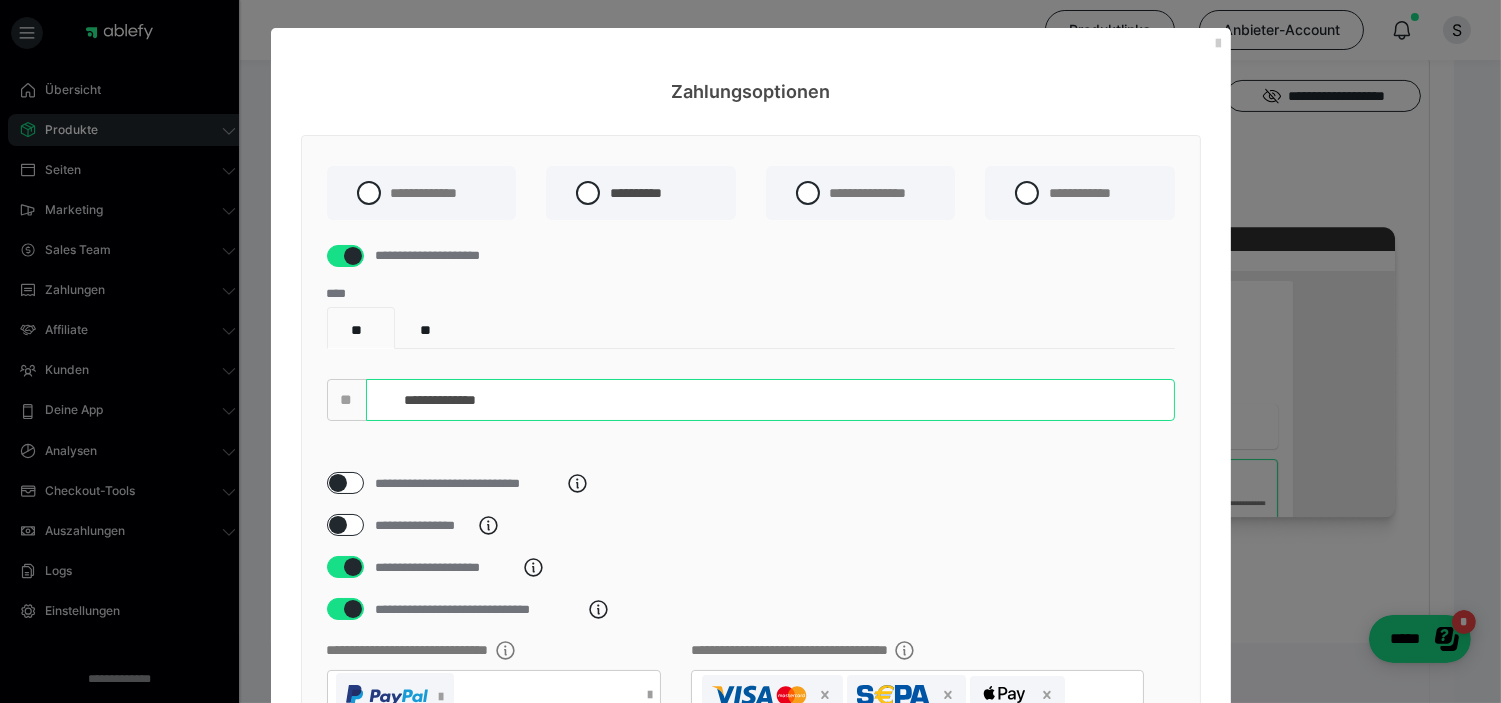 type on "**********" 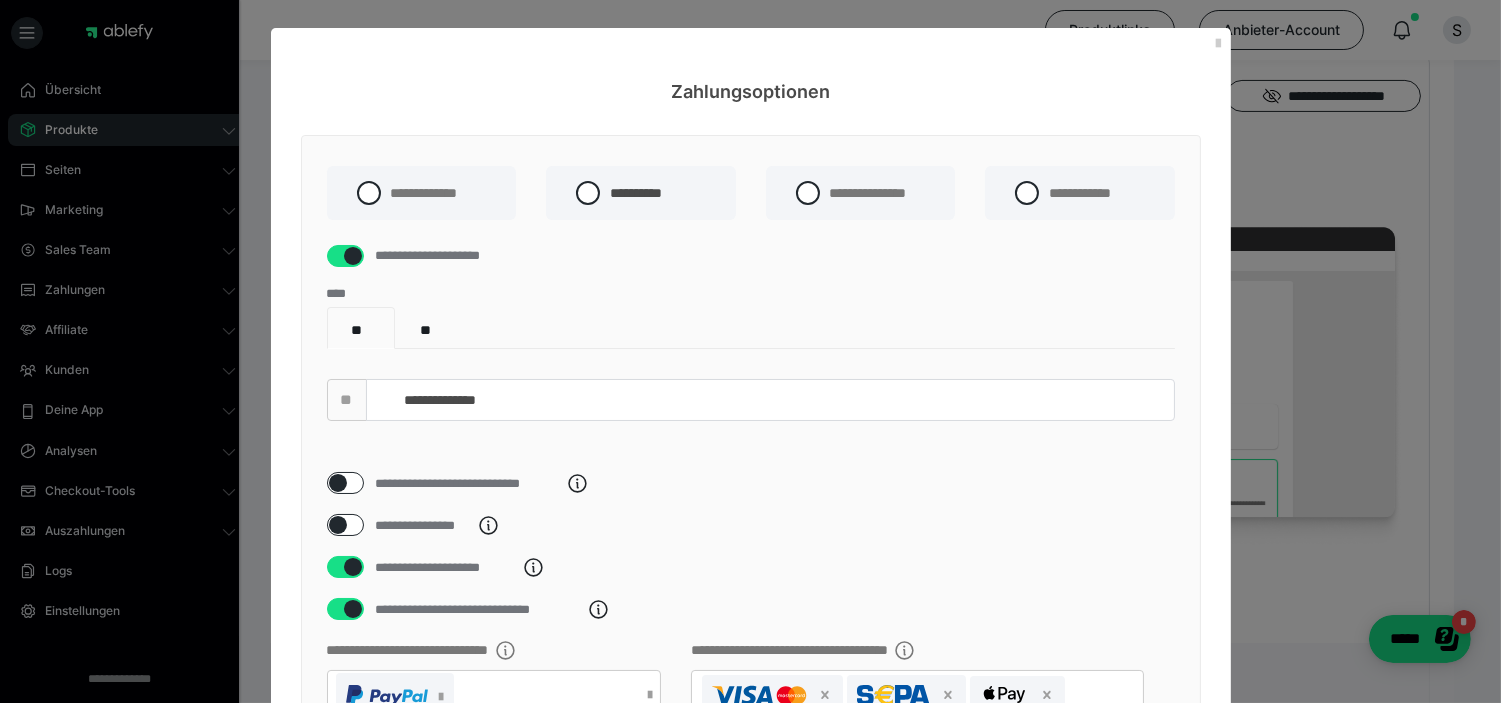 click on "****" at bounding box center [751, 293] 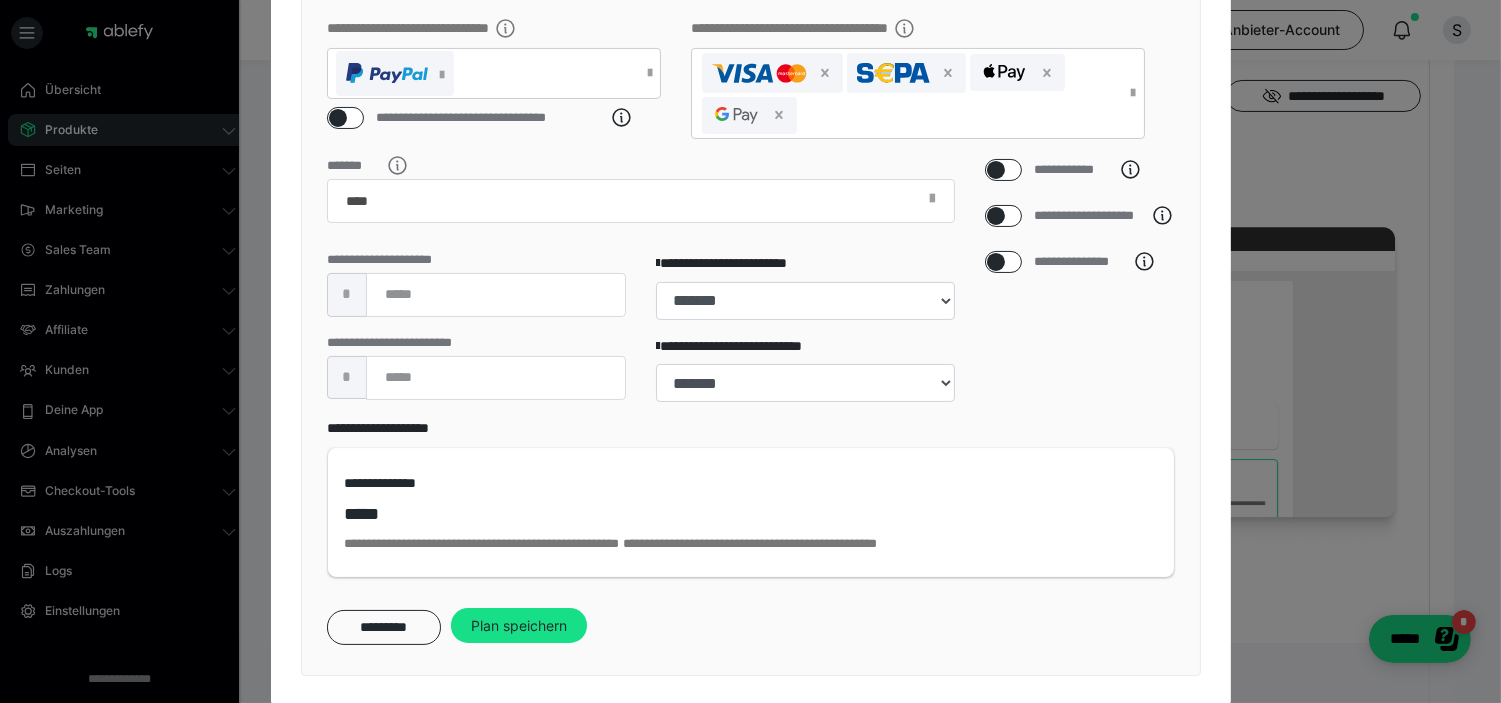 scroll, scrollTop: 675, scrollLeft: 0, axis: vertical 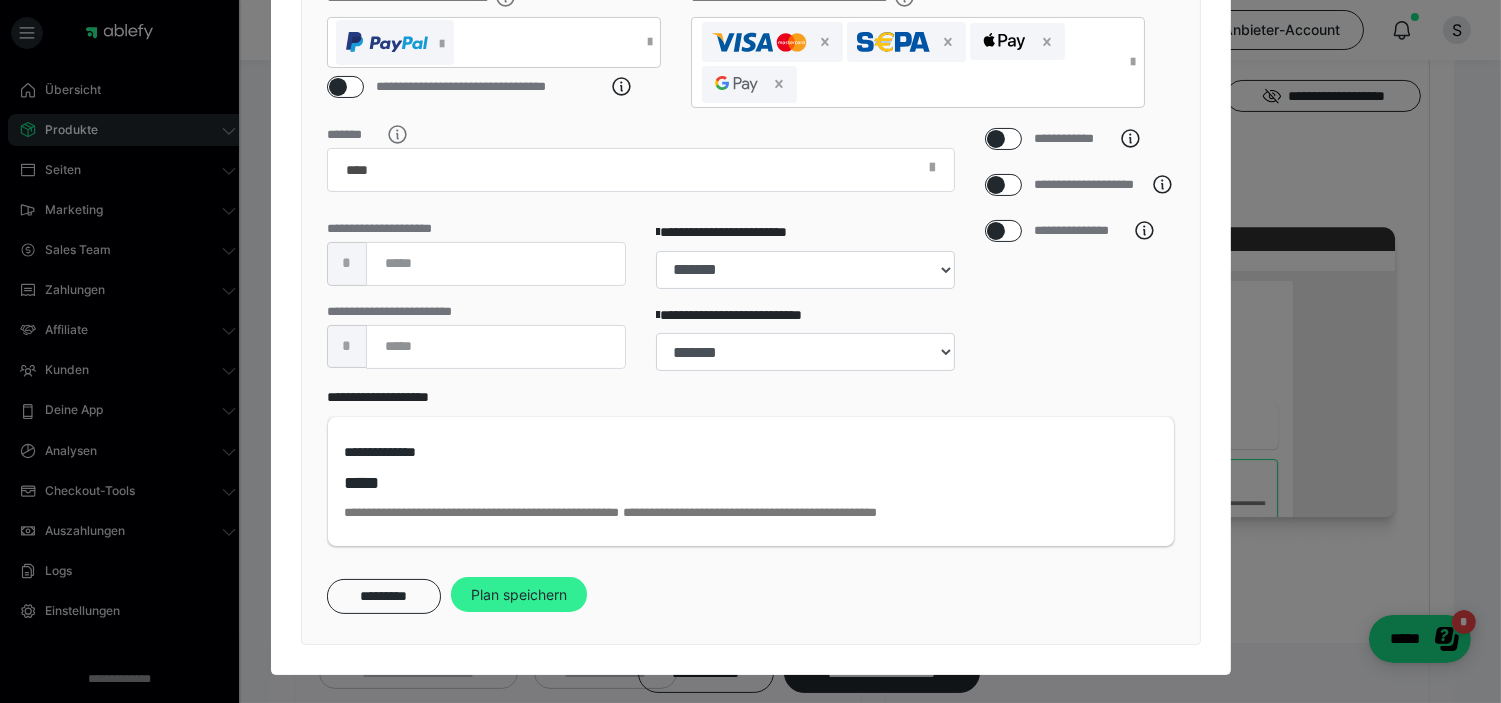 click on "Plan speichern" at bounding box center [519, 595] 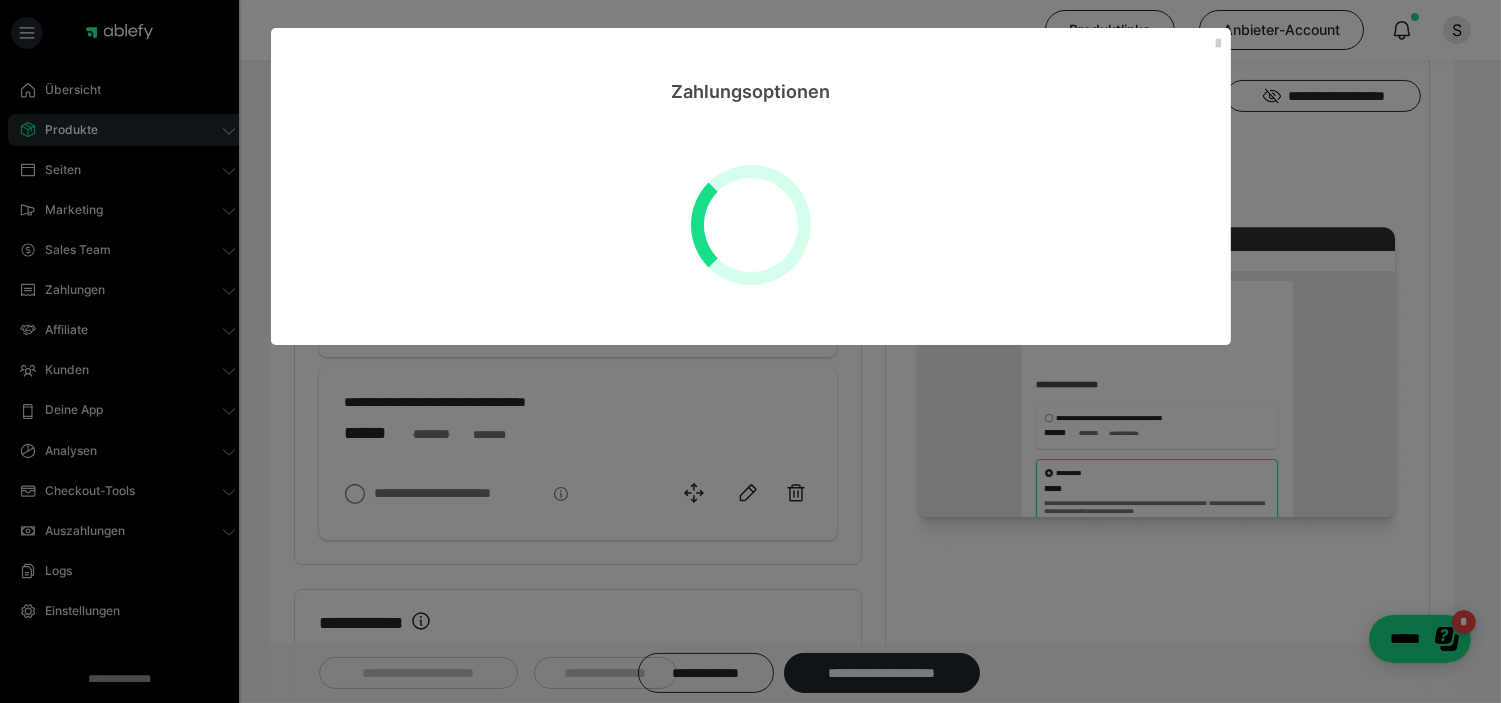 scroll, scrollTop: 0, scrollLeft: 0, axis: both 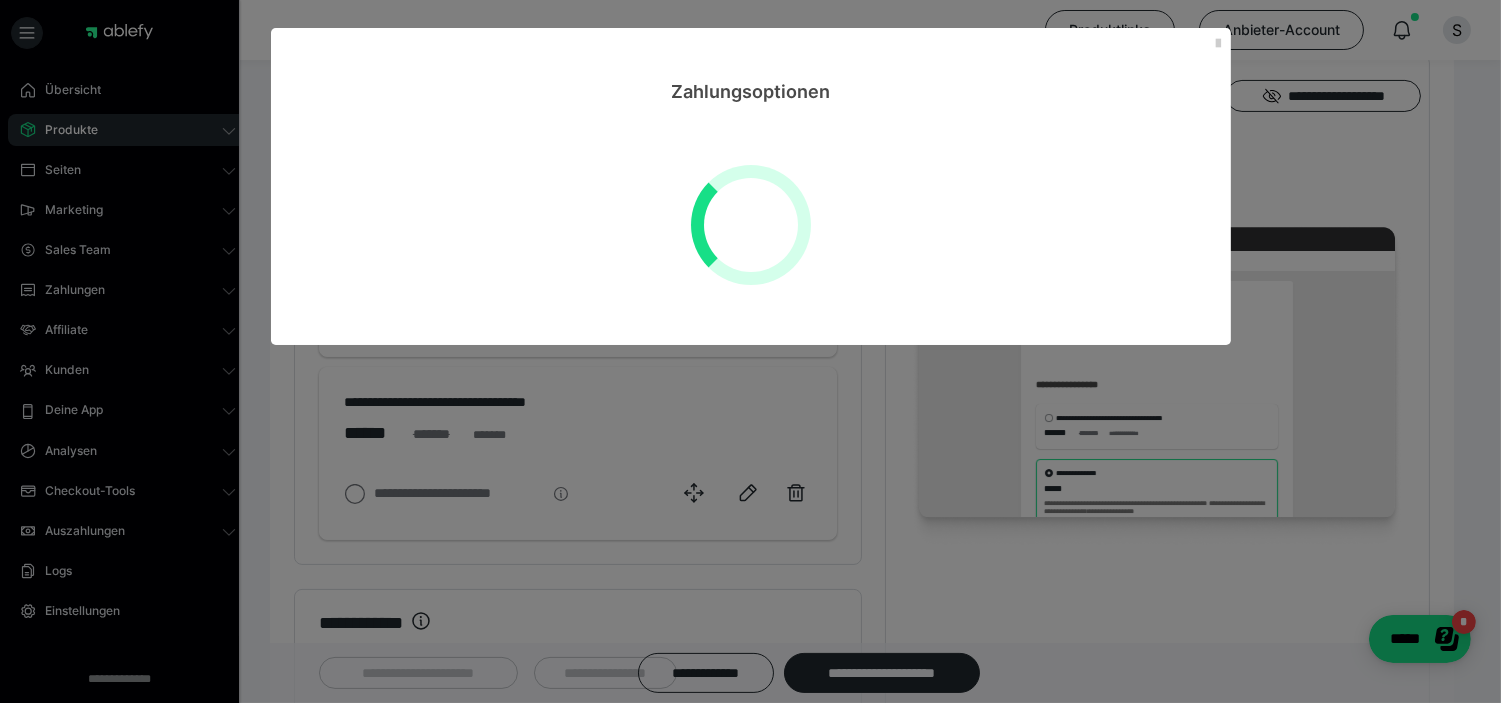 select on "**" 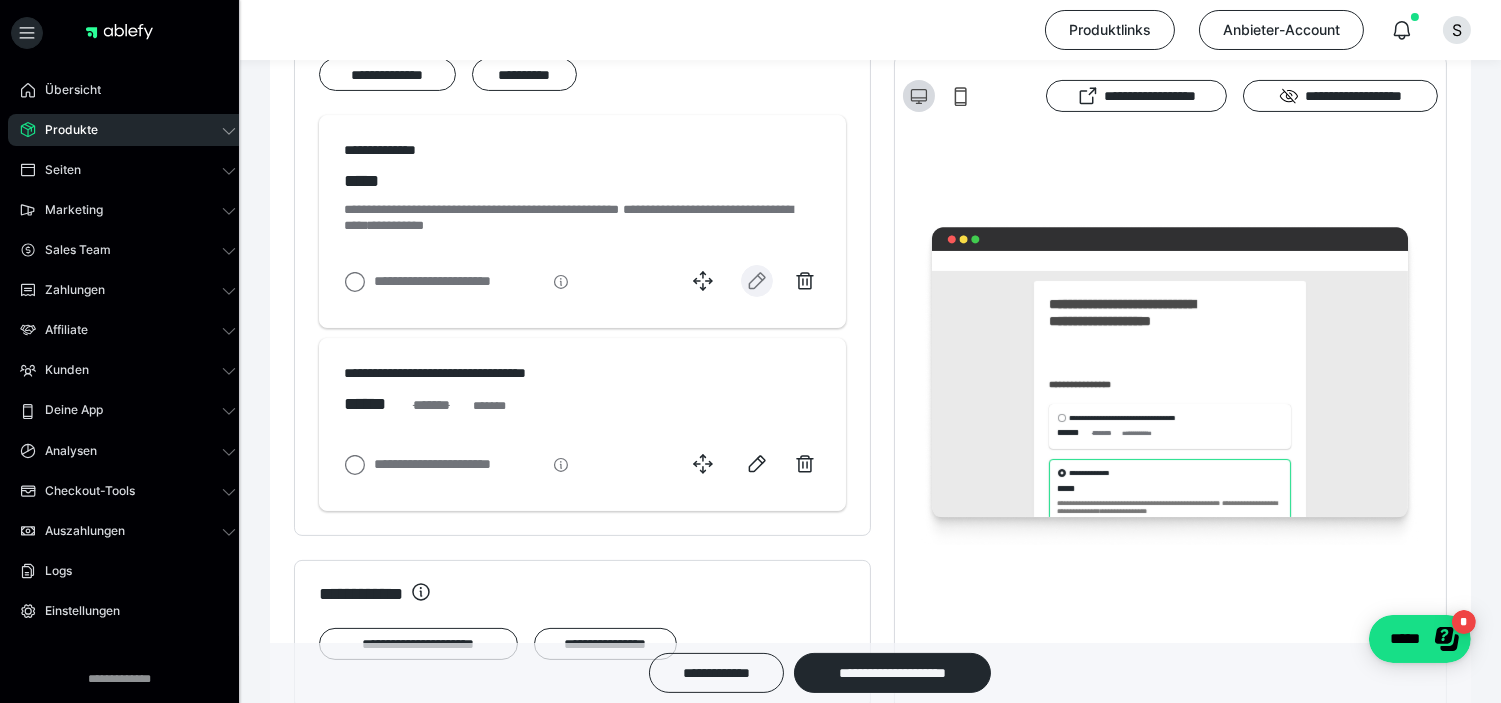 scroll, scrollTop: 666, scrollLeft: 0, axis: vertical 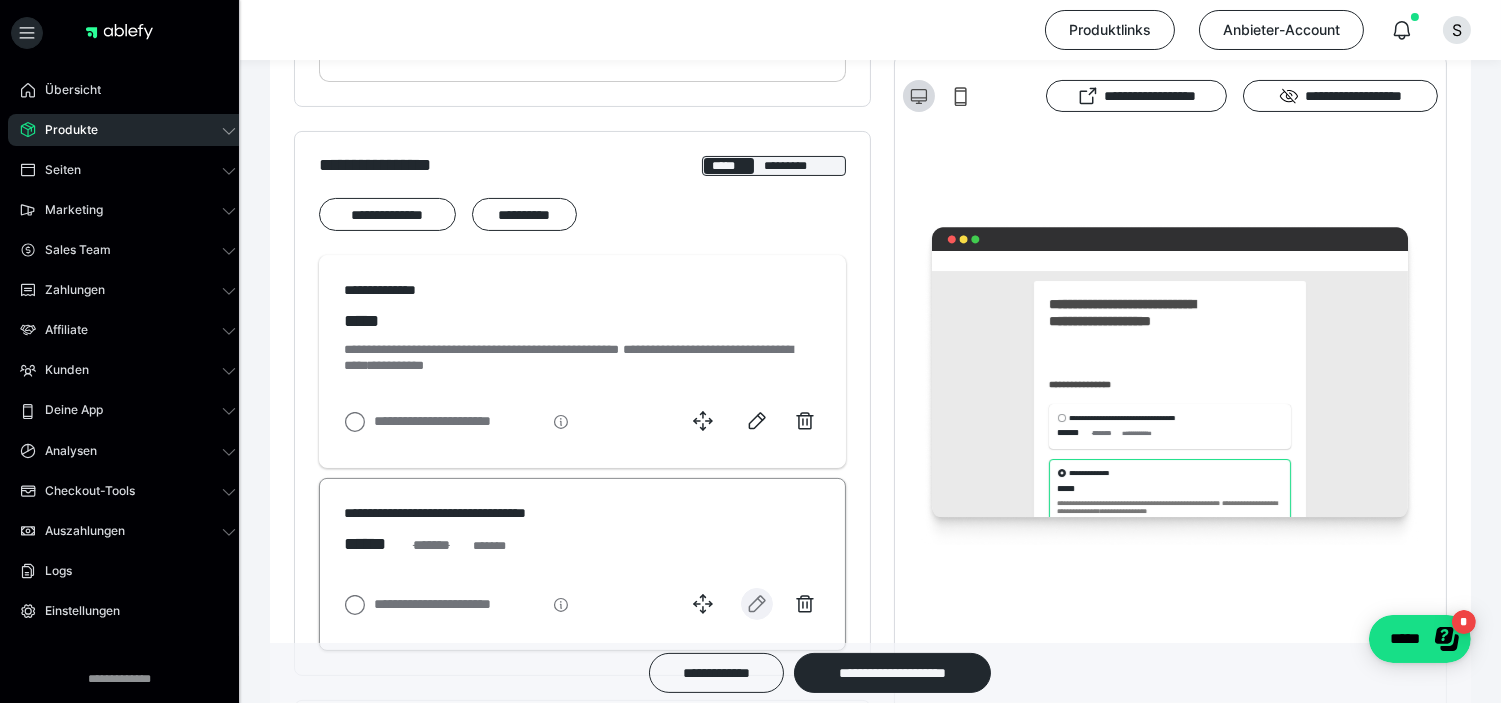 click 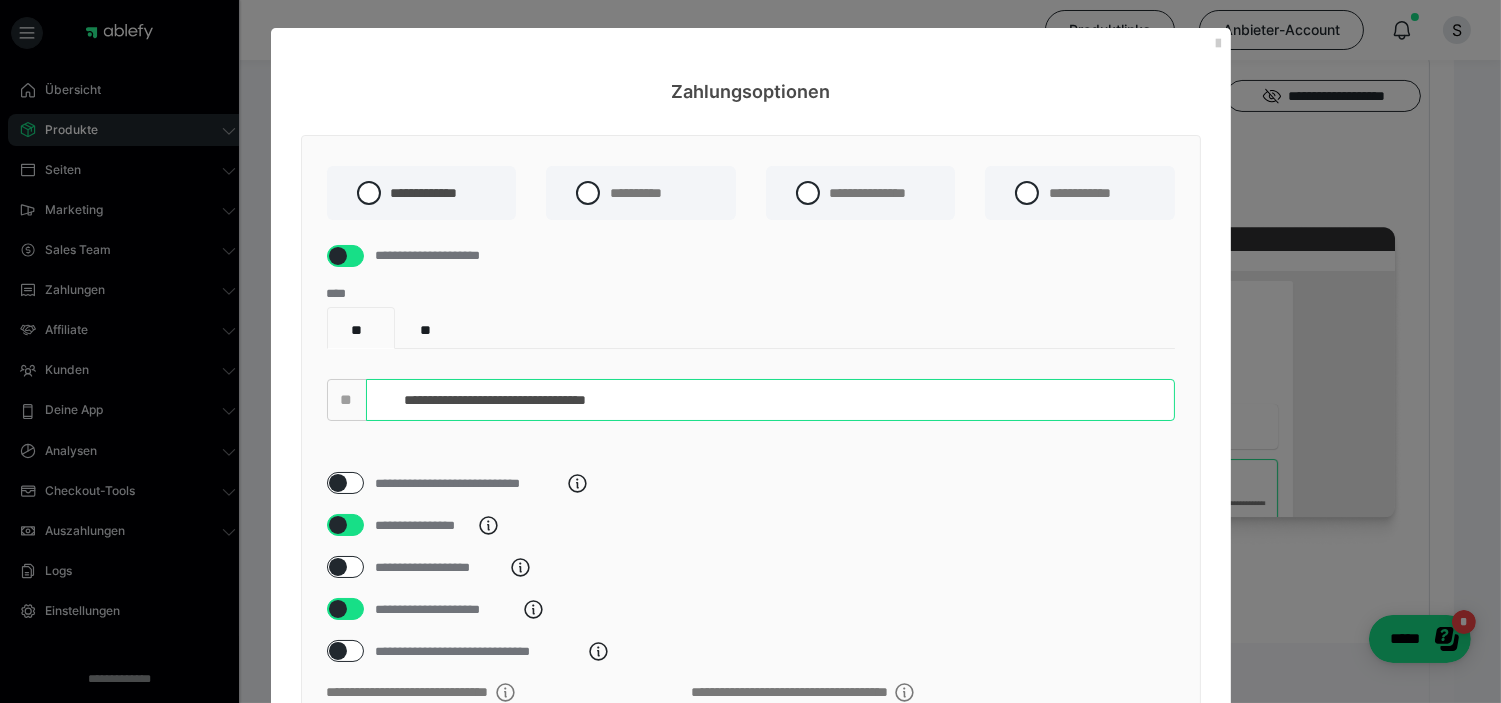 click on "**********" at bounding box center (770, 400) 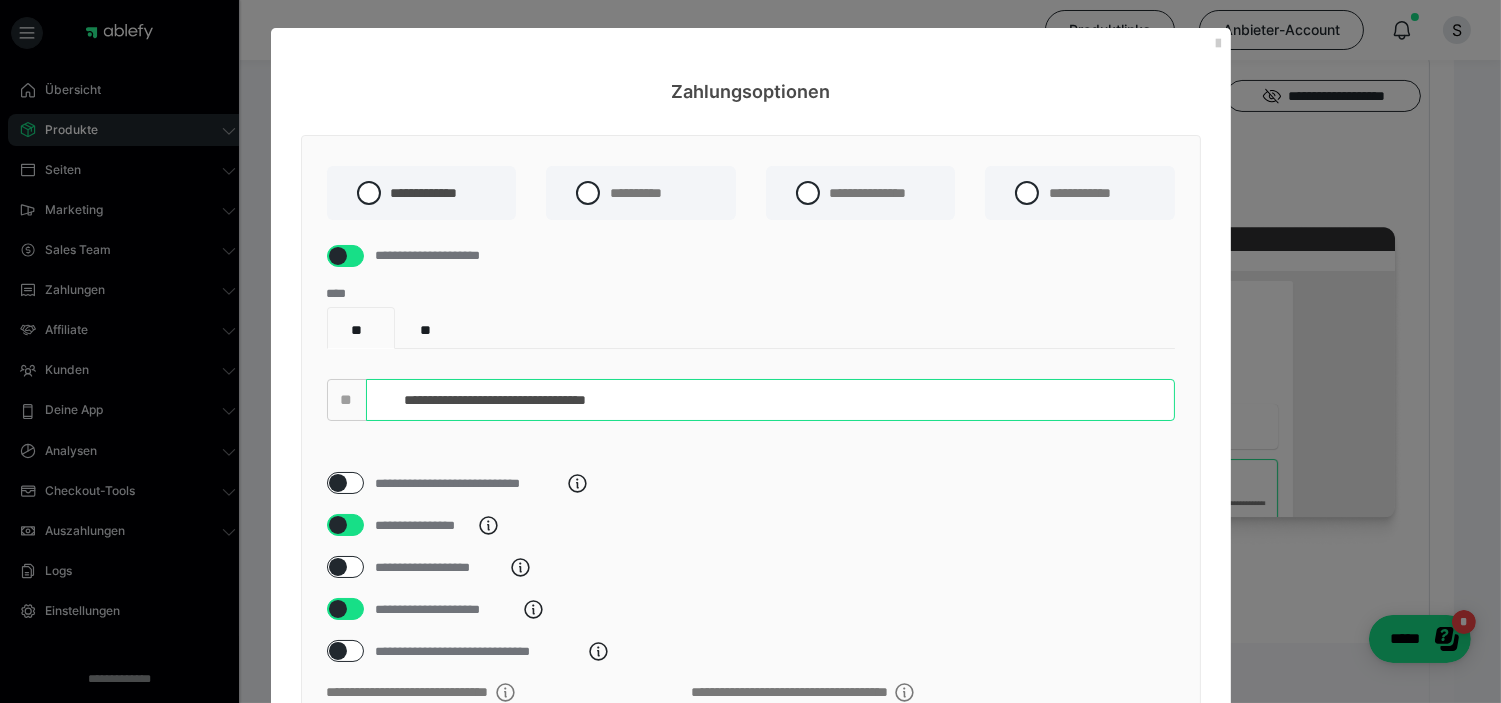 click on "**********" at bounding box center (770, 400) 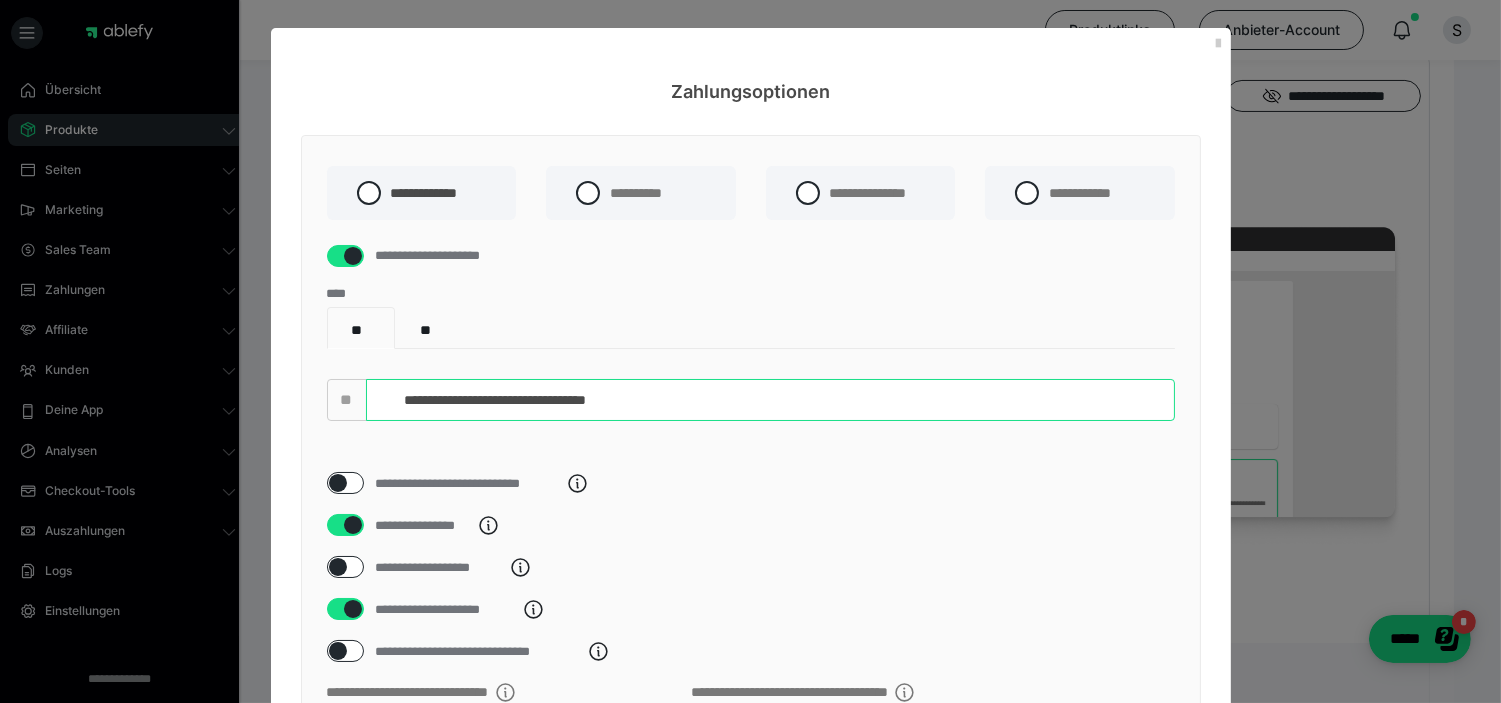 click on "**********" at bounding box center (770, 400) 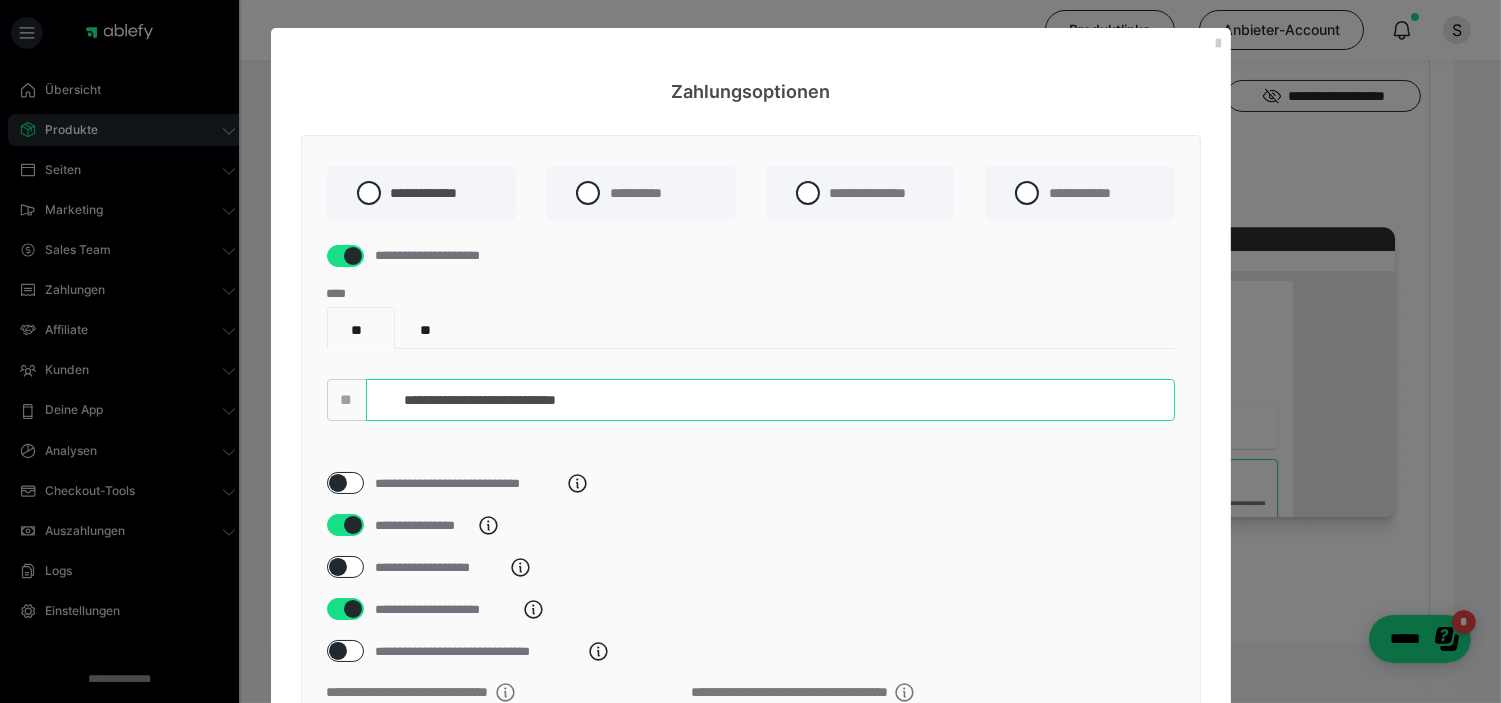 click on "**********" at bounding box center (770, 400) 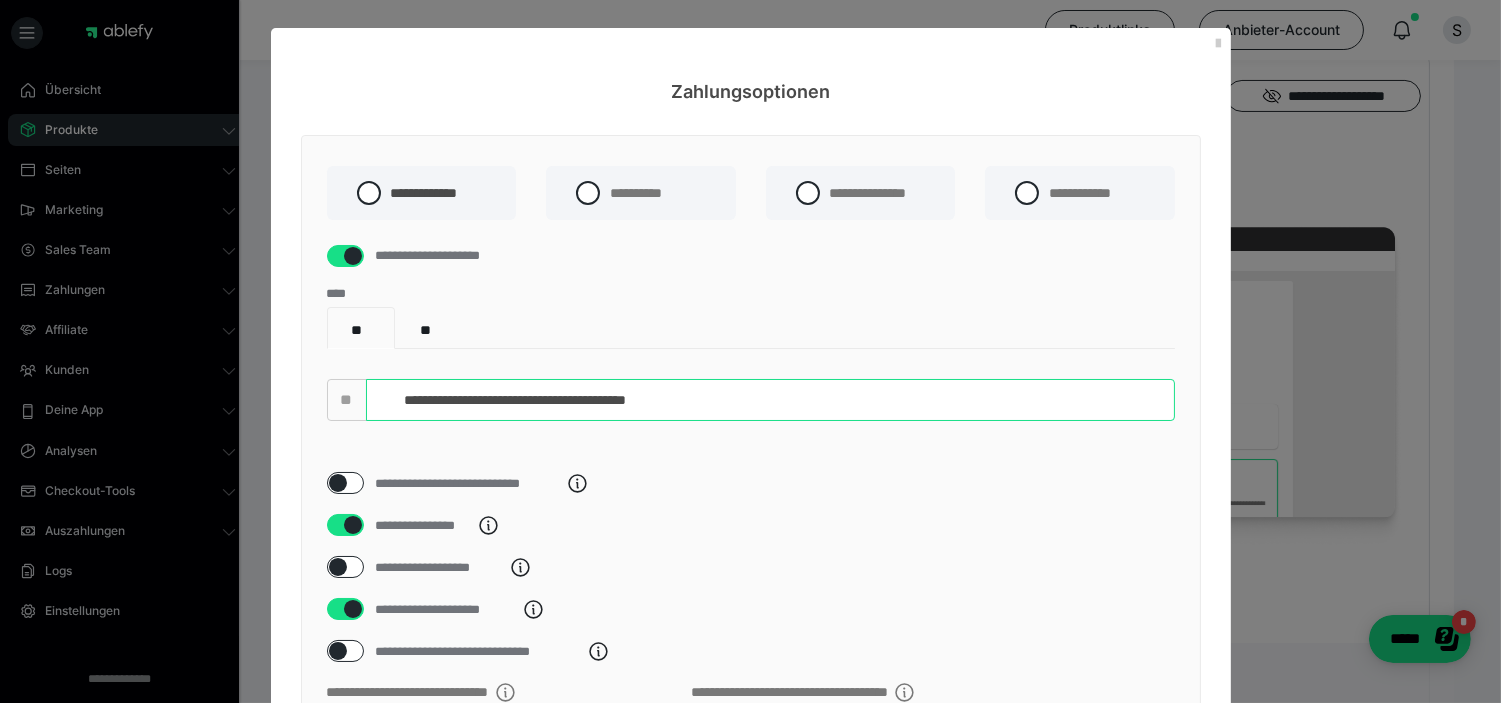 type on "**********" 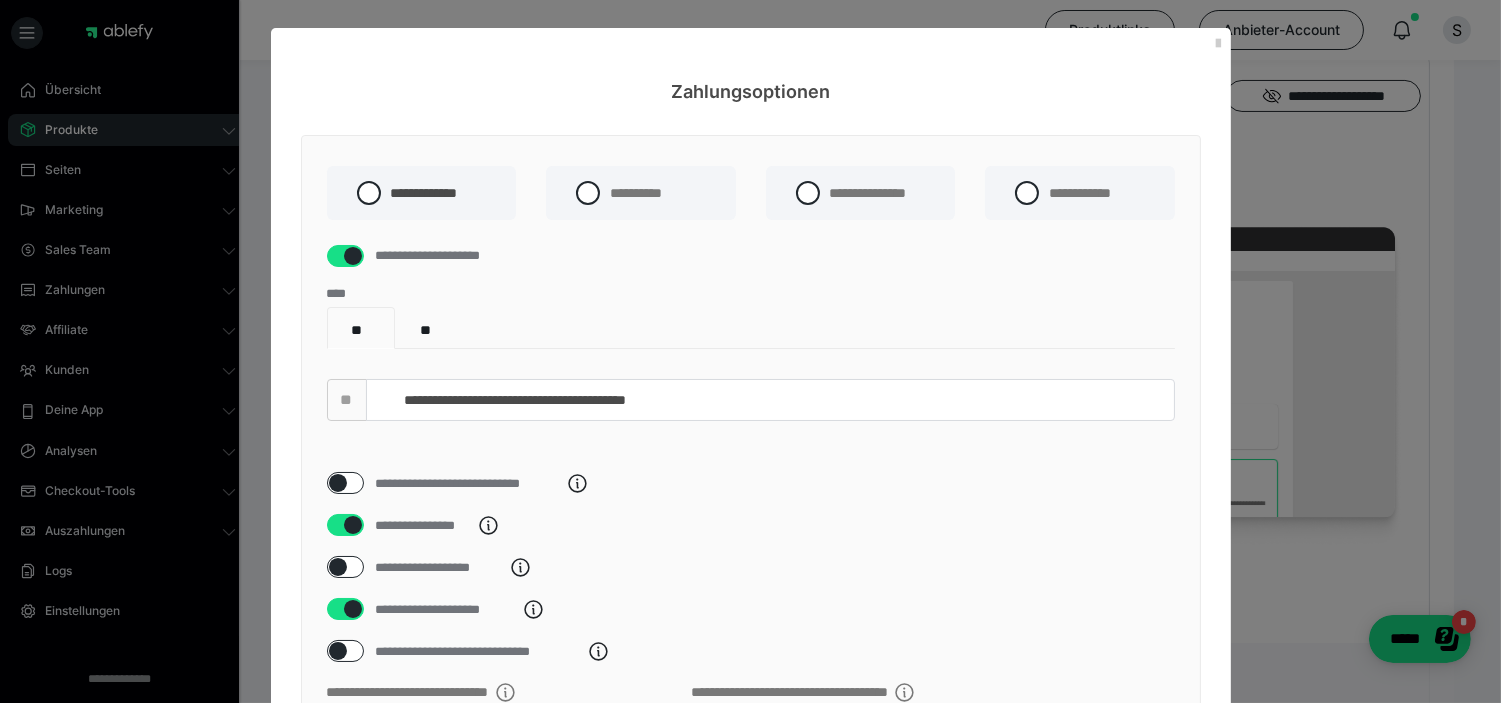 click on "****" at bounding box center (751, 293) 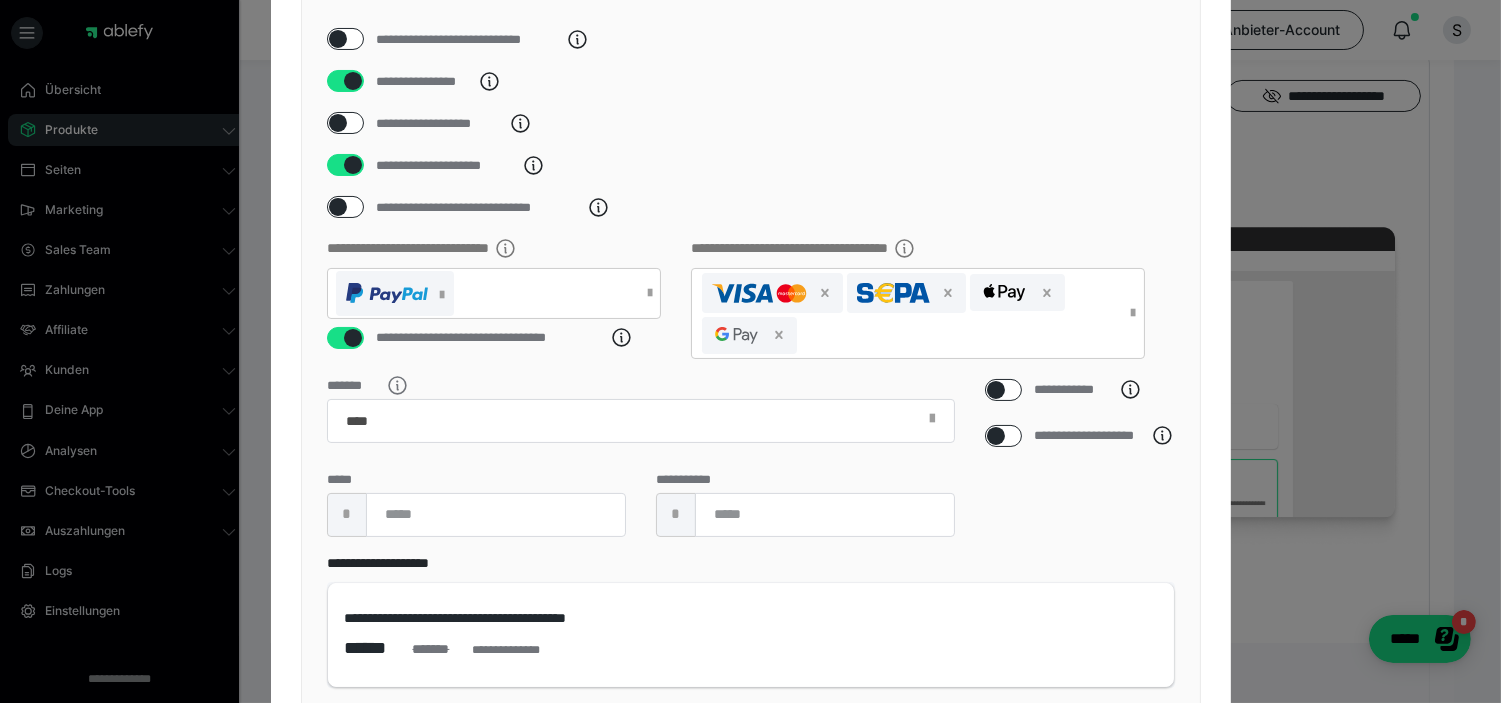 scroll, scrollTop: 608, scrollLeft: 0, axis: vertical 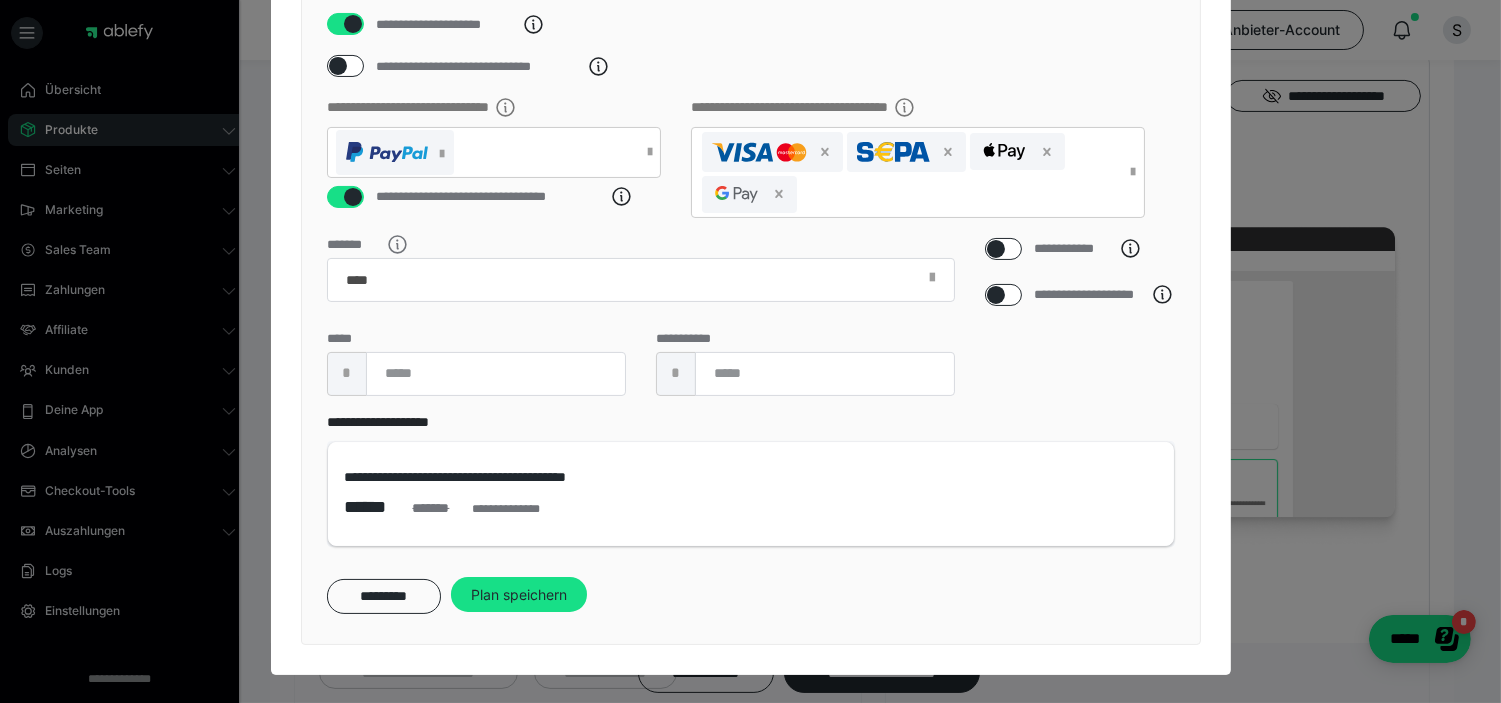 click on "**********" at bounding box center (751, 97) 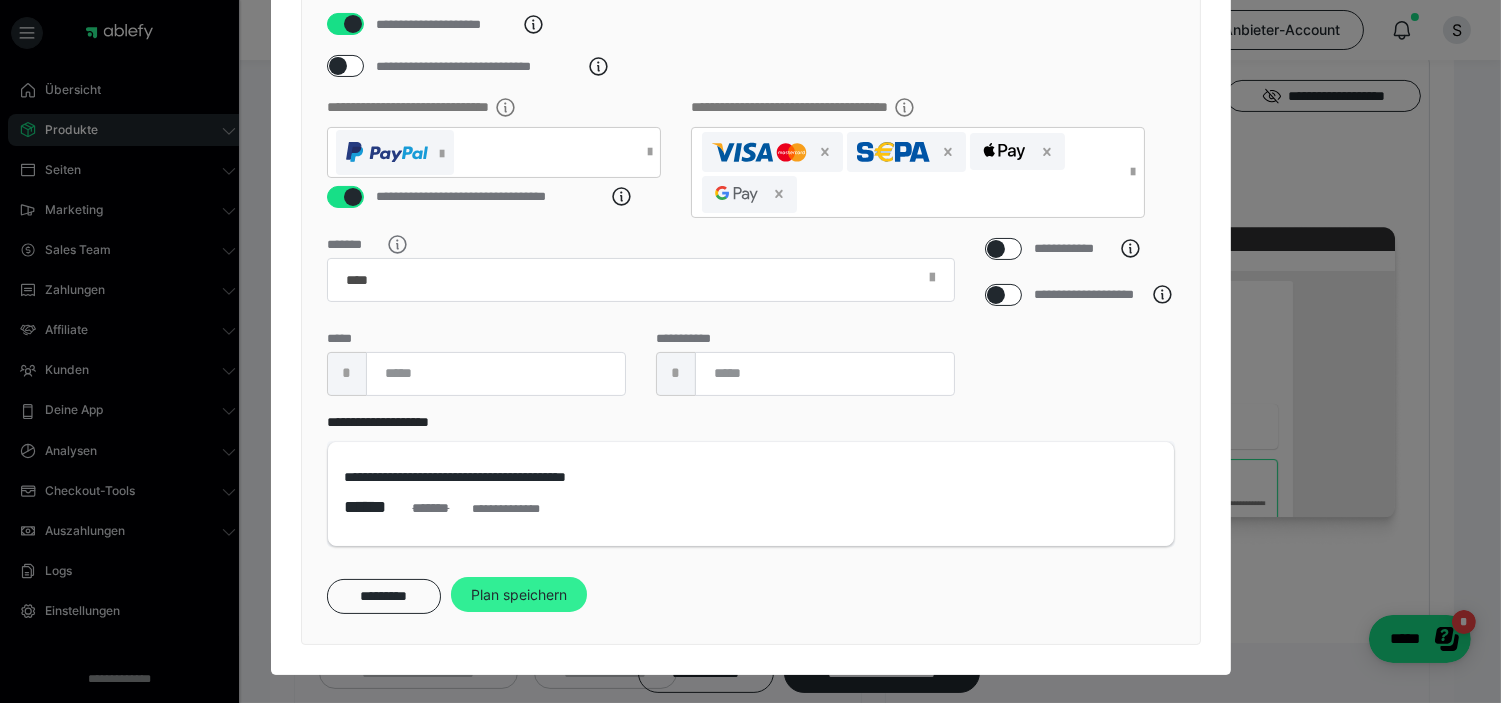 click on "Plan speichern" at bounding box center (519, 595) 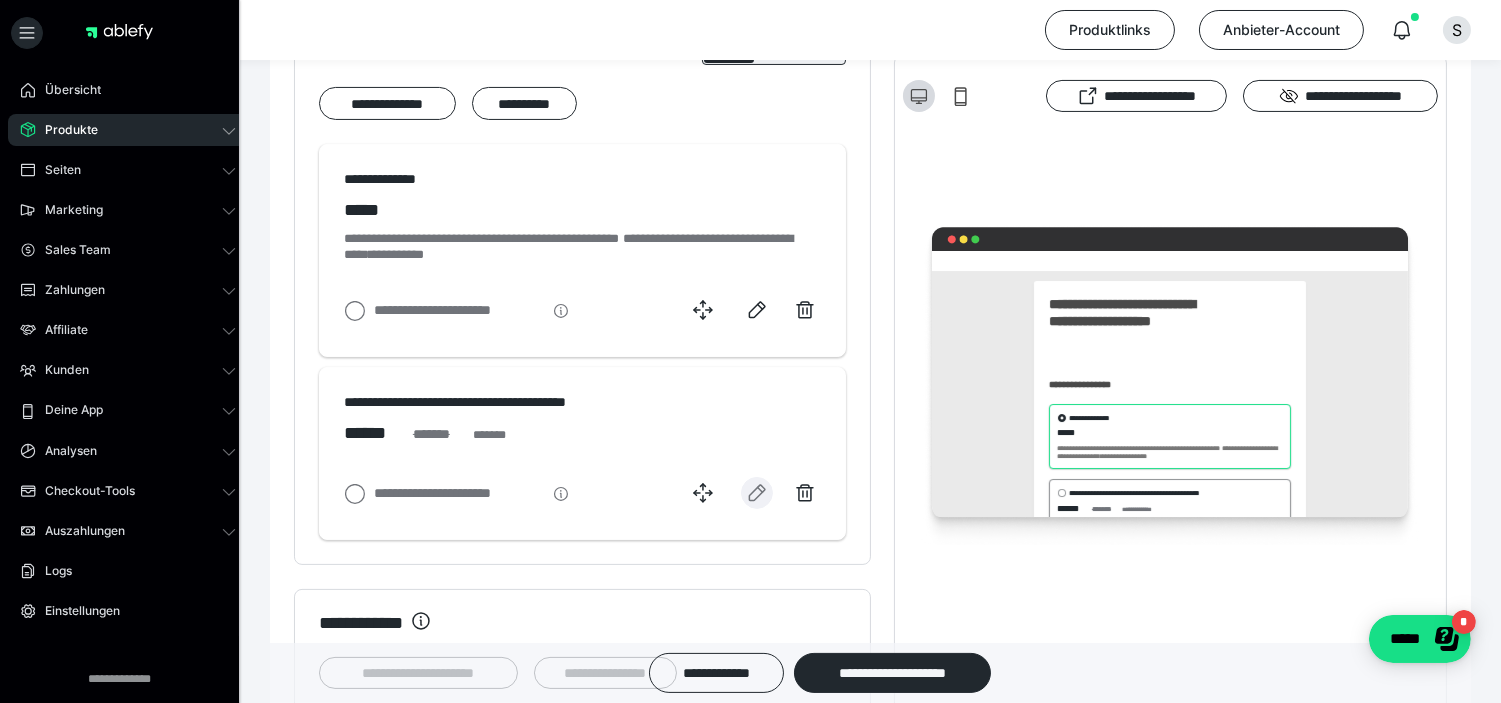 scroll, scrollTop: 111, scrollLeft: 0, axis: vertical 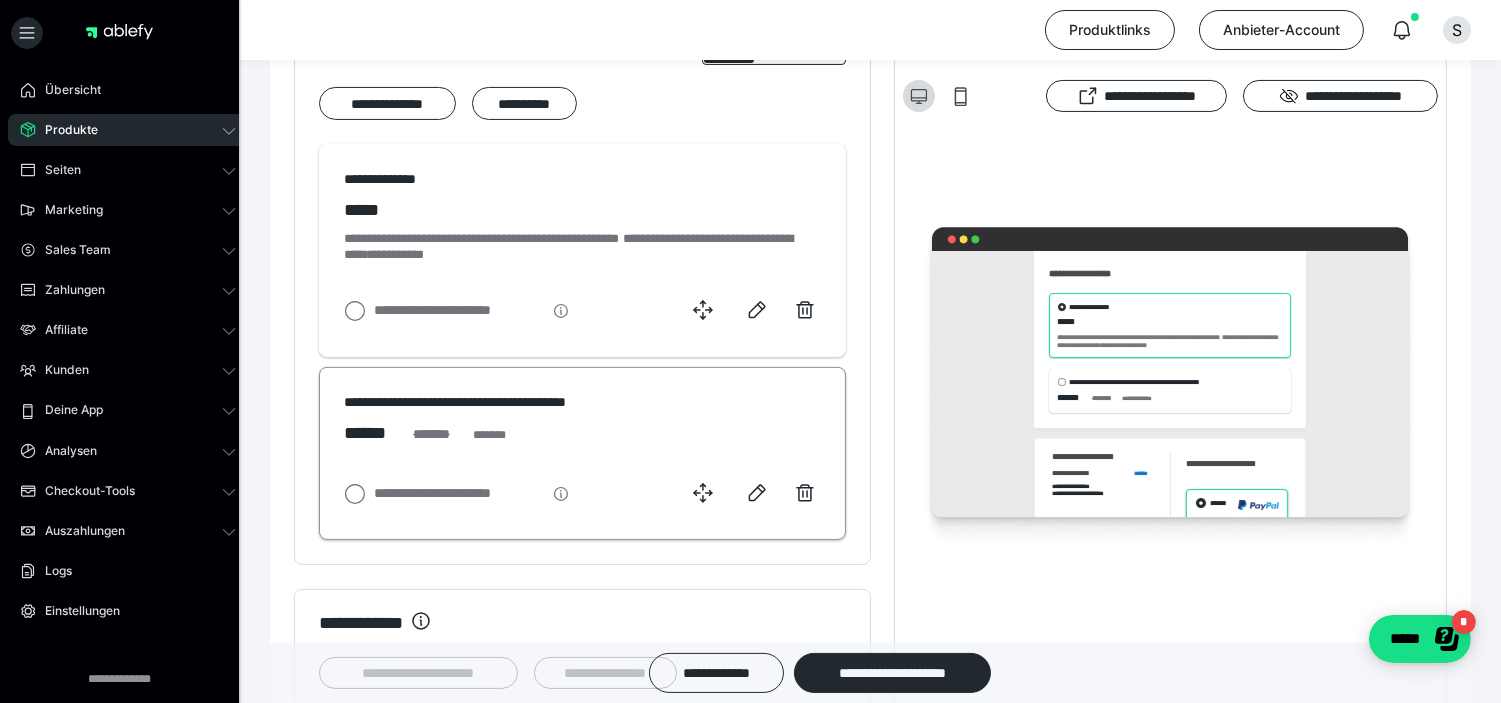 click 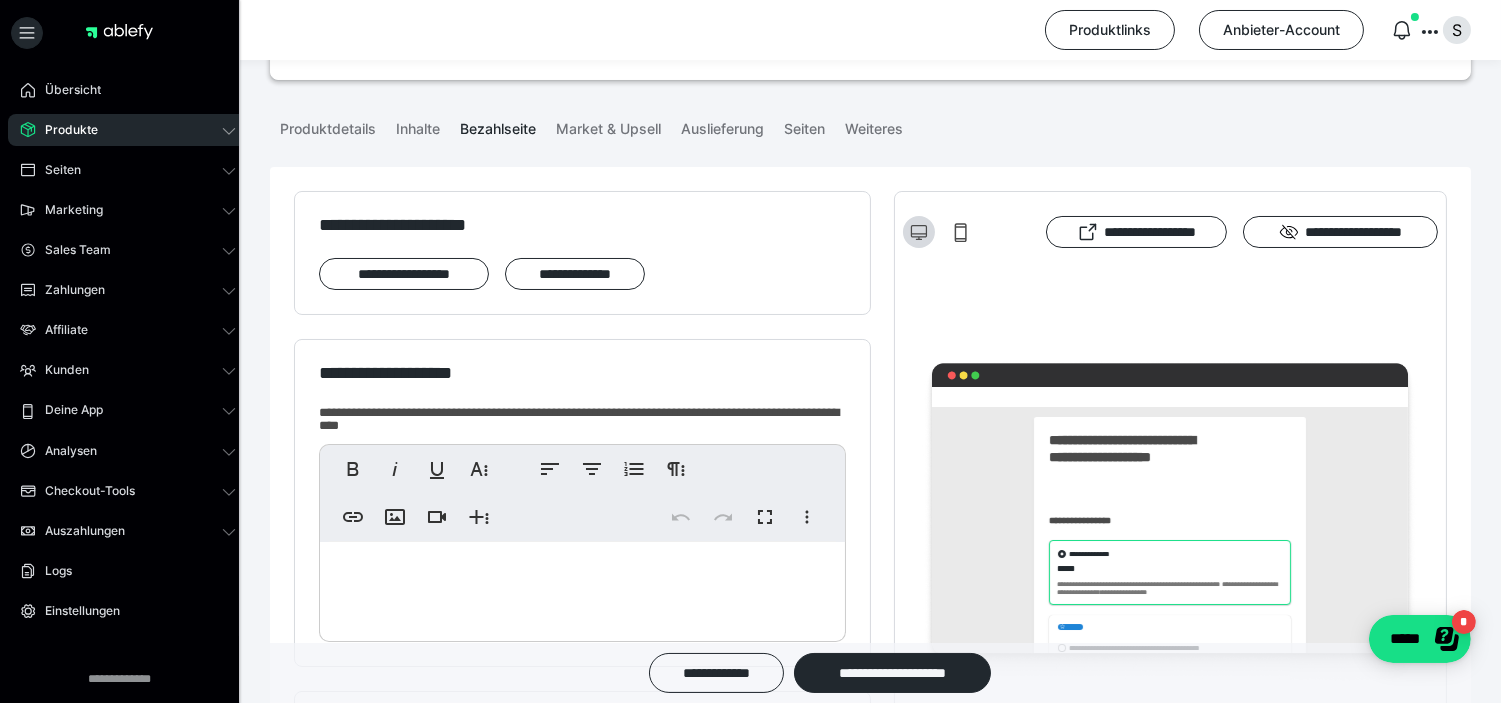 scroll, scrollTop: 222, scrollLeft: 0, axis: vertical 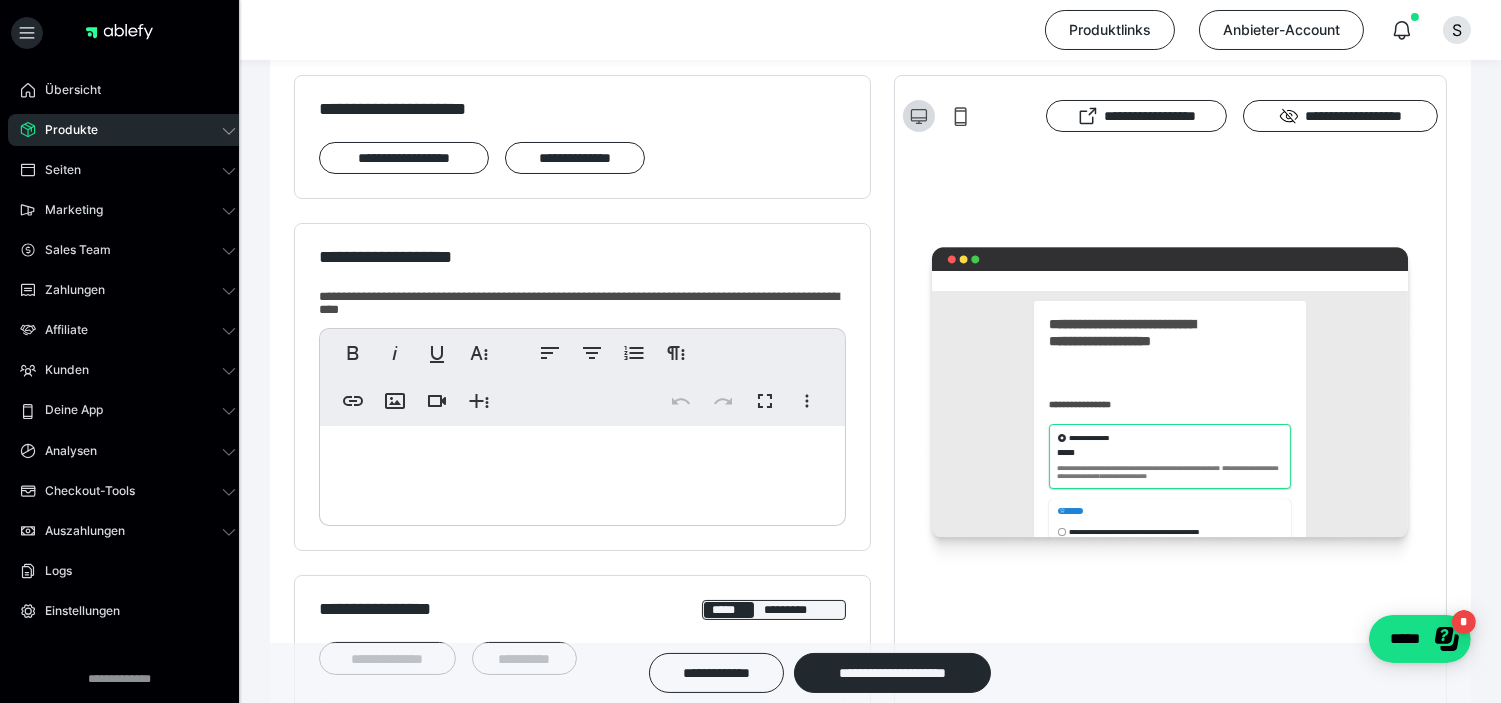 click on "**********" at bounding box center [1158, 316] 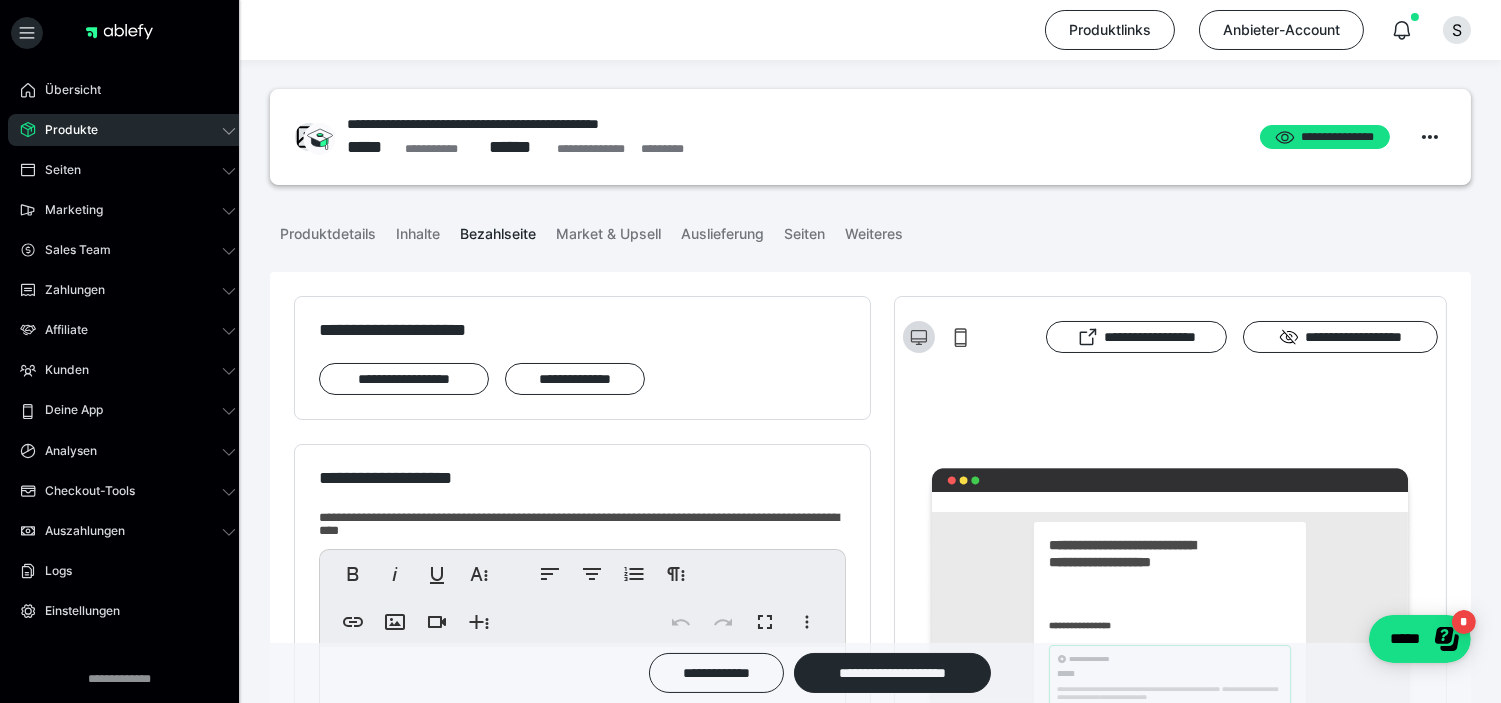 scroll, scrollTop: 0, scrollLeft: 0, axis: both 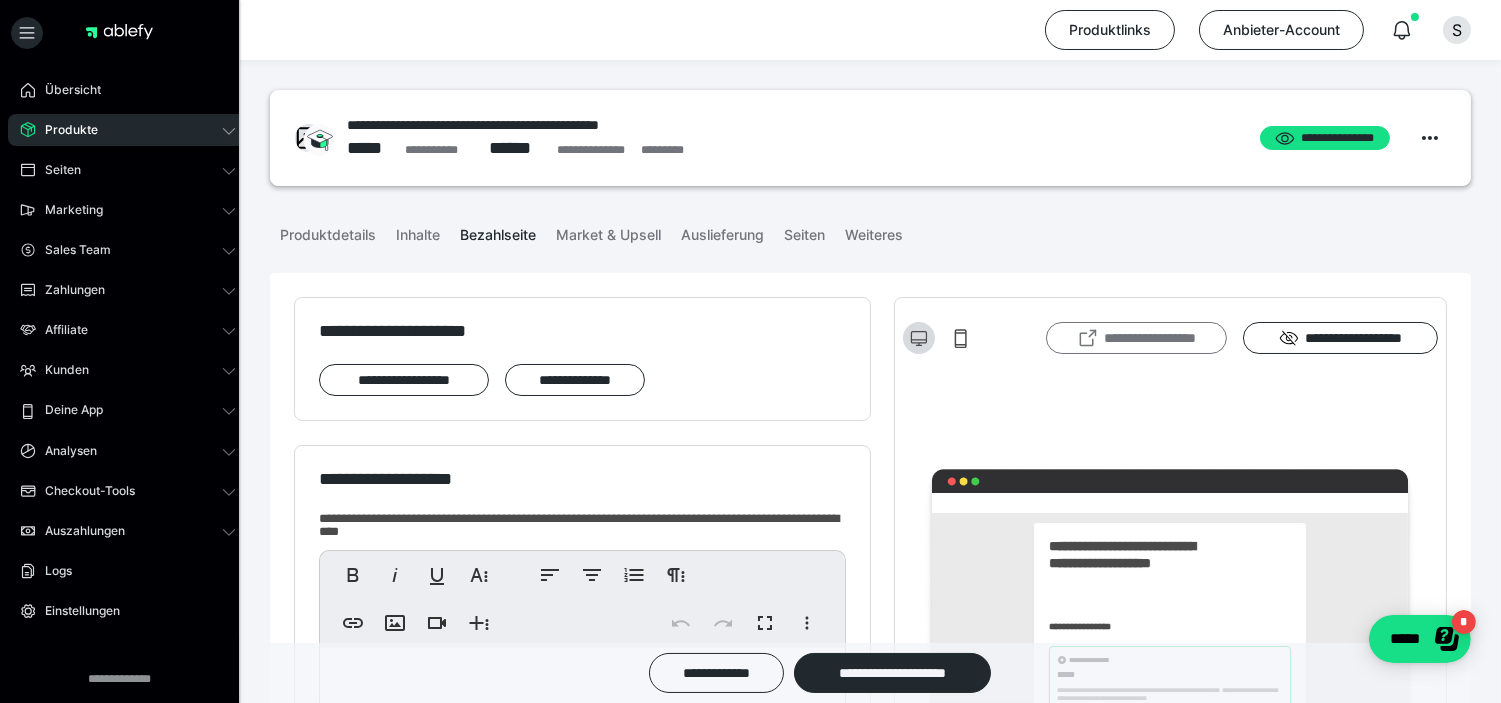 click on "**********" at bounding box center (1136, 338) 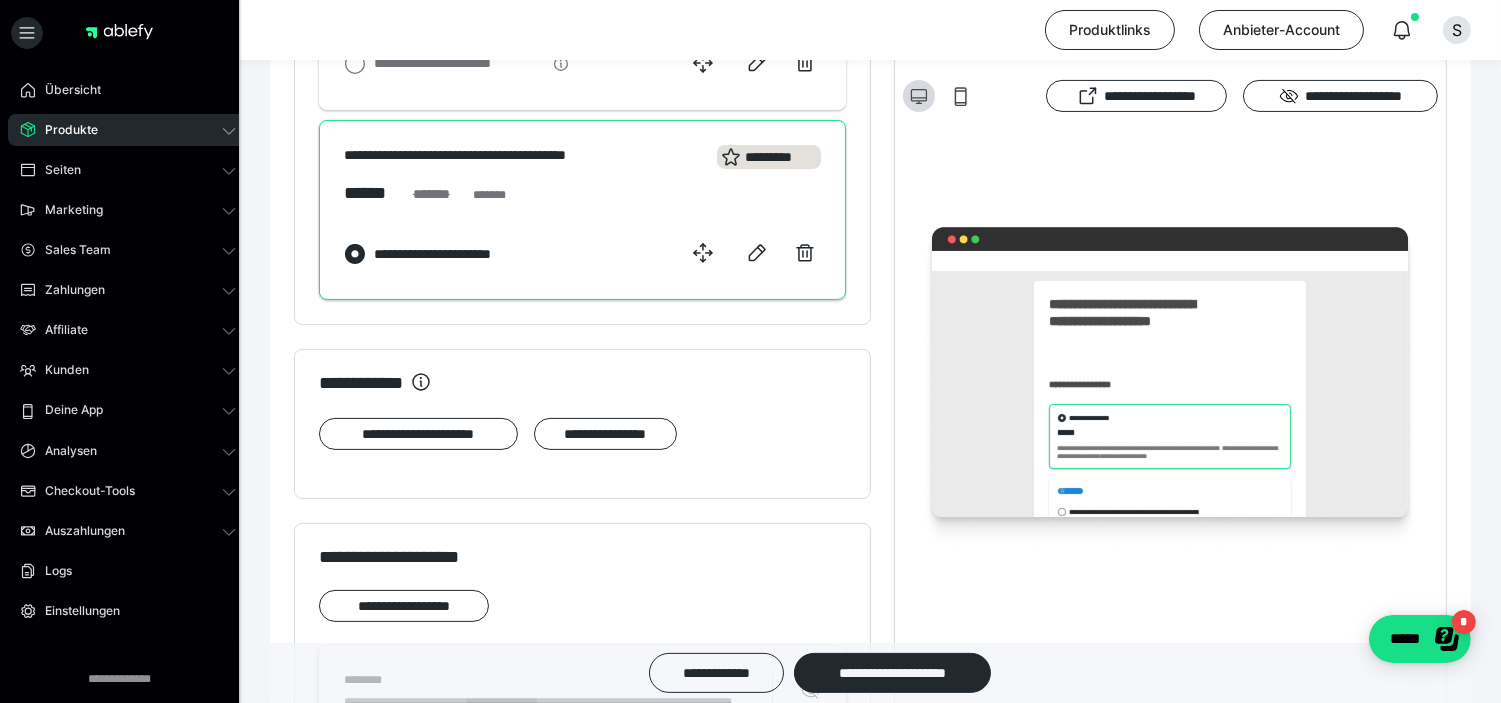scroll, scrollTop: 1111, scrollLeft: 0, axis: vertical 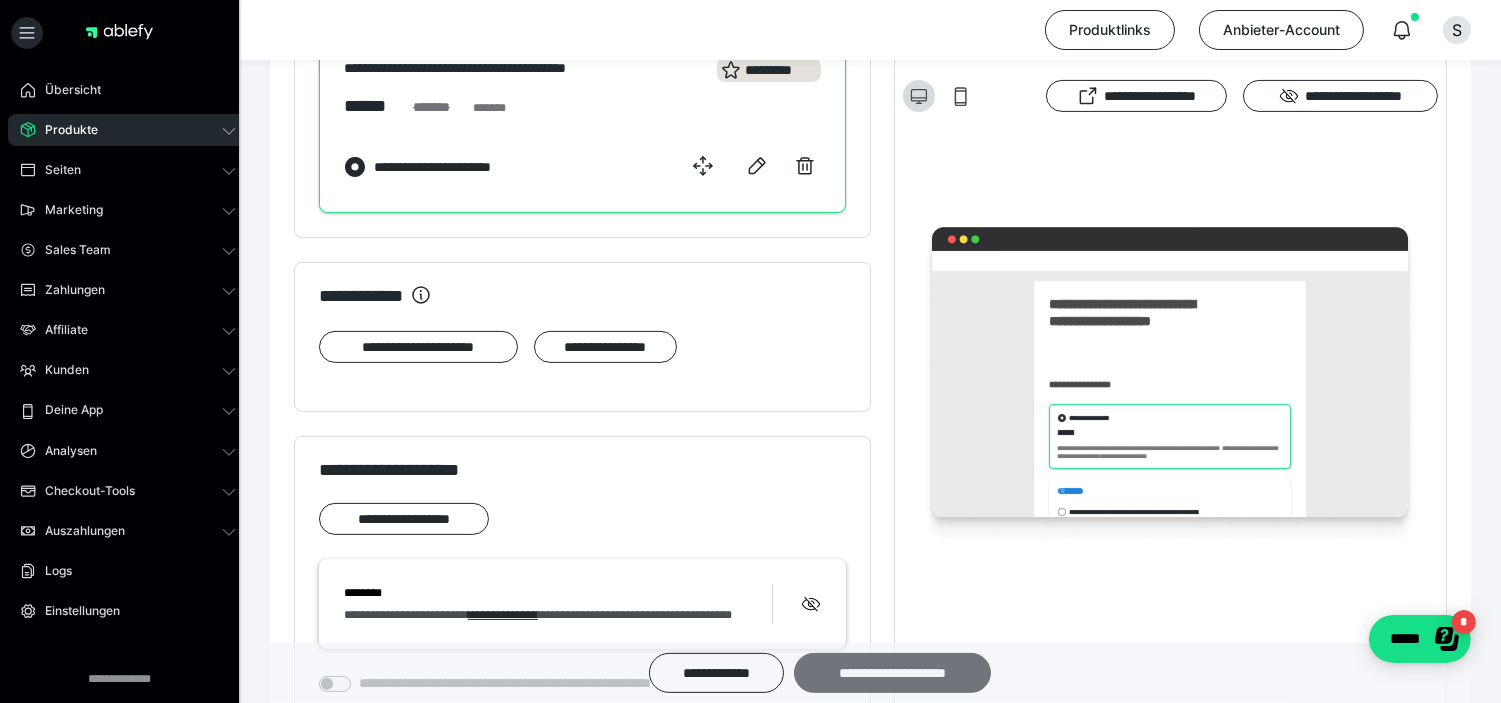 click on "**********" at bounding box center (892, 673) 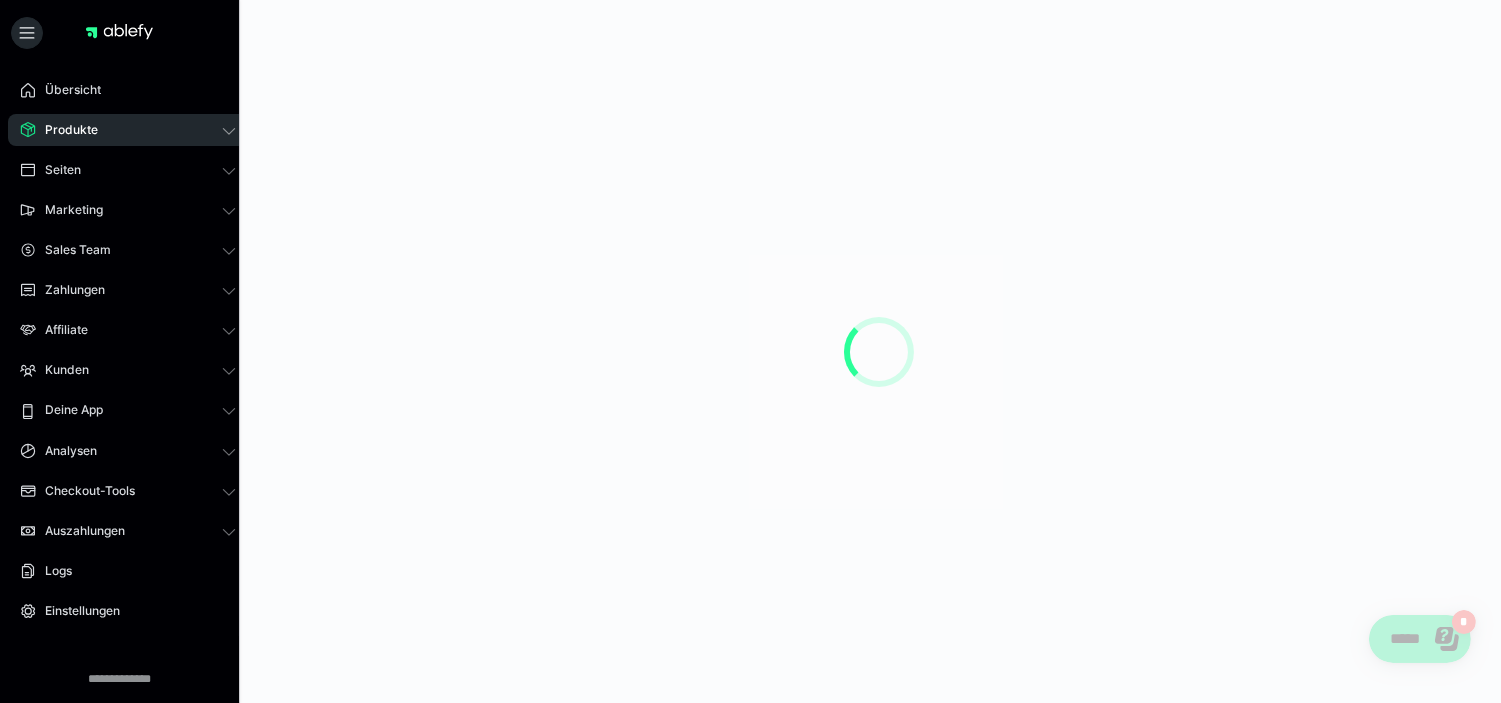 scroll, scrollTop: 0, scrollLeft: 0, axis: both 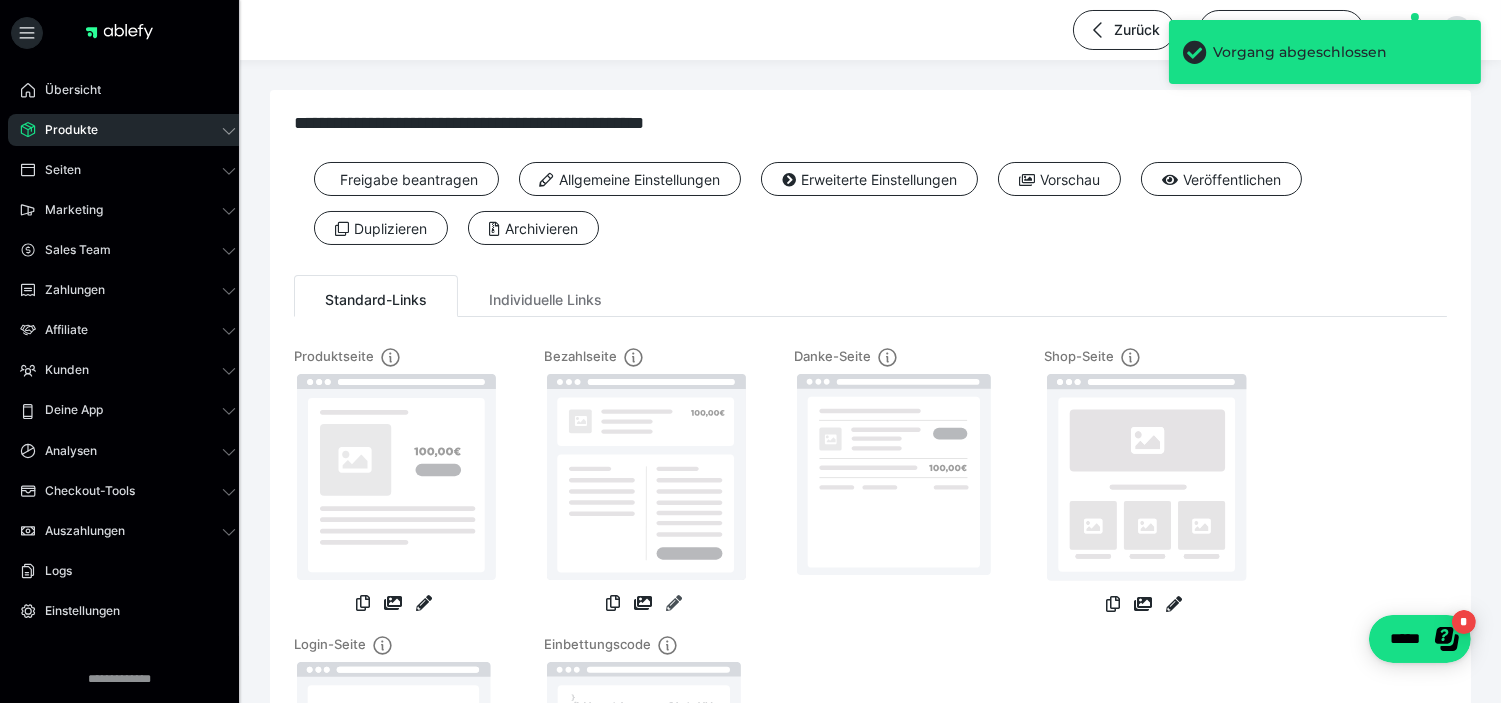 click at bounding box center (674, 603) 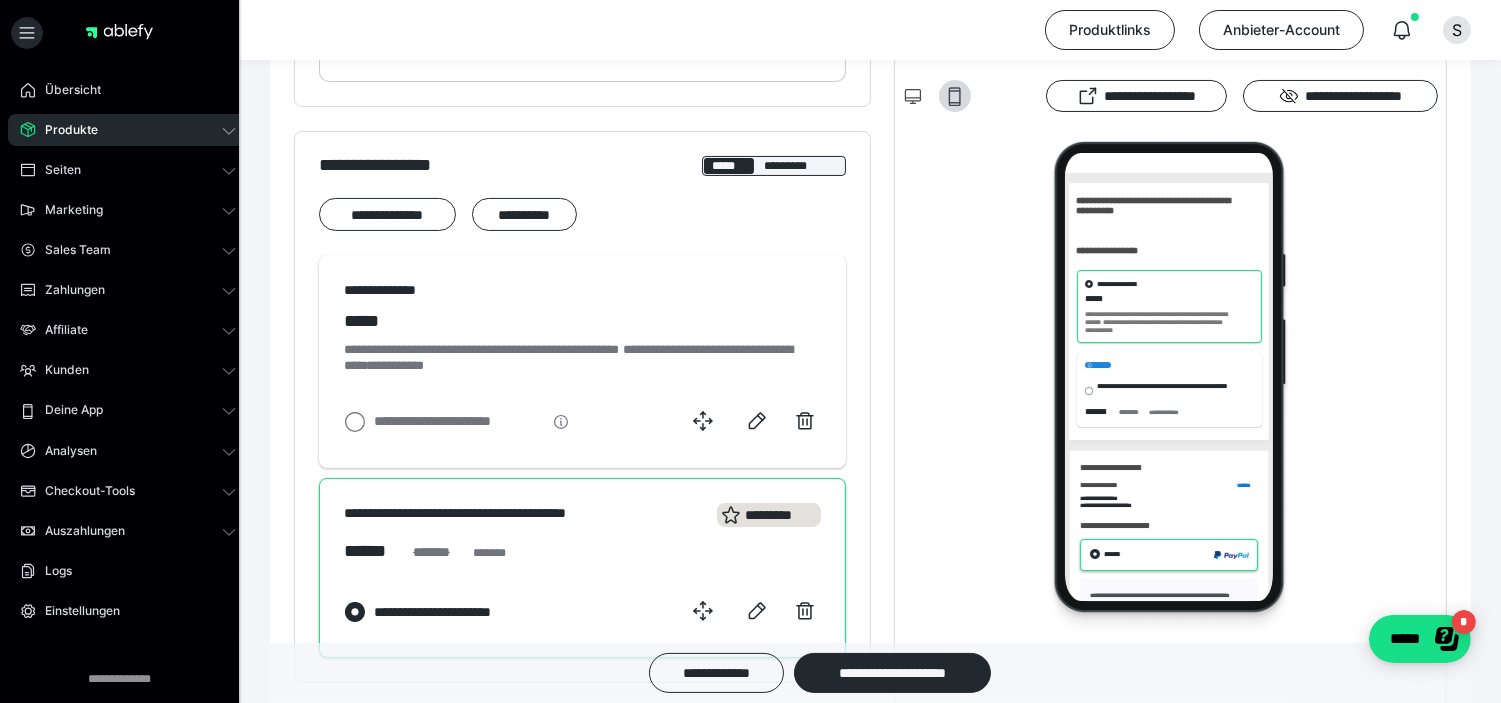 scroll, scrollTop: 222, scrollLeft: 0, axis: vertical 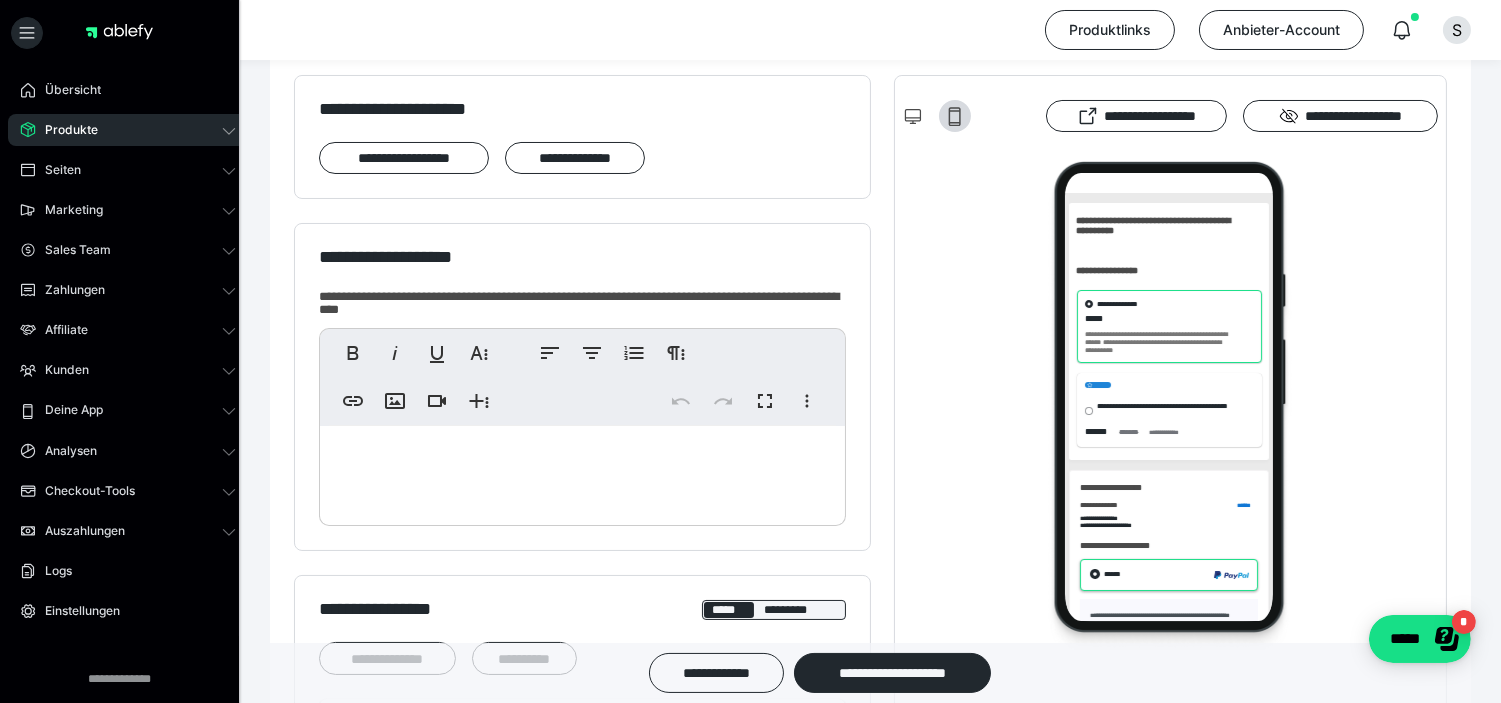 click 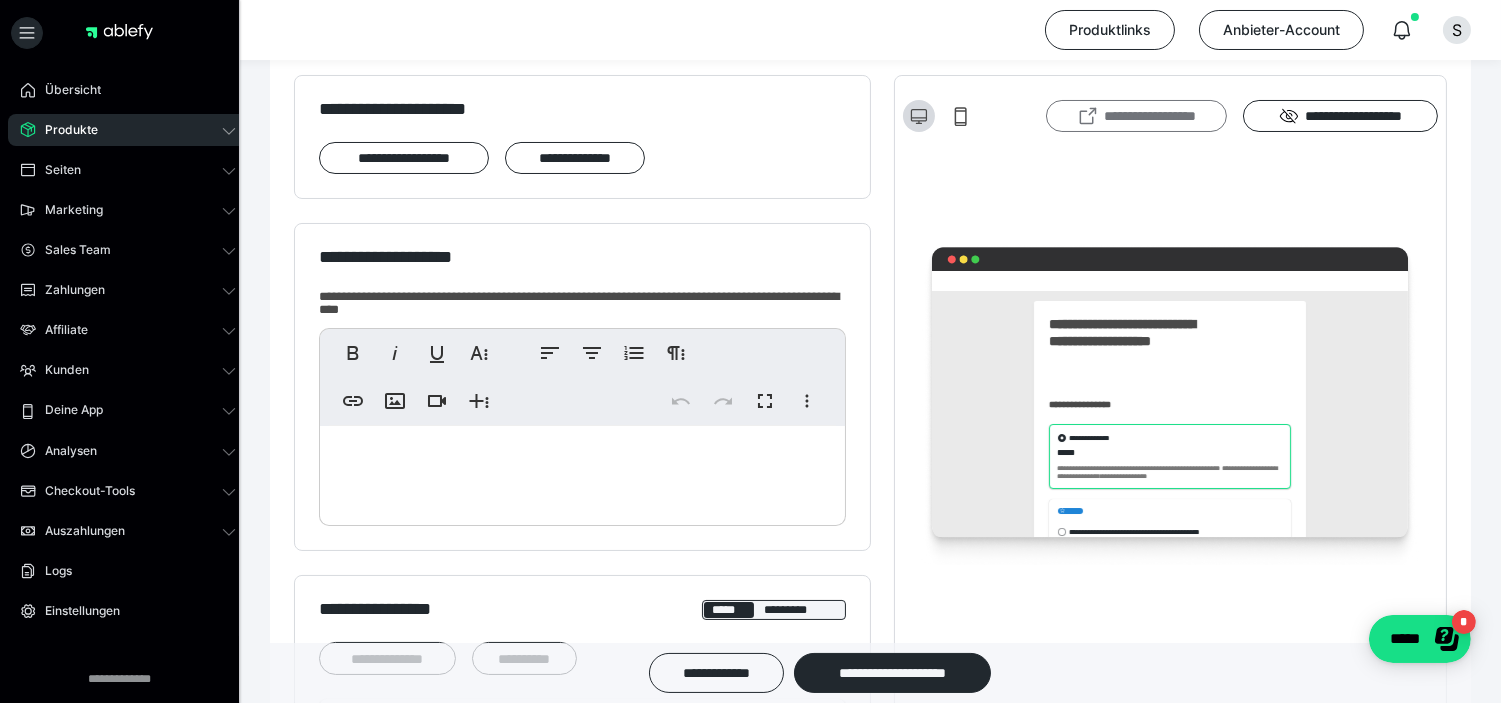 click on "**********" at bounding box center [1136, 116] 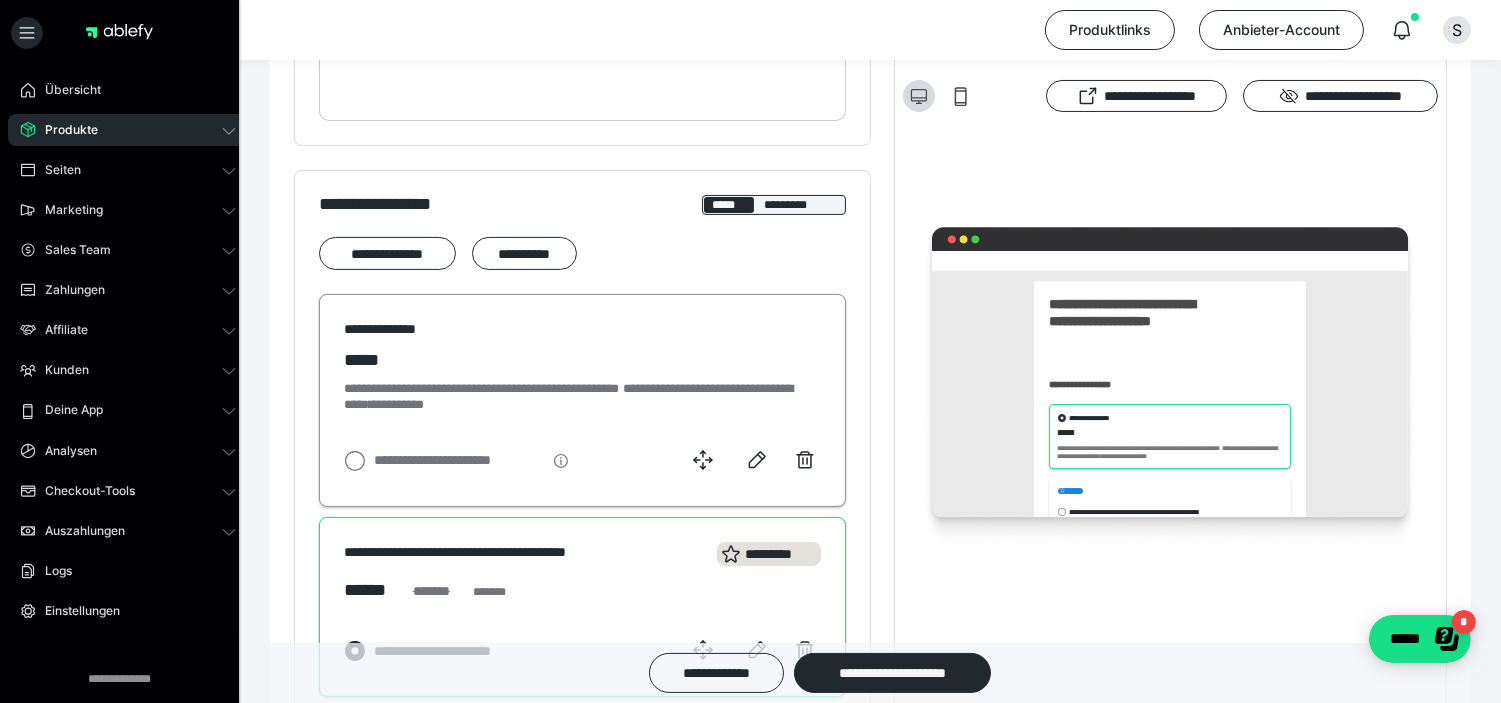 scroll, scrollTop: 666, scrollLeft: 0, axis: vertical 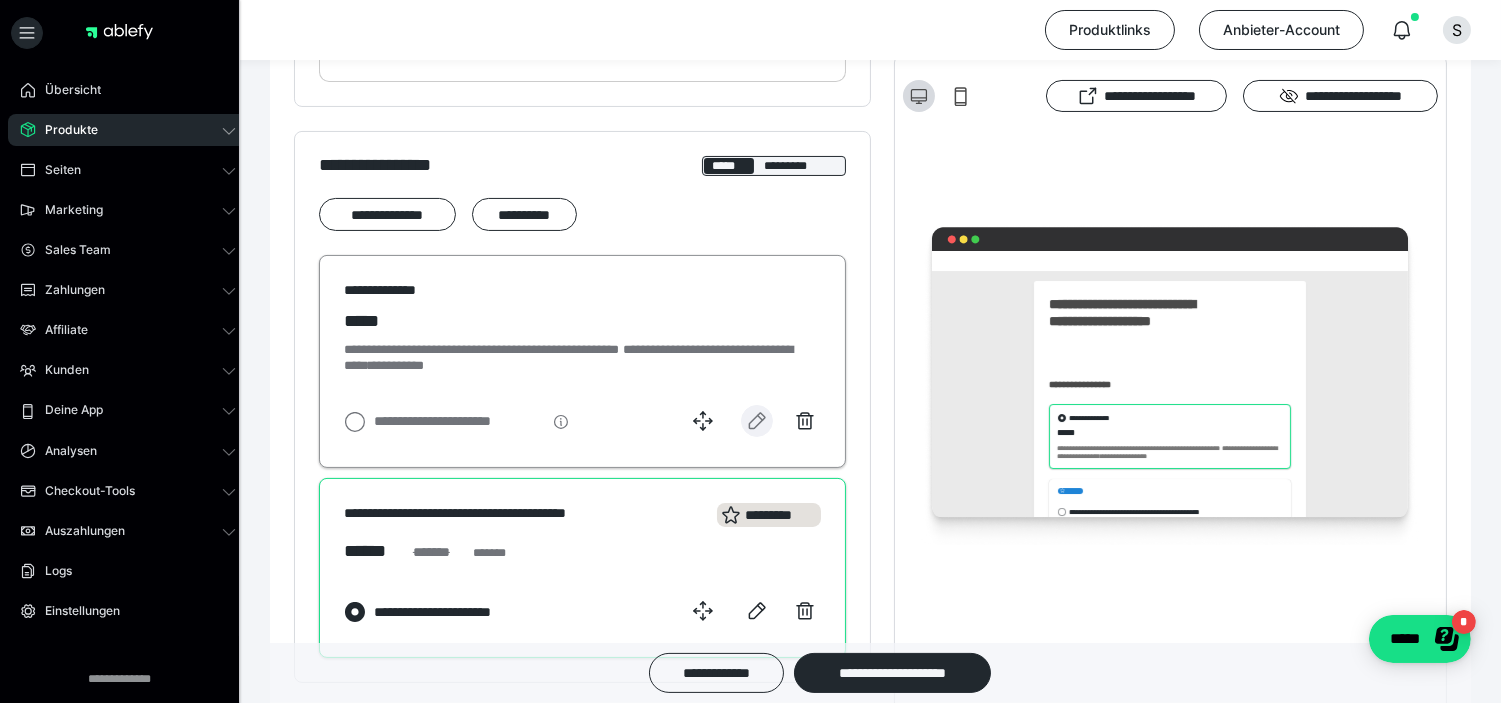 click at bounding box center [757, 421] 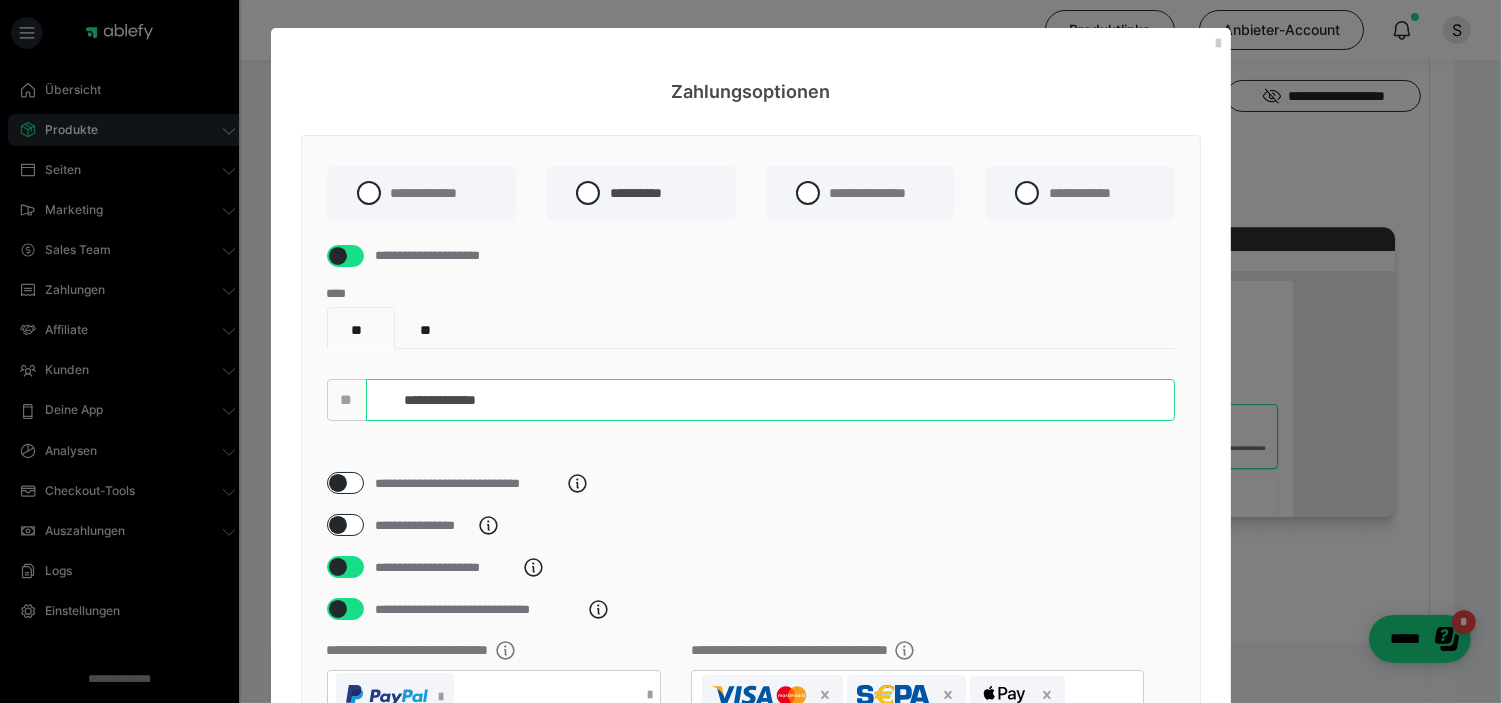click on "**********" at bounding box center (770, 400) 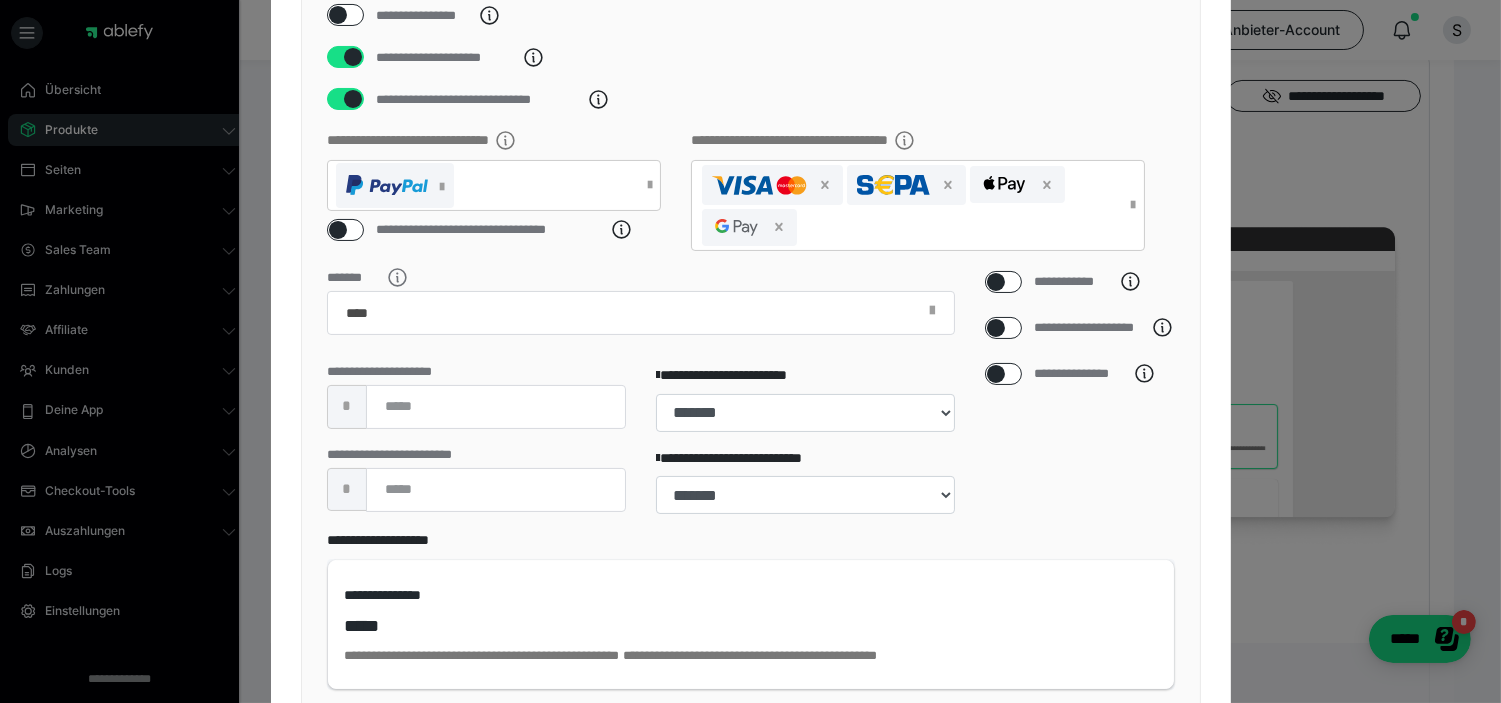 scroll, scrollTop: 675, scrollLeft: 0, axis: vertical 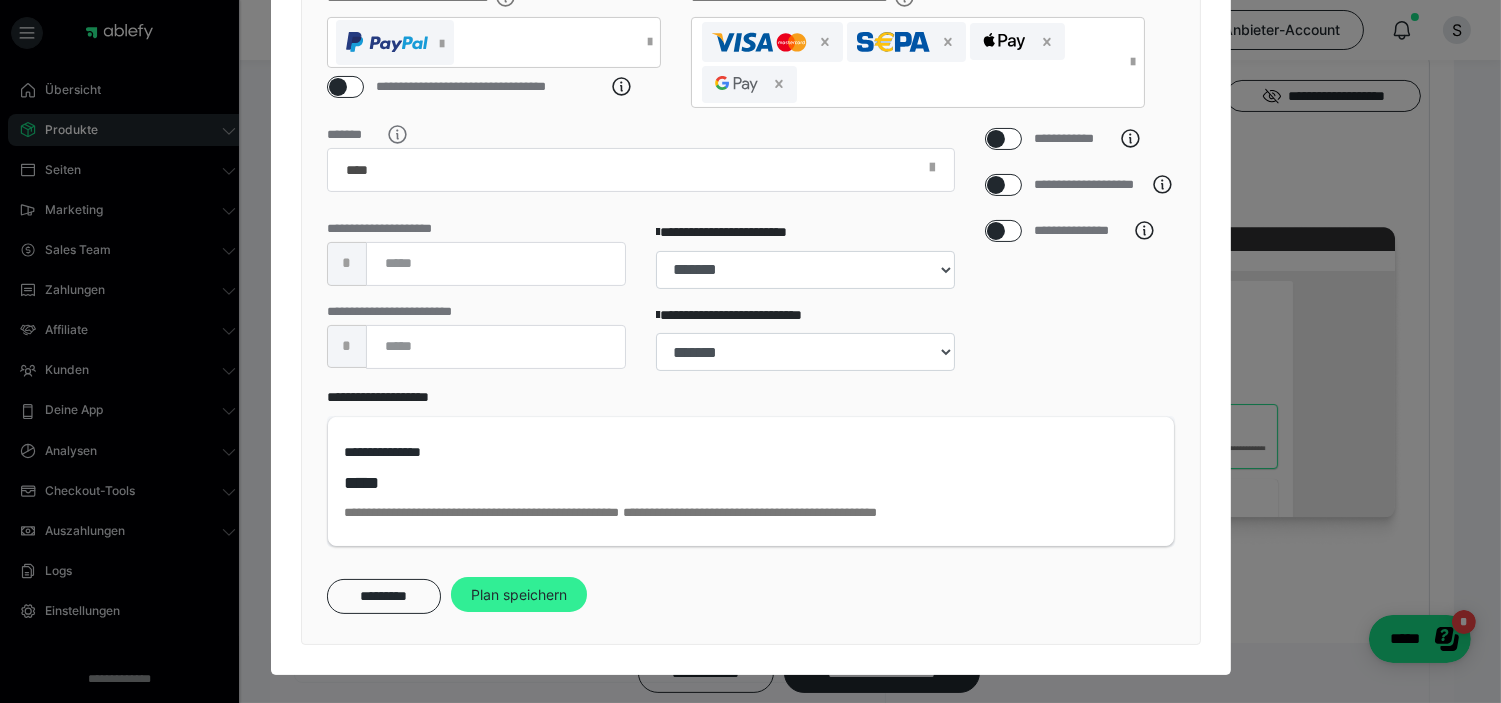 type on "**********" 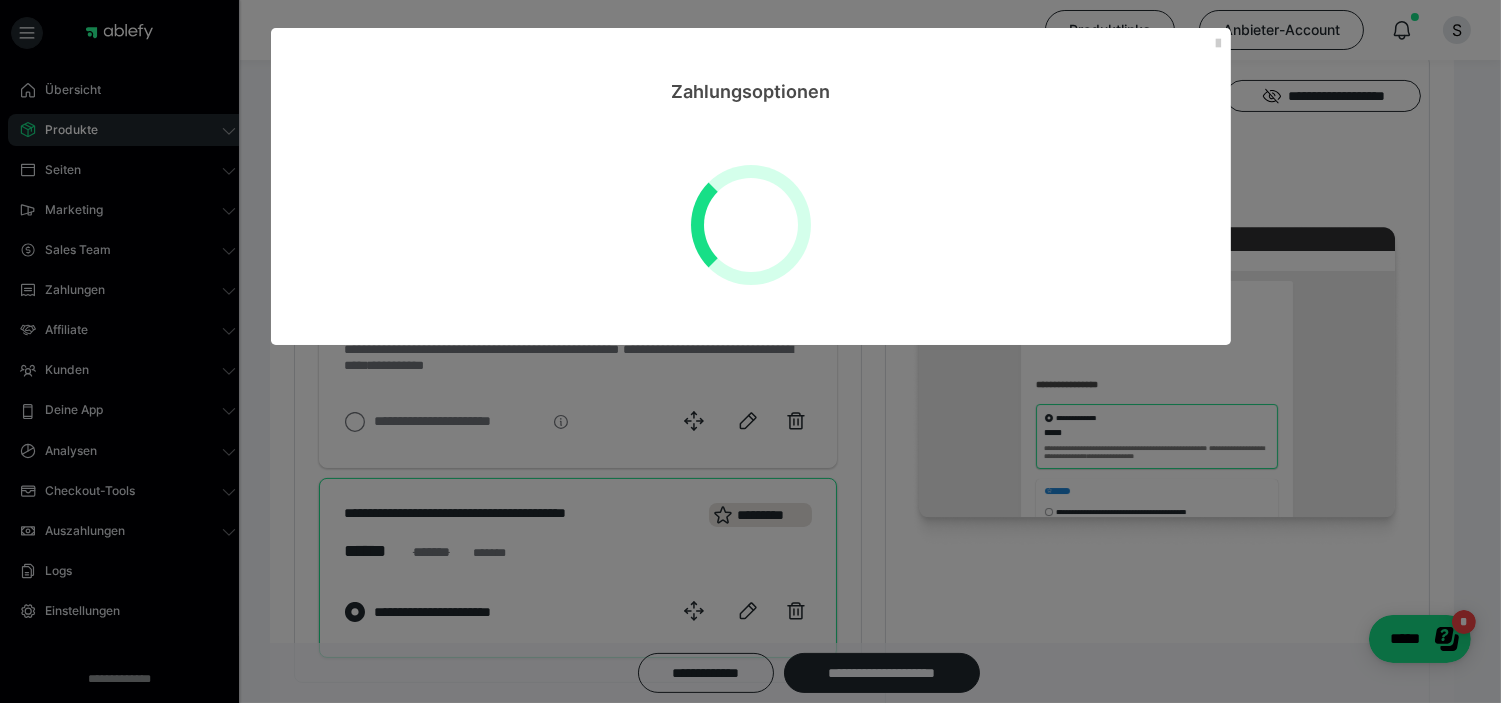scroll, scrollTop: 0, scrollLeft: 0, axis: both 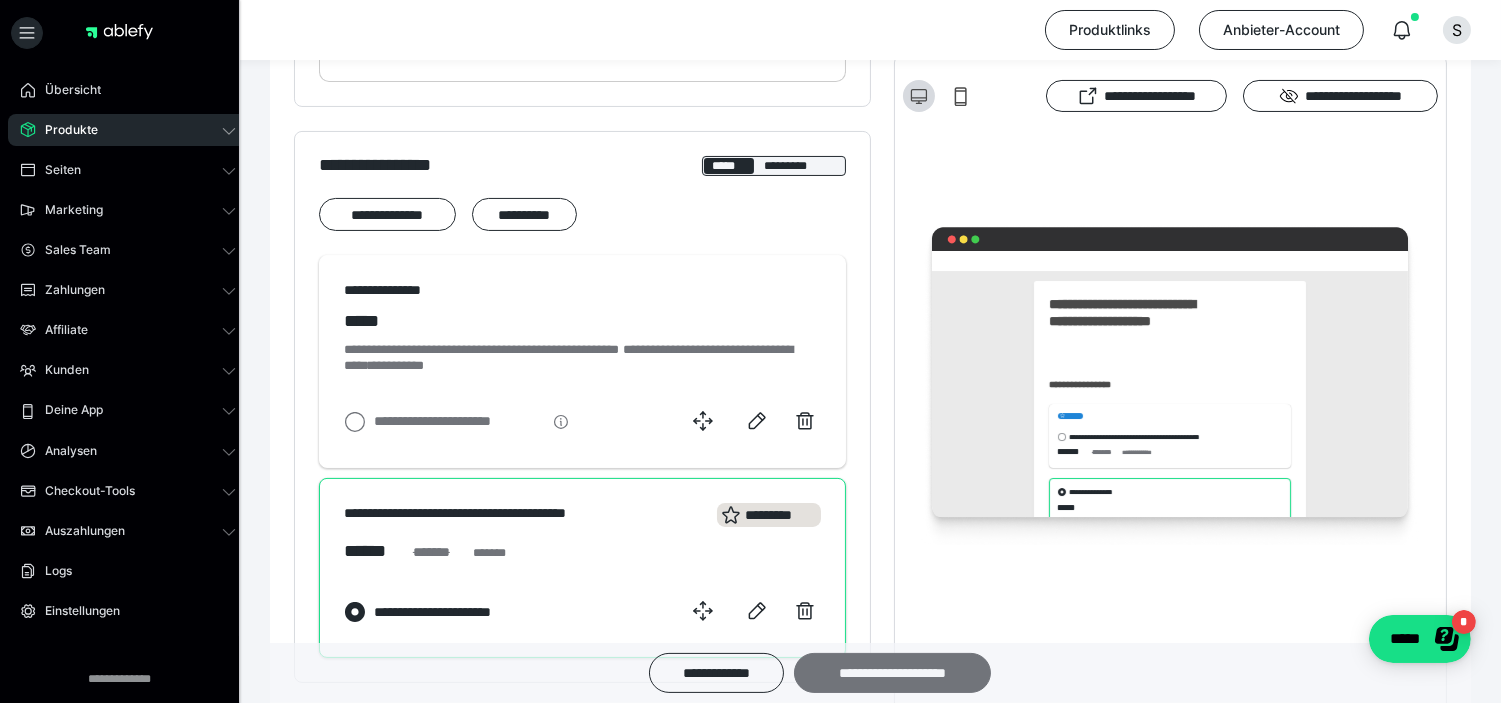 click on "**********" at bounding box center [892, 673] 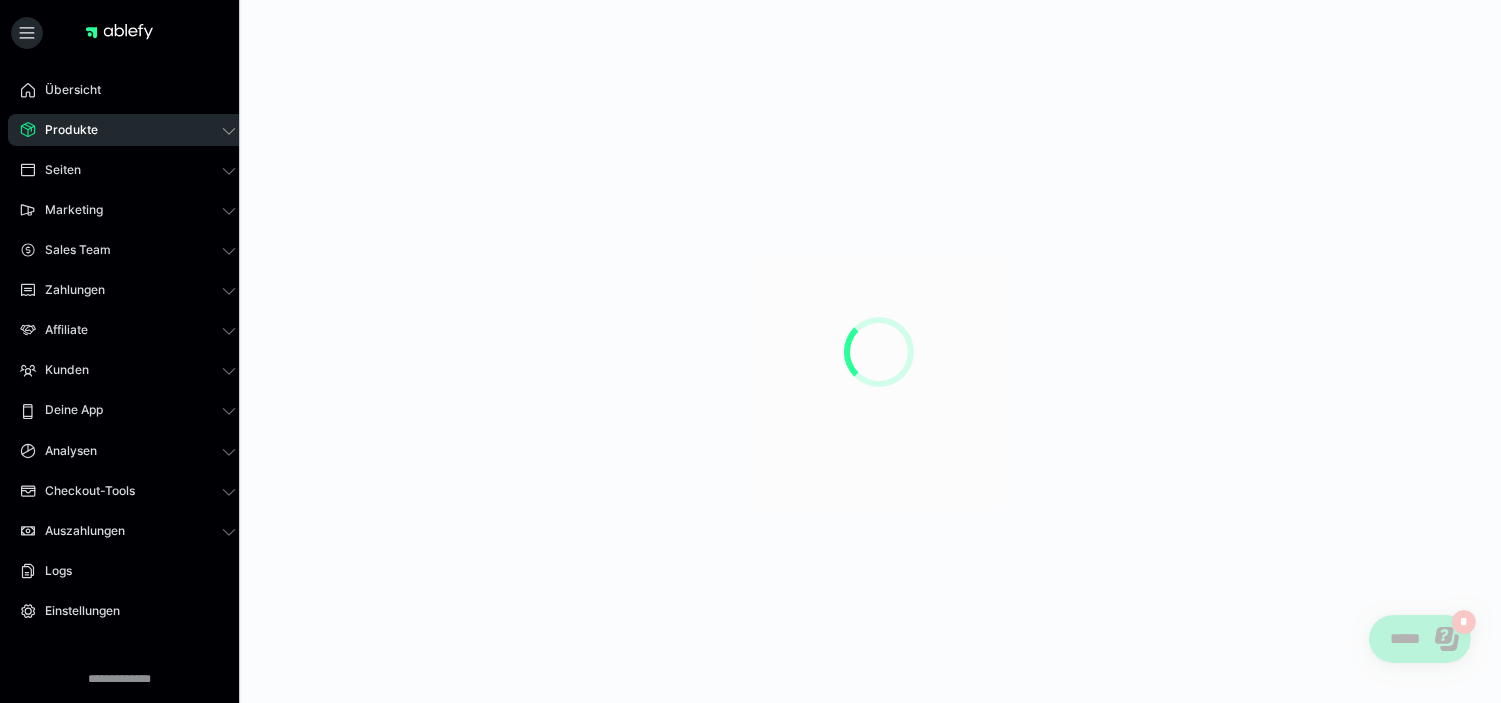 scroll, scrollTop: 0, scrollLeft: 0, axis: both 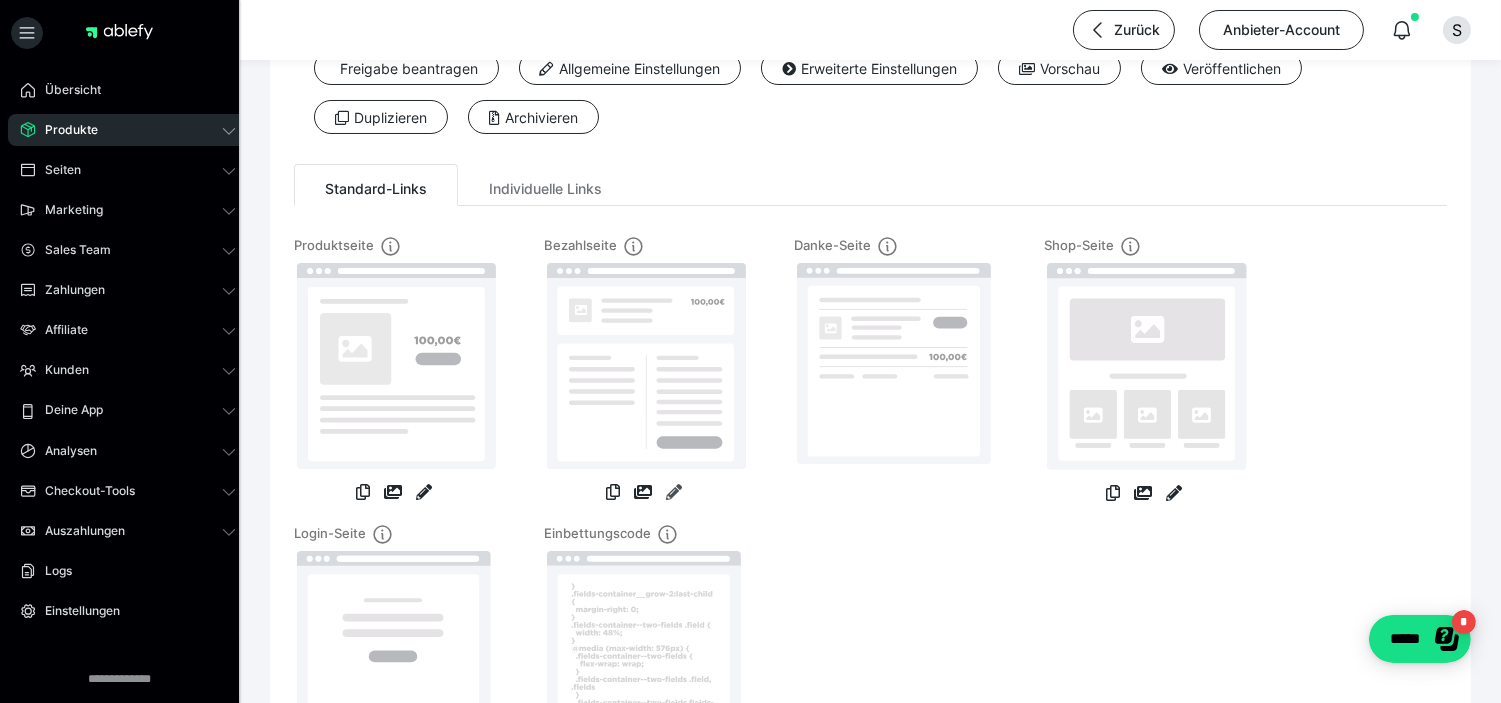 click at bounding box center [674, 492] 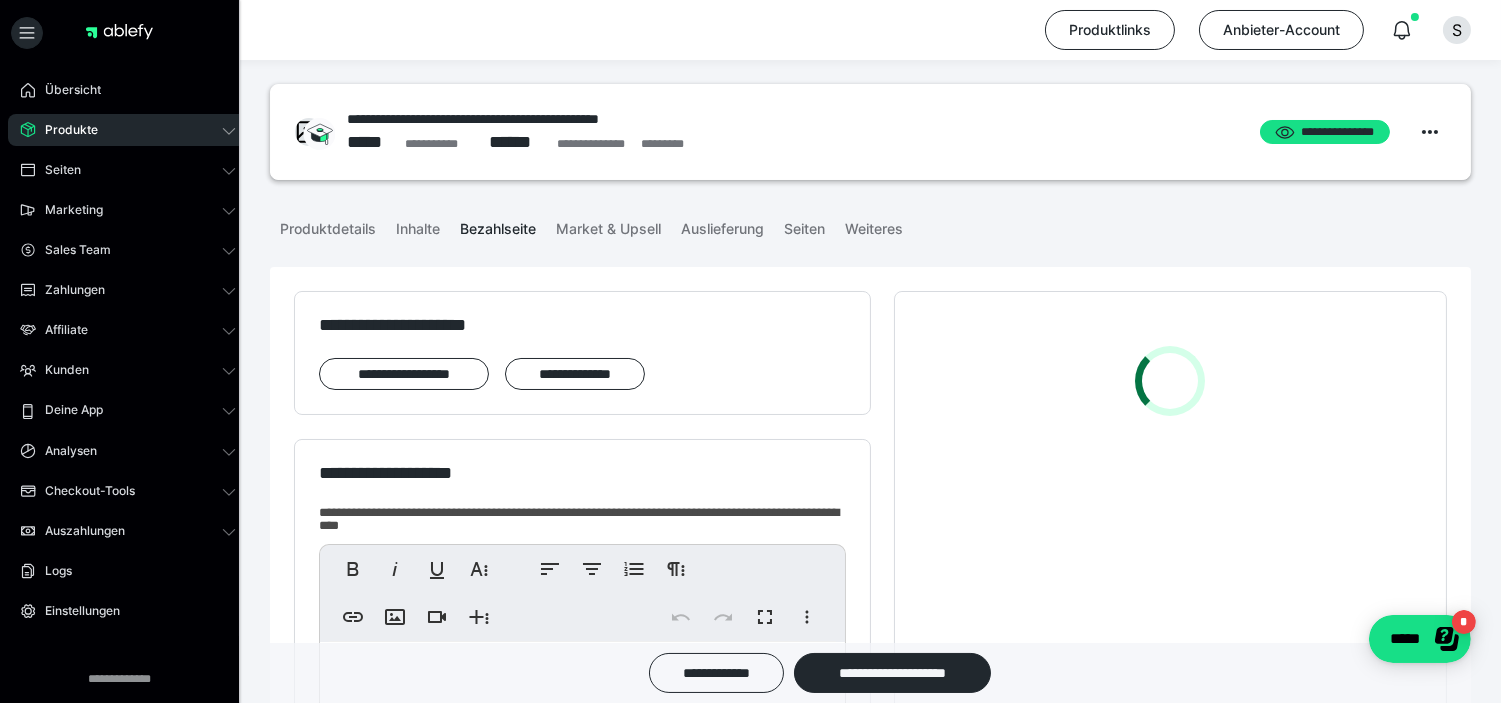 scroll, scrollTop: 444, scrollLeft: 0, axis: vertical 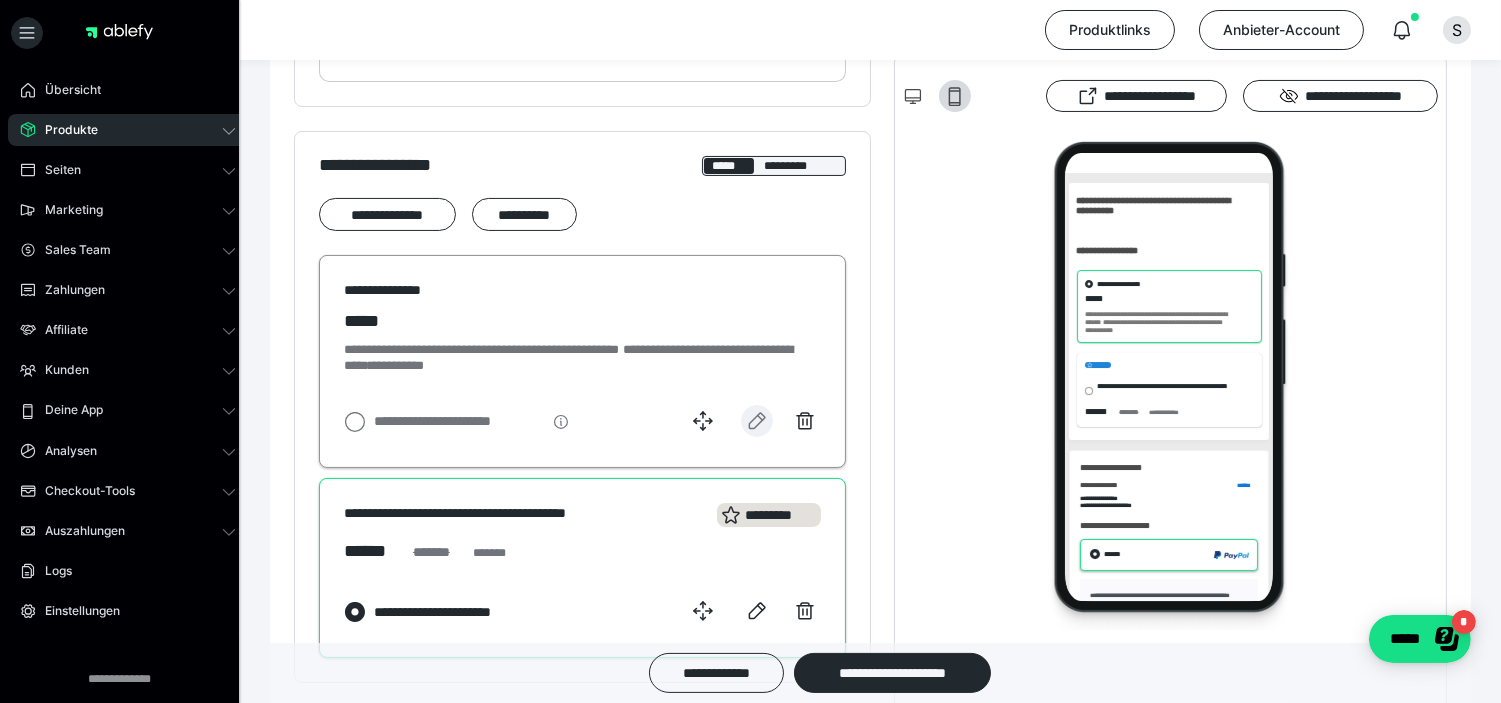 click 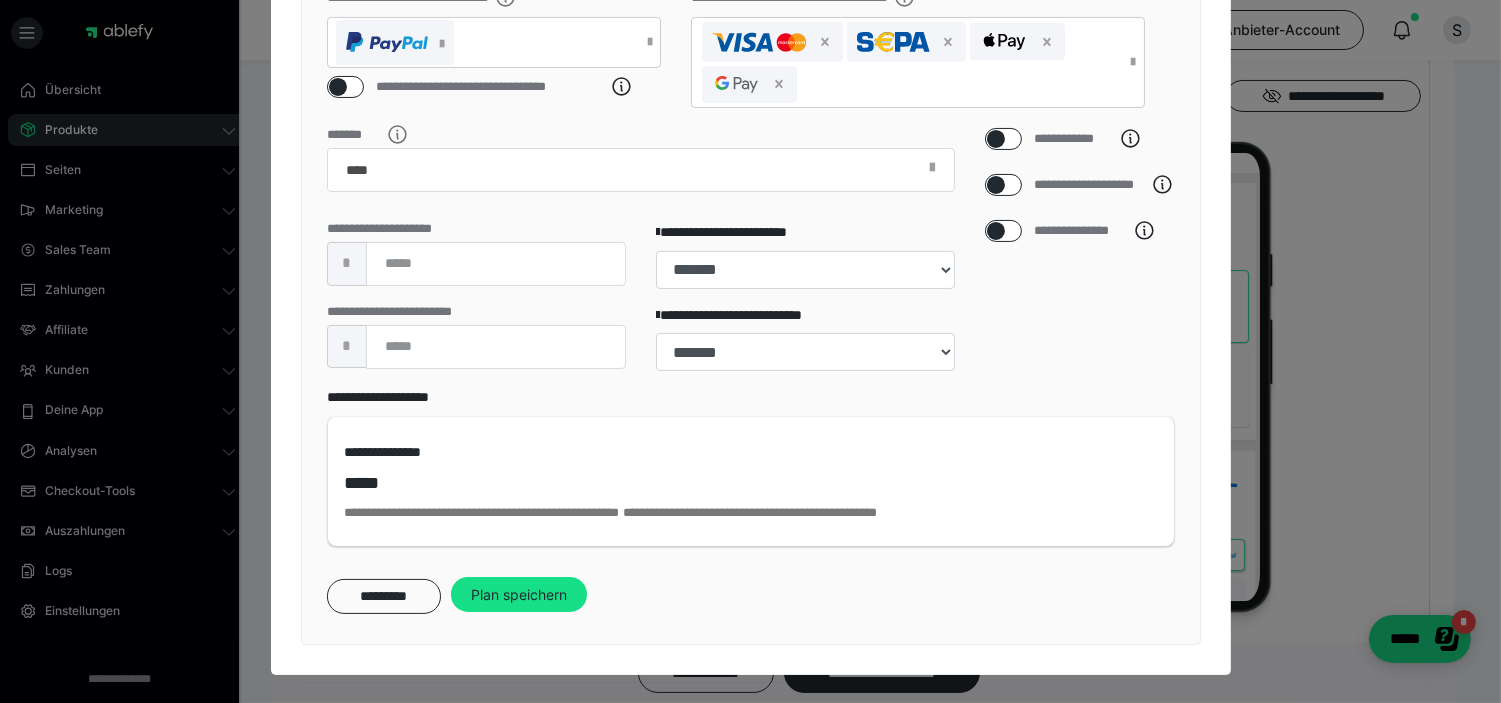 scroll, scrollTop: 675, scrollLeft: 0, axis: vertical 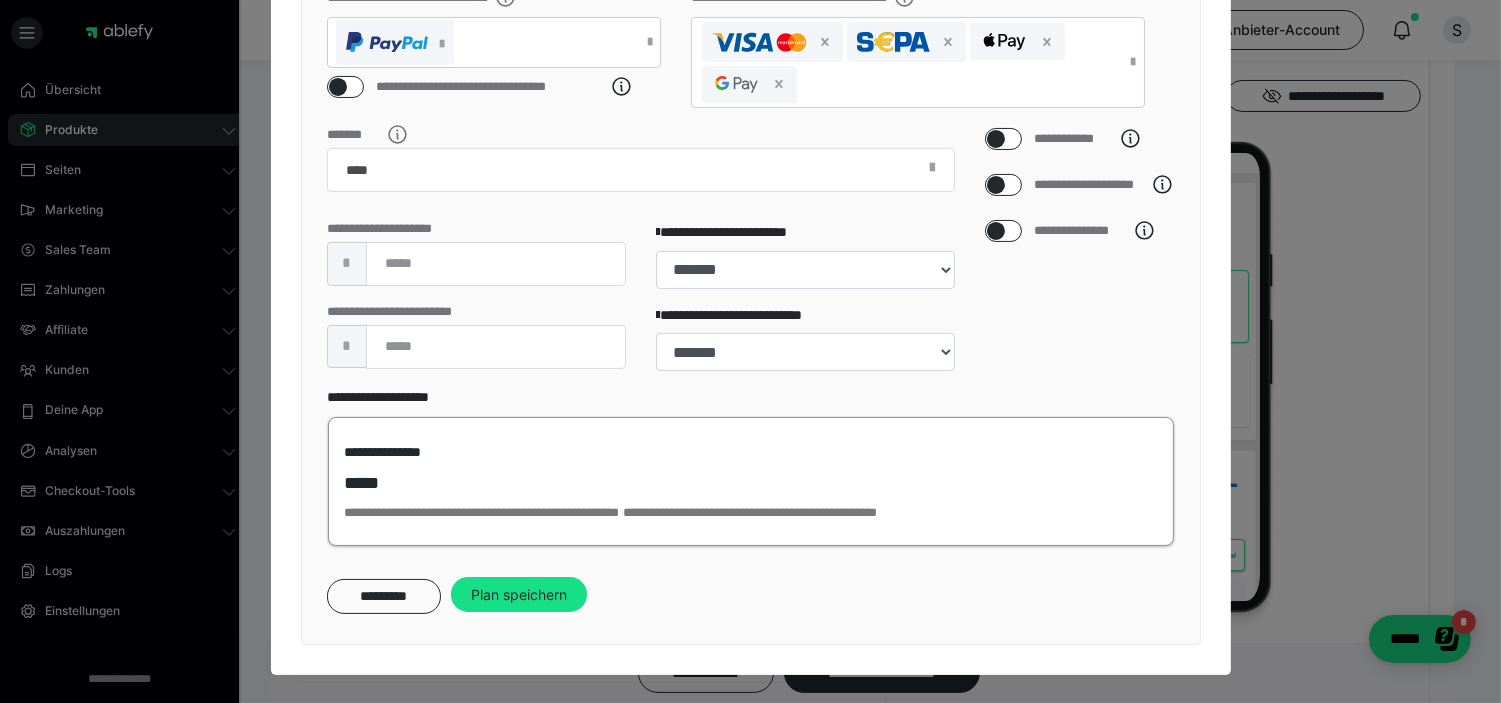 click on "*****" at bounding box center (471, 512) 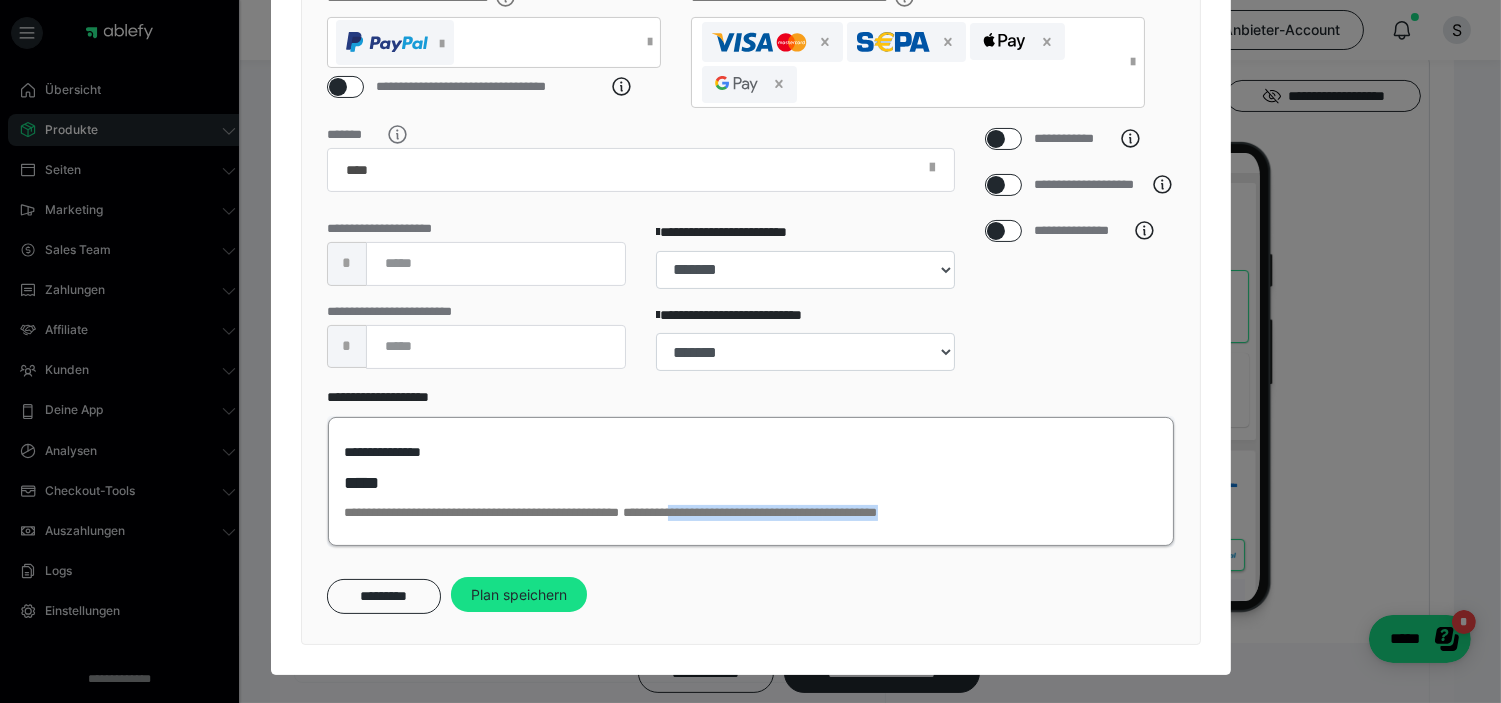 drag, startPoint x: 1013, startPoint y: 515, endPoint x: 730, endPoint y: 521, distance: 283.0636 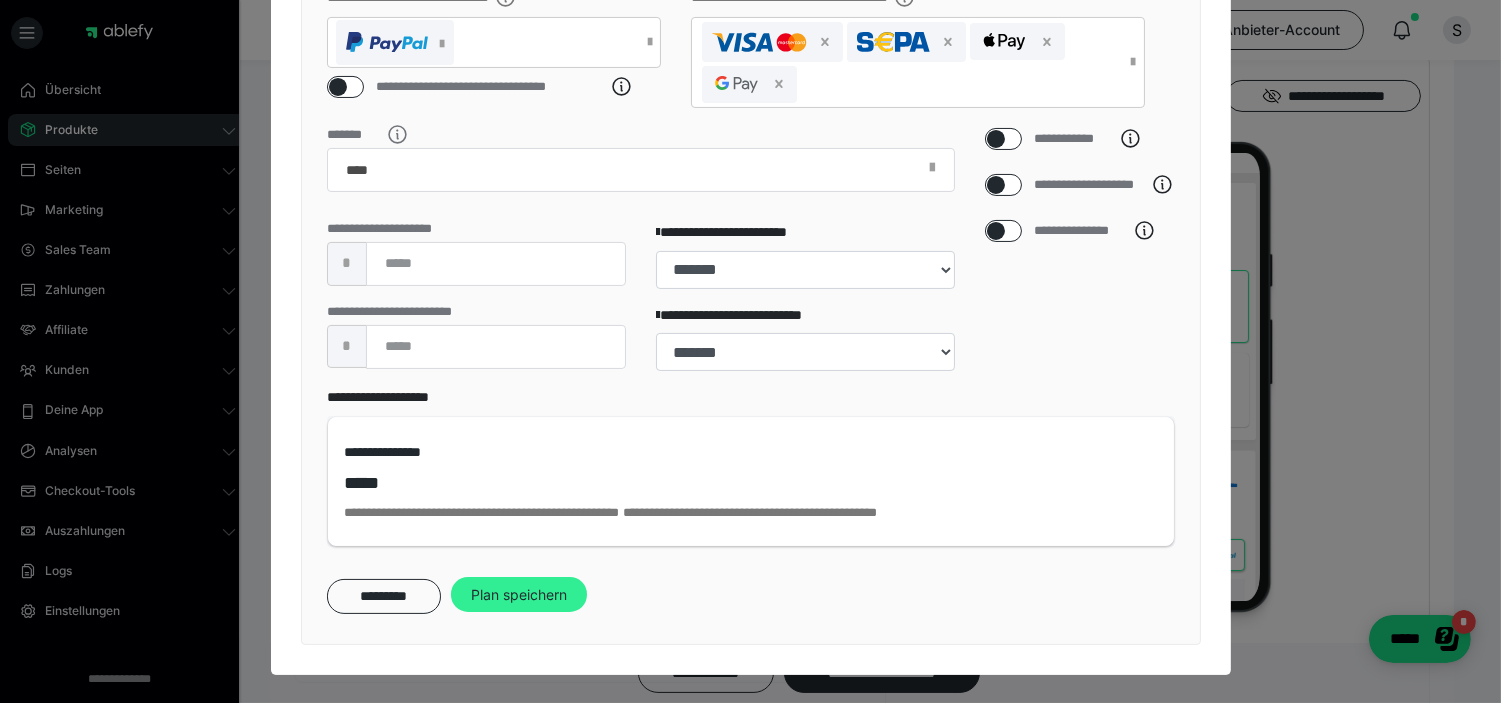 click on "Plan speichern" at bounding box center (519, 595) 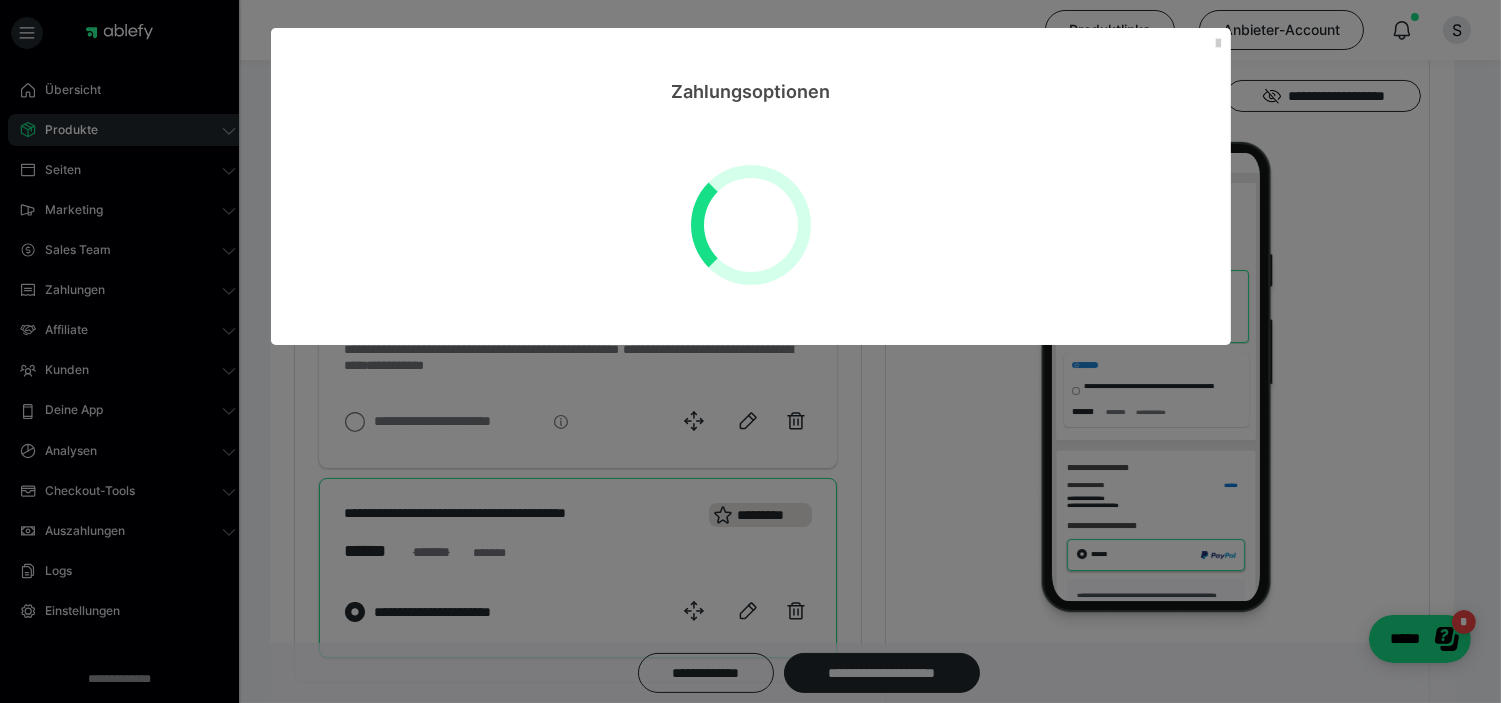 scroll, scrollTop: 0, scrollLeft: 0, axis: both 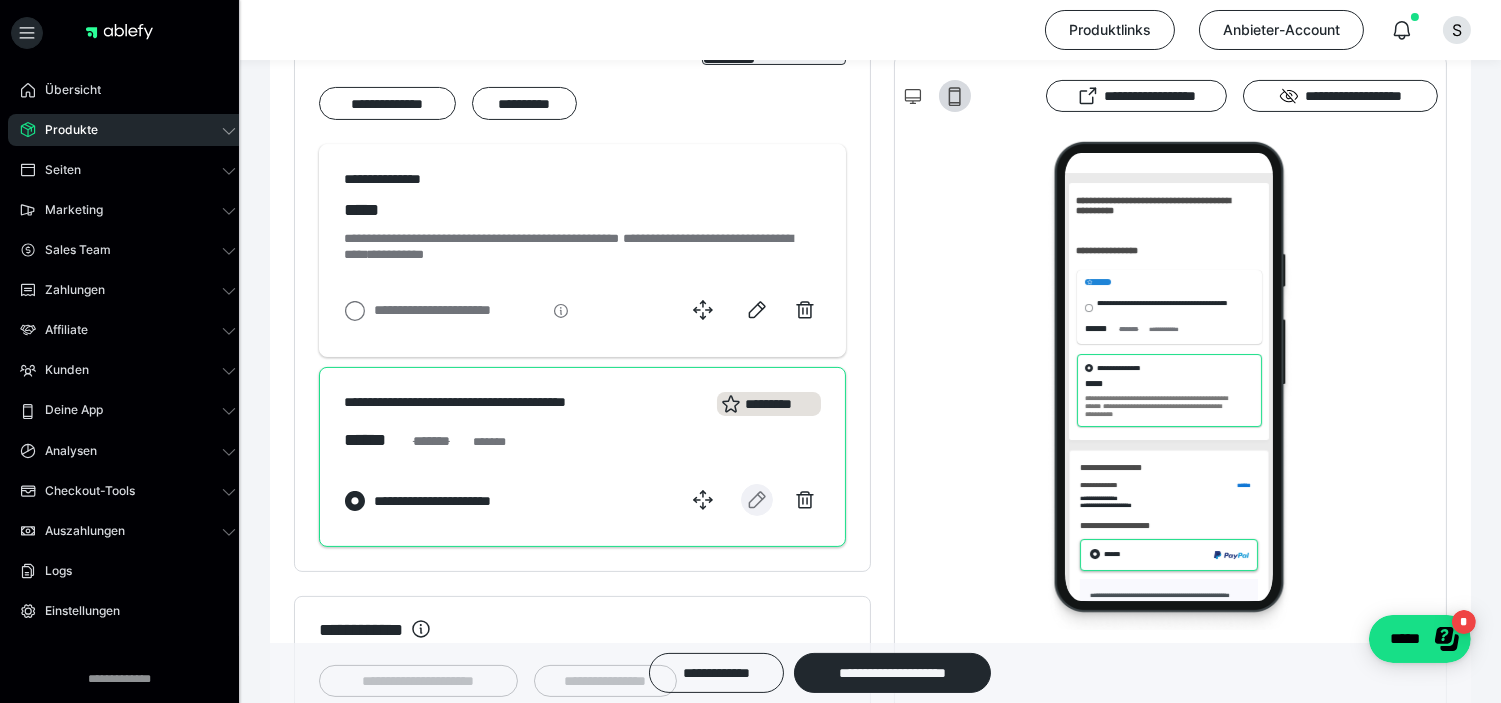 click at bounding box center [757, 500] 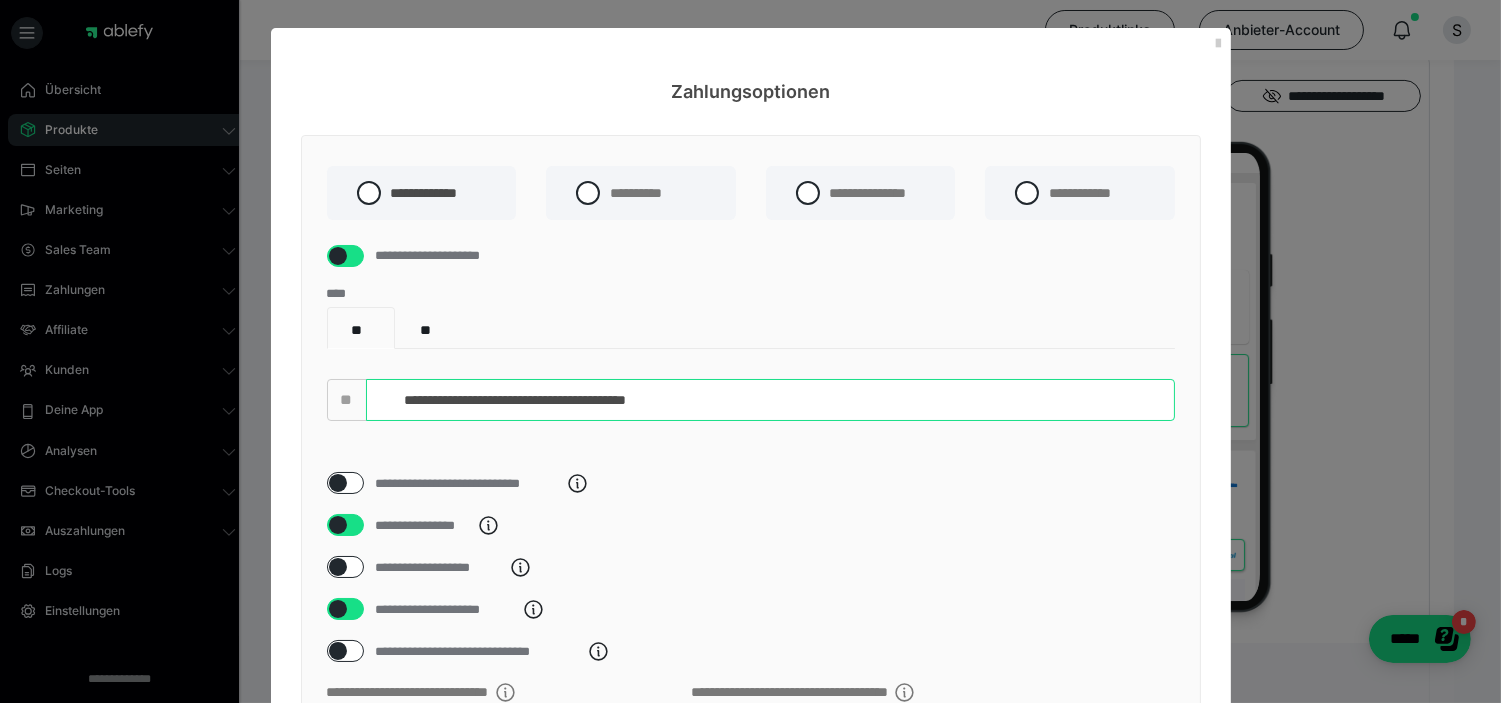 click on "**********" at bounding box center (770, 400) 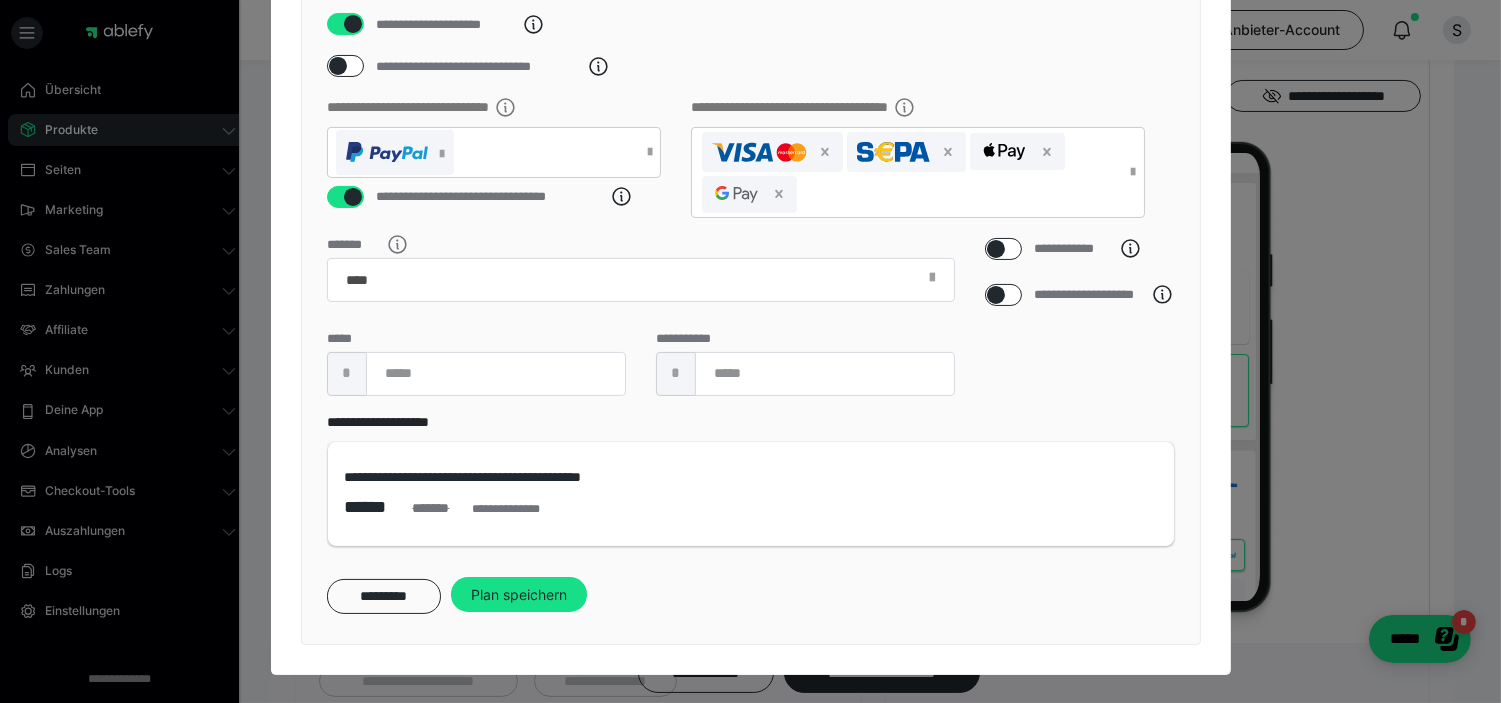 scroll, scrollTop: 608, scrollLeft: 0, axis: vertical 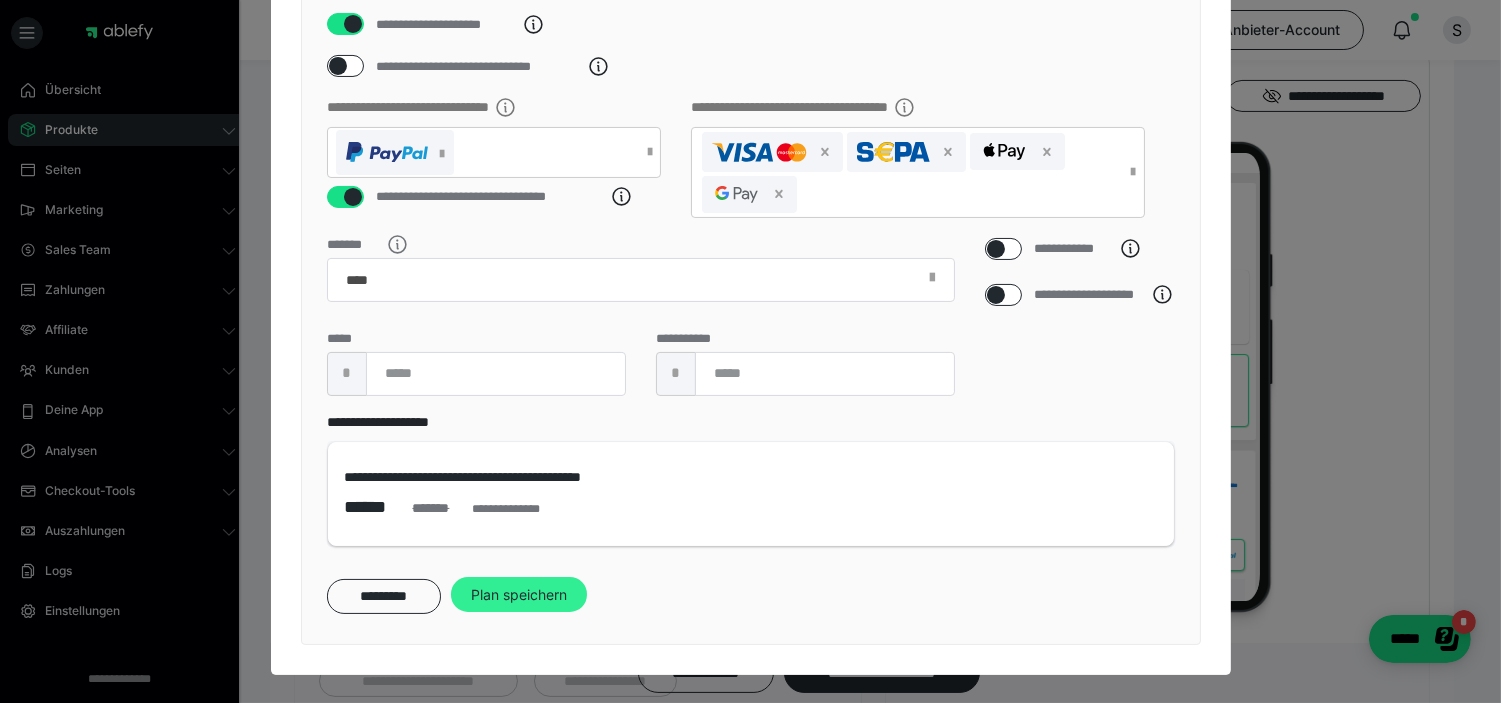 type on "**********" 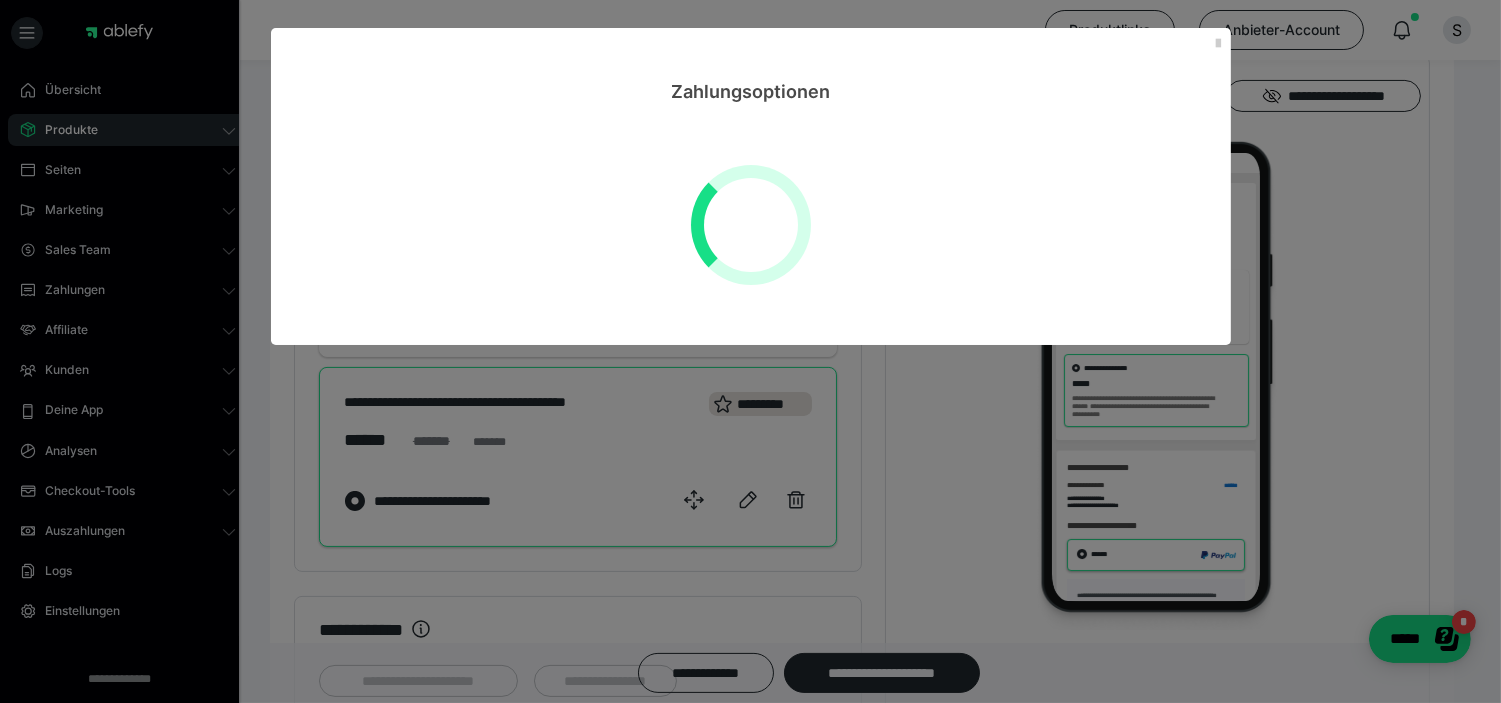 scroll, scrollTop: 0, scrollLeft: 0, axis: both 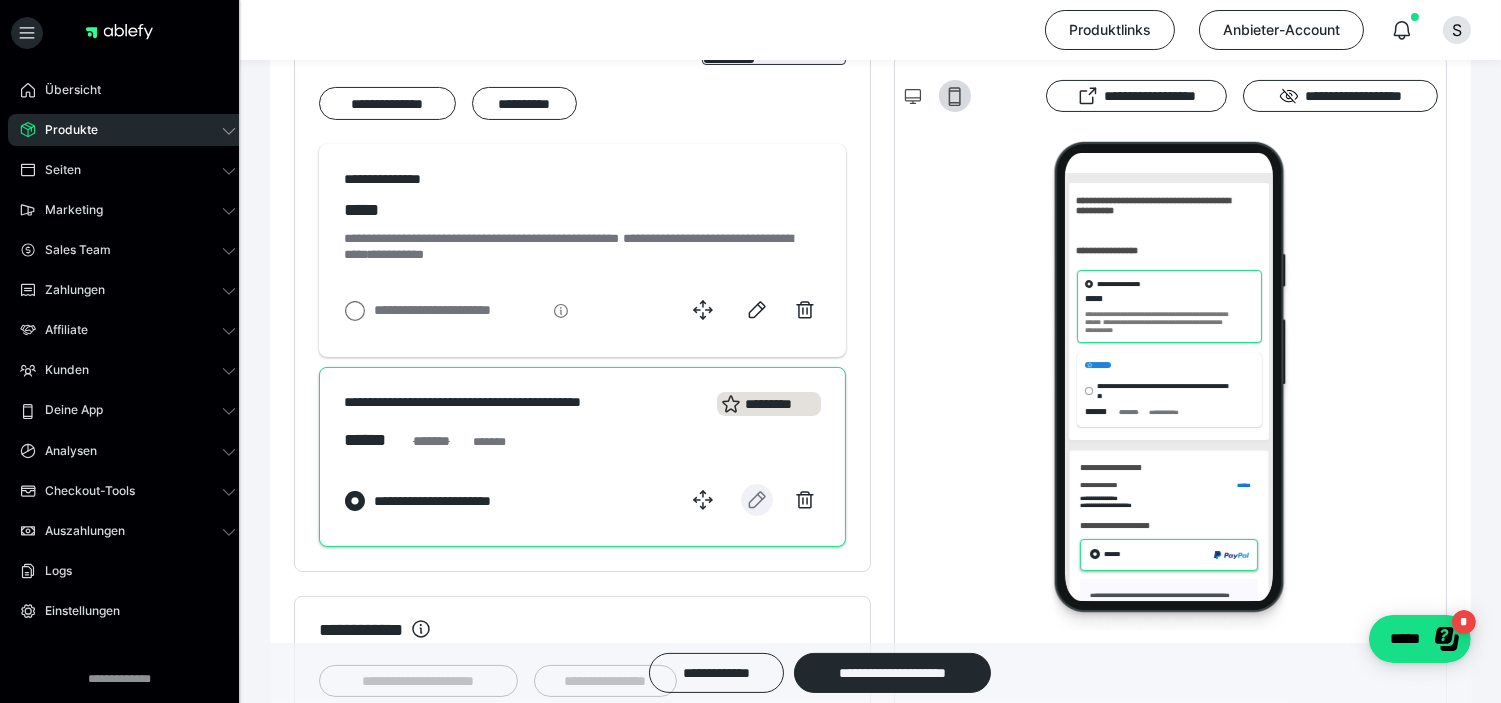 click 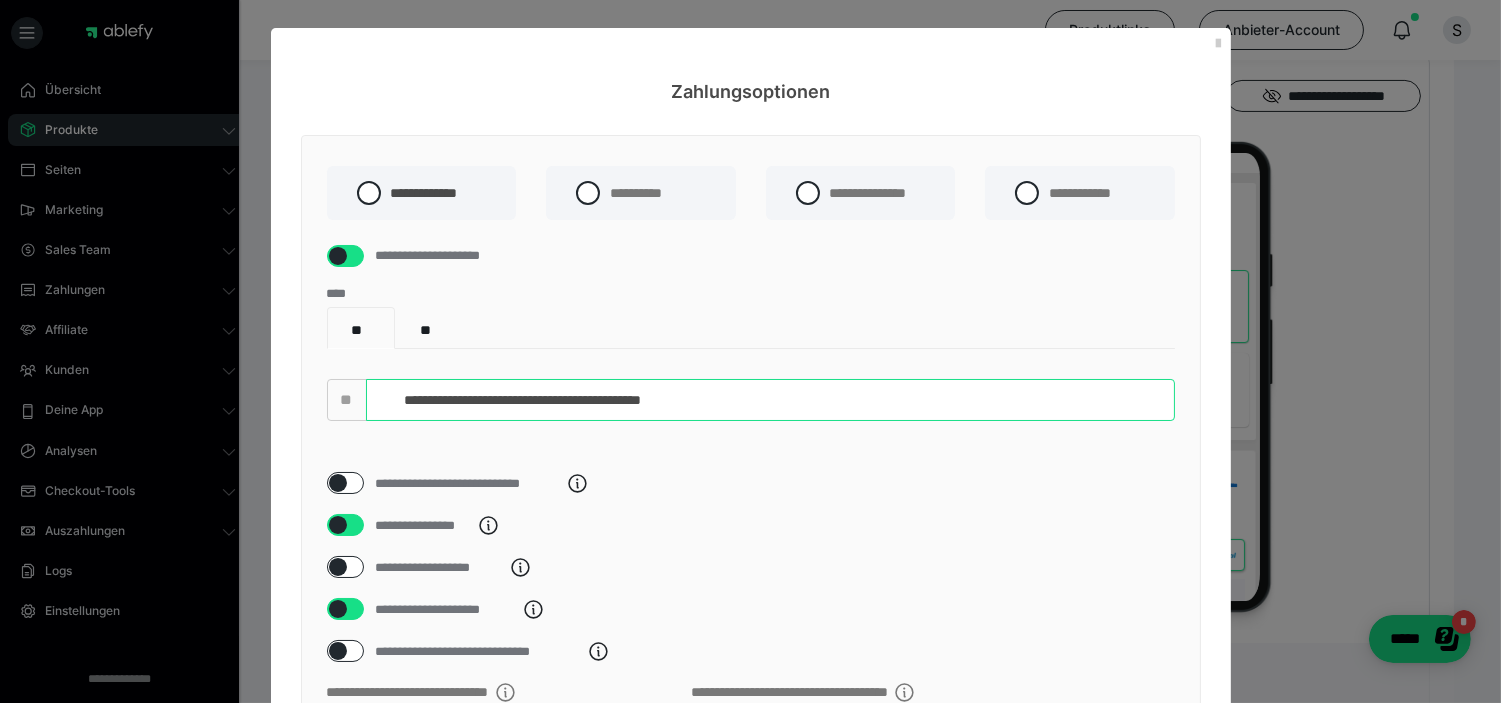 click on "**********" at bounding box center [770, 400] 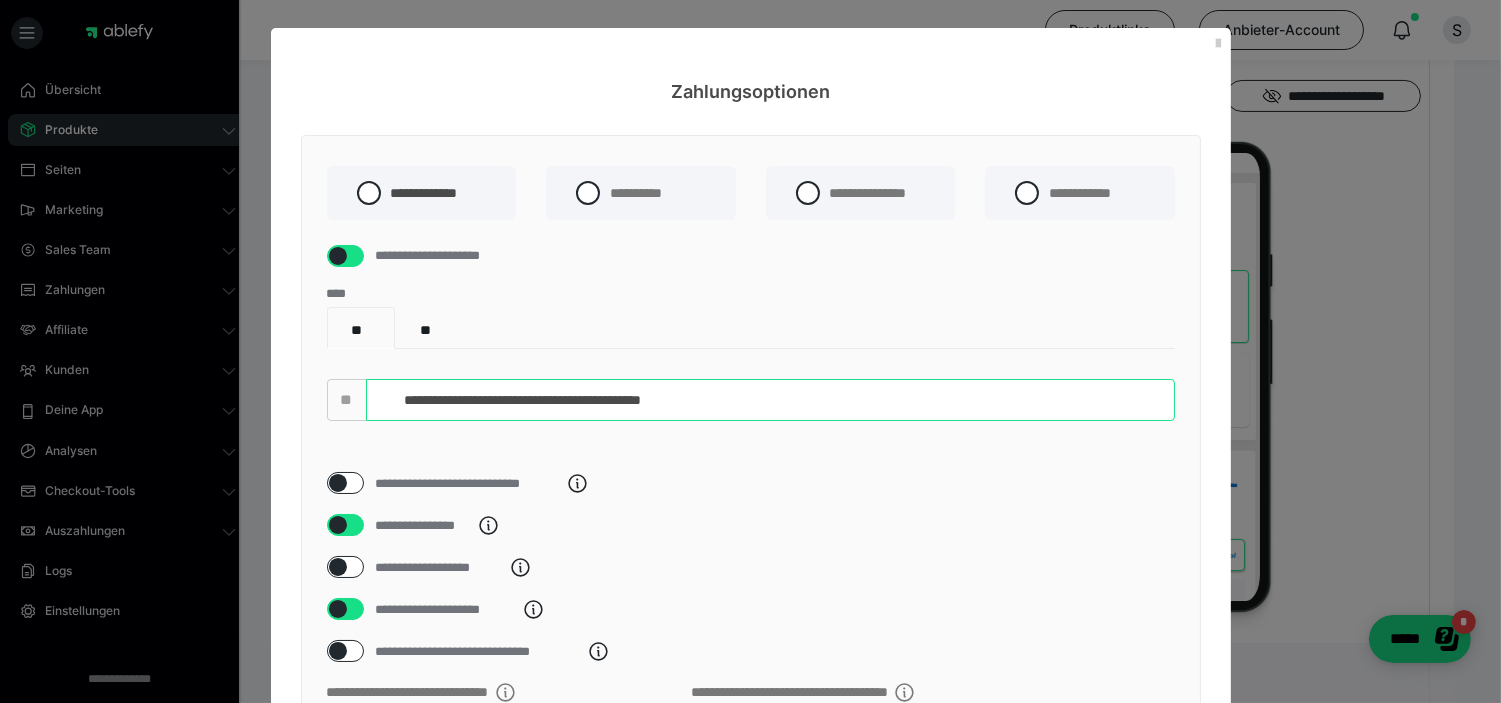click on "**********" at bounding box center (770, 400) 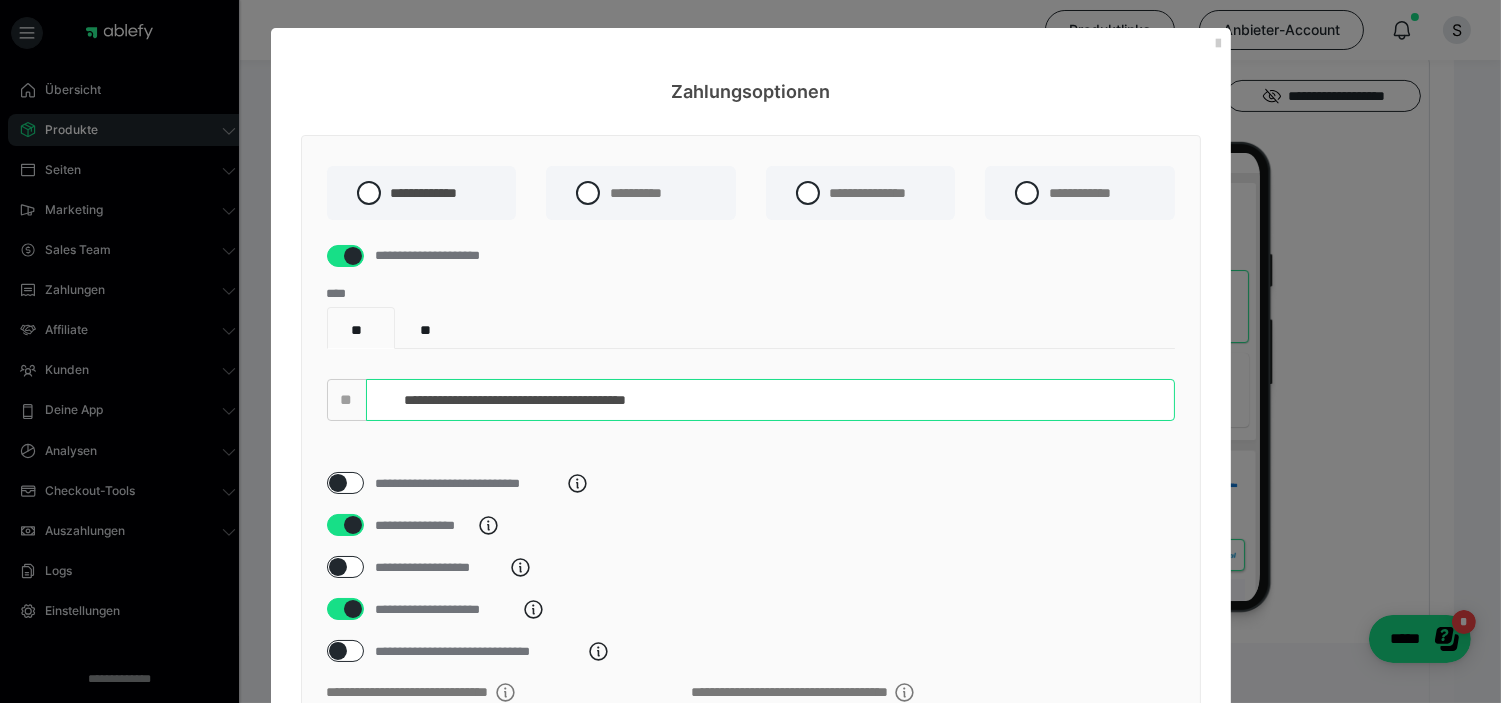 type on "**********" 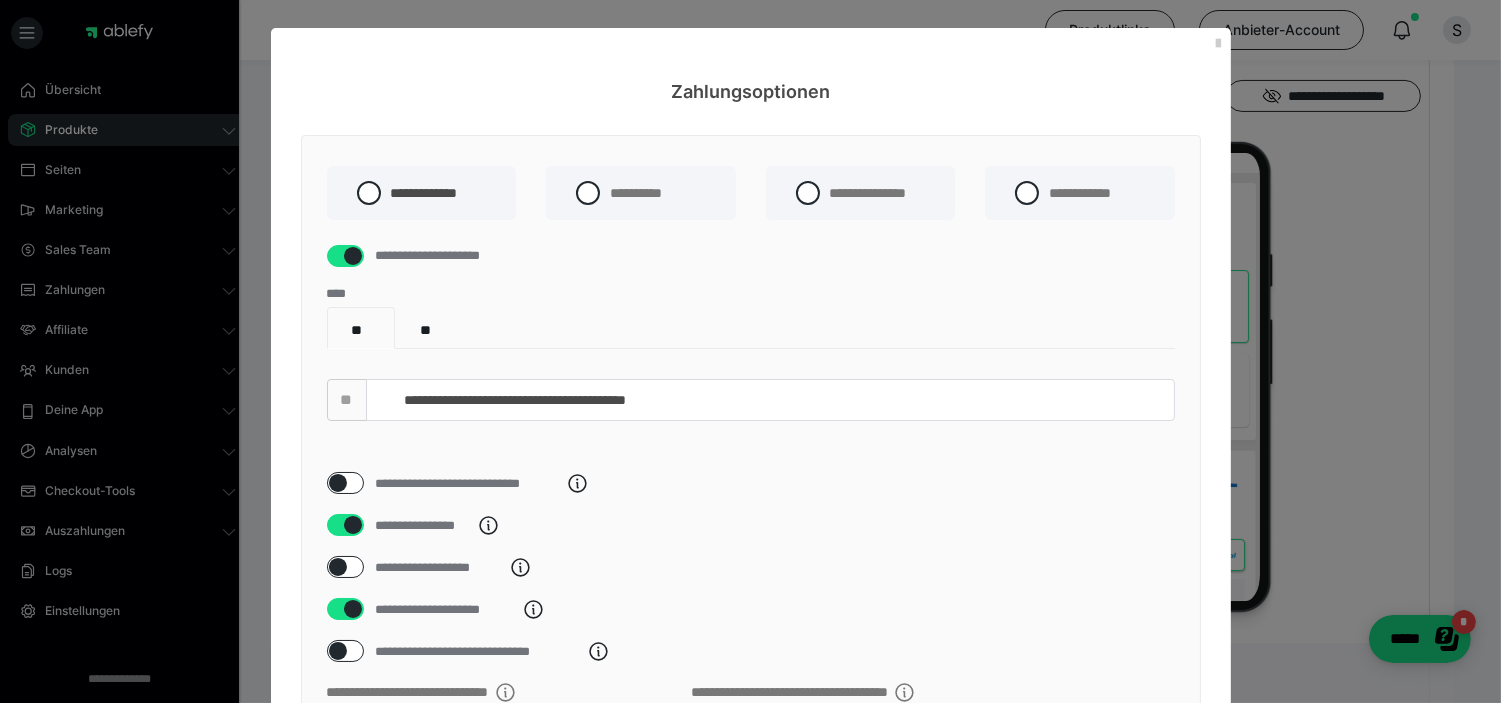 click on "**********" at bounding box center (751, 389) 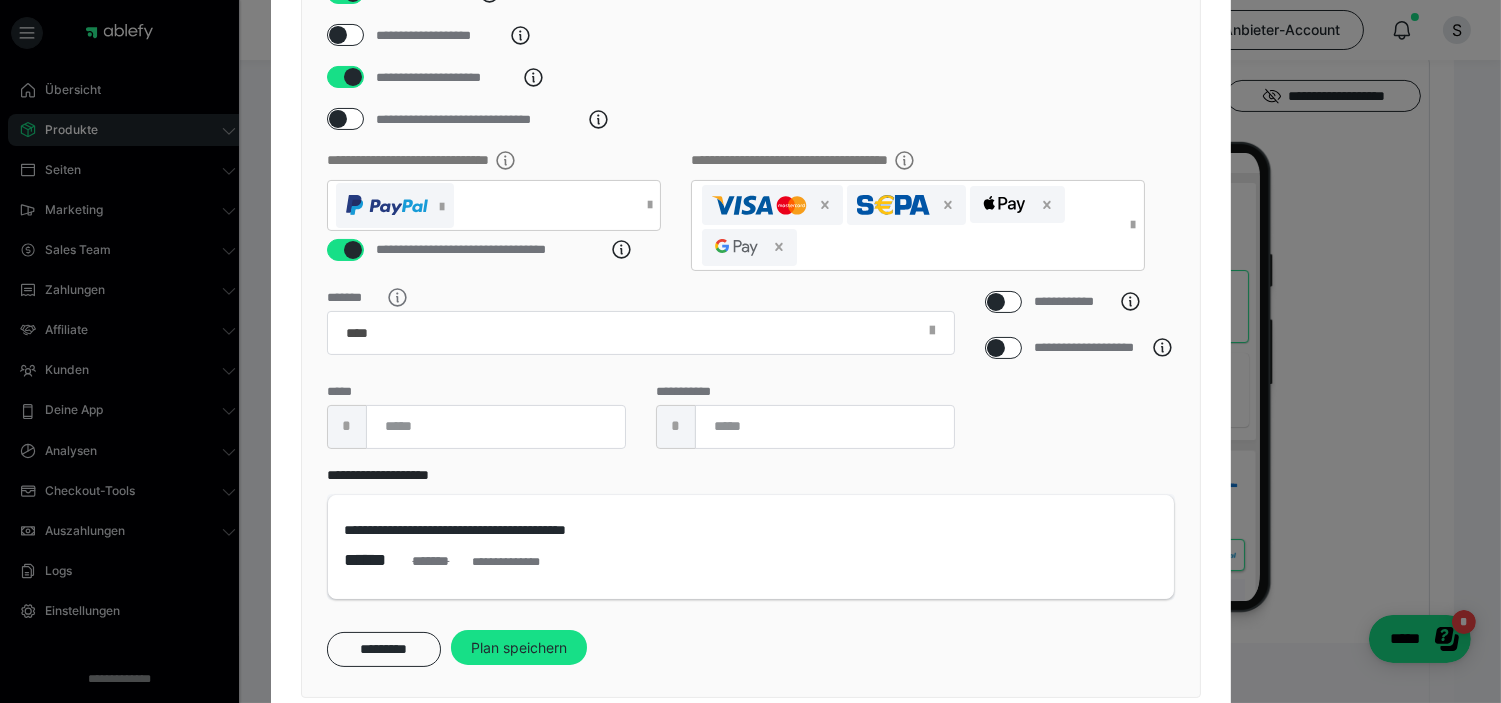 scroll, scrollTop: 608, scrollLeft: 0, axis: vertical 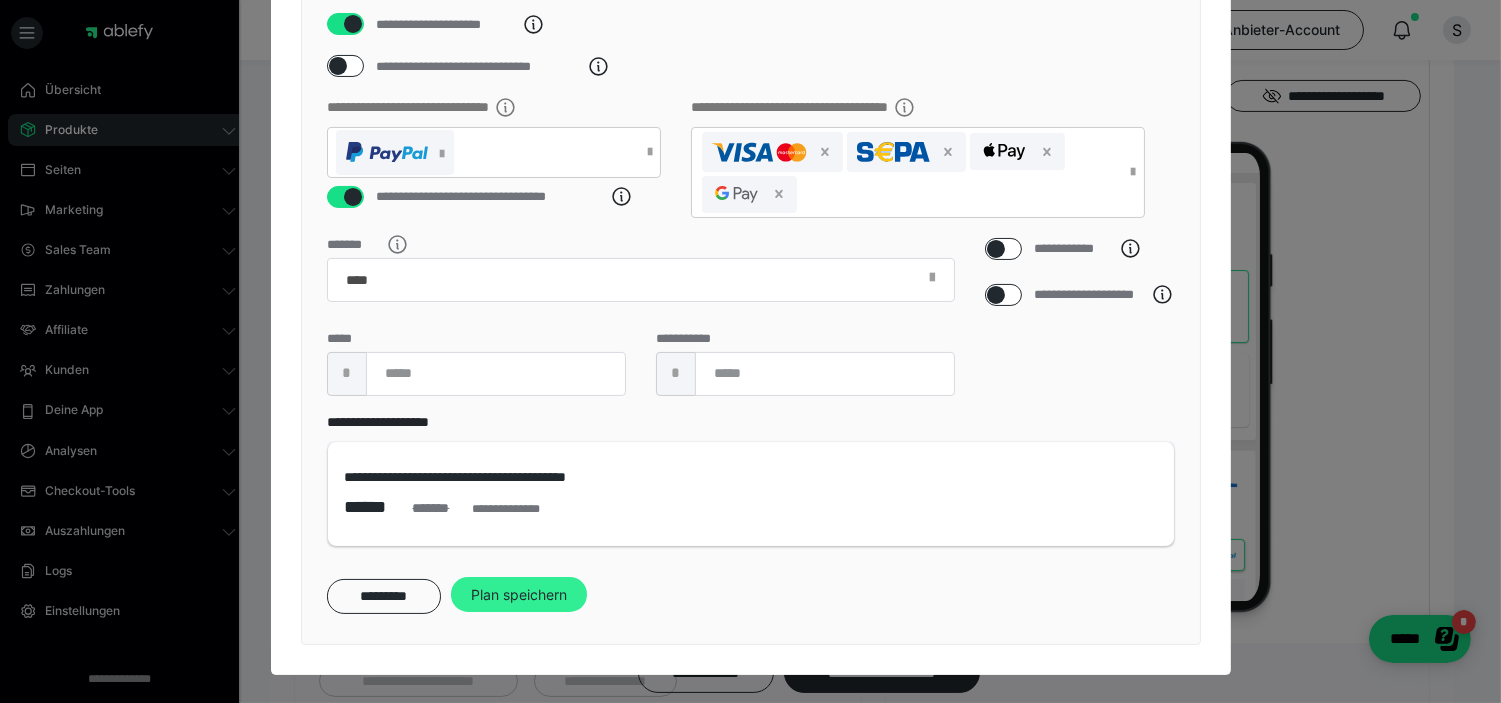 click on "Plan speichern" at bounding box center (519, 595) 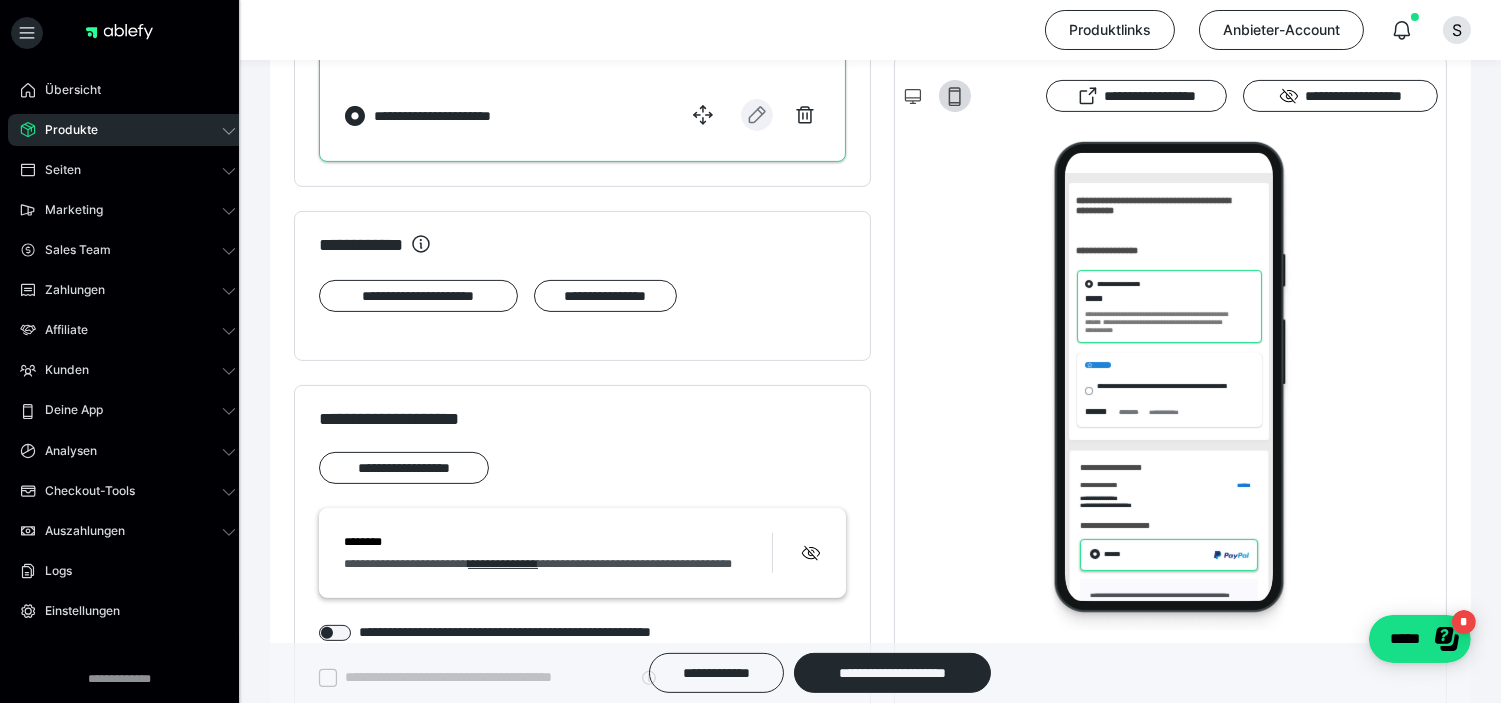 scroll, scrollTop: 888, scrollLeft: 0, axis: vertical 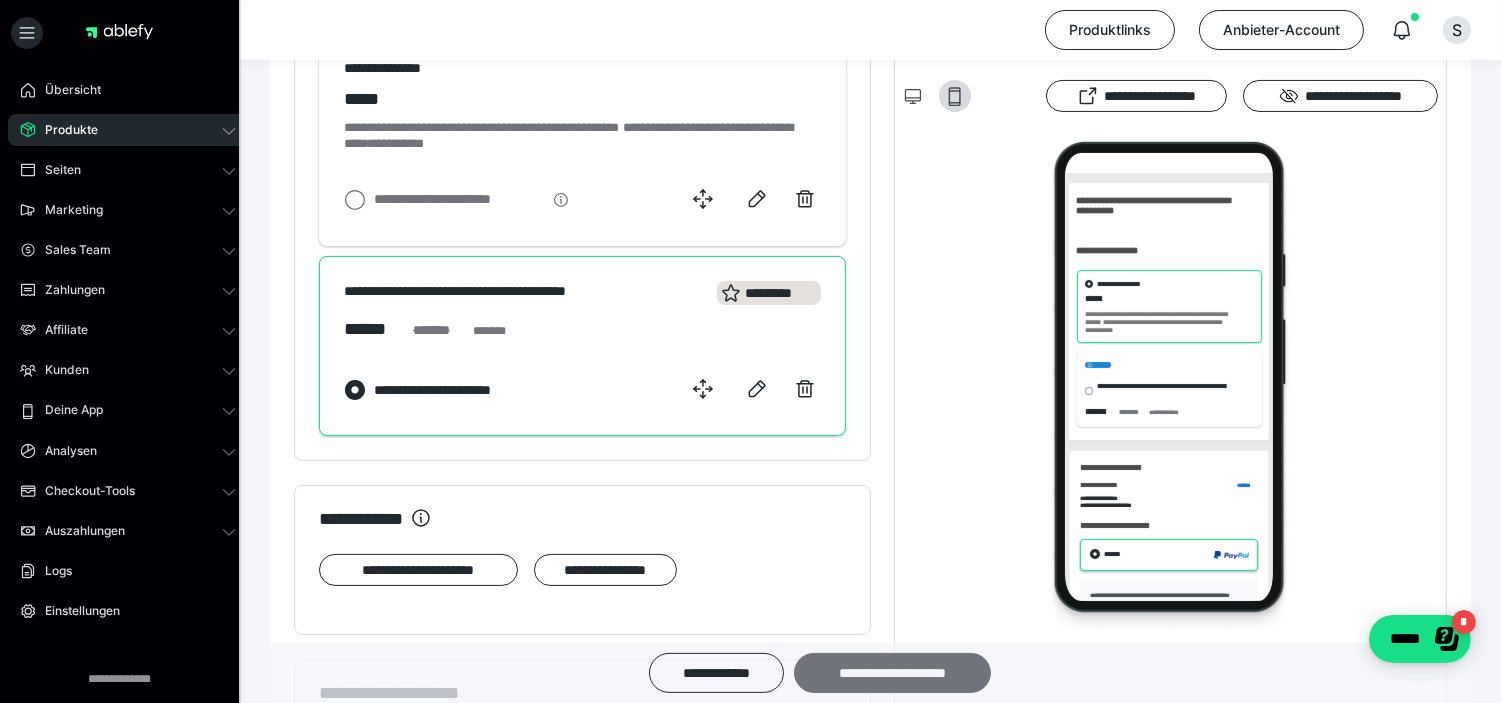 click on "**********" at bounding box center (892, 673) 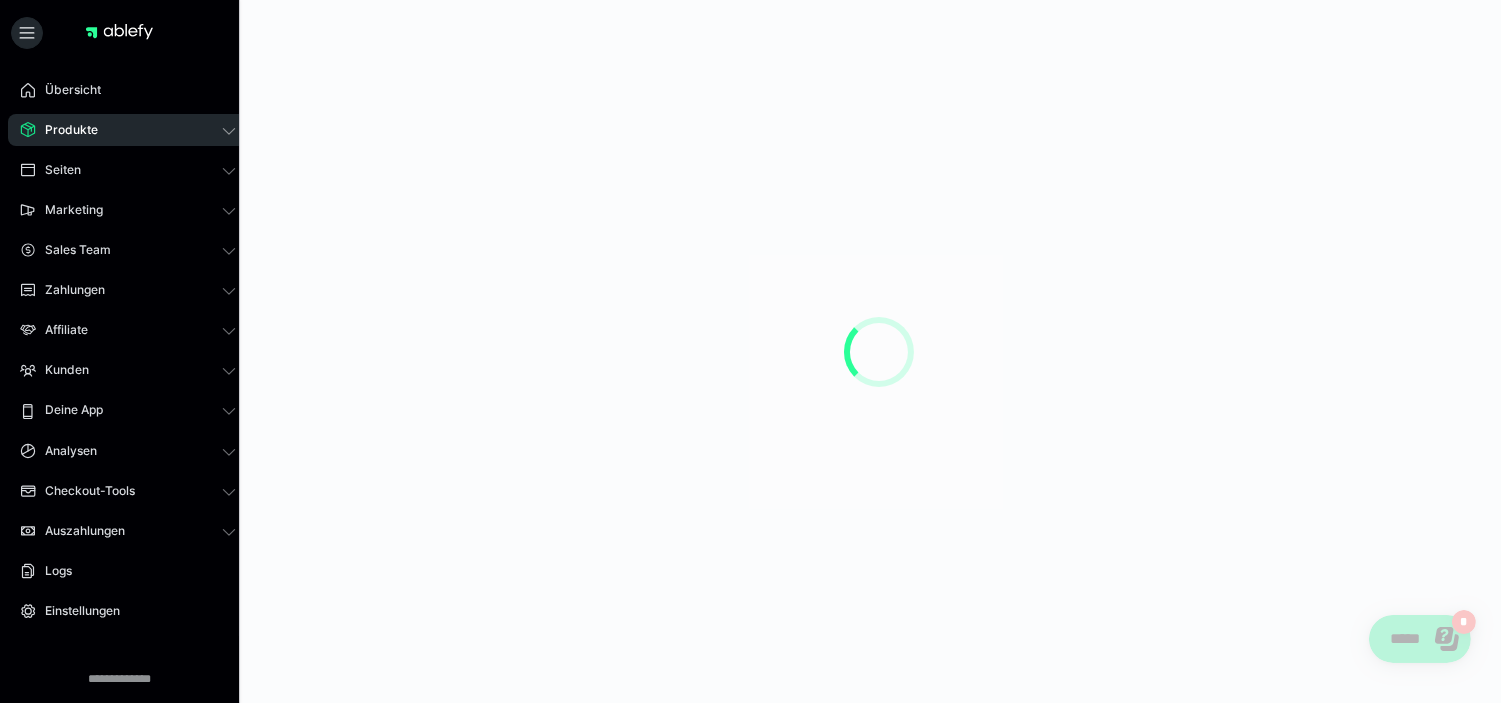 scroll, scrollTop: 0, scrollLeft: 0, axis: both 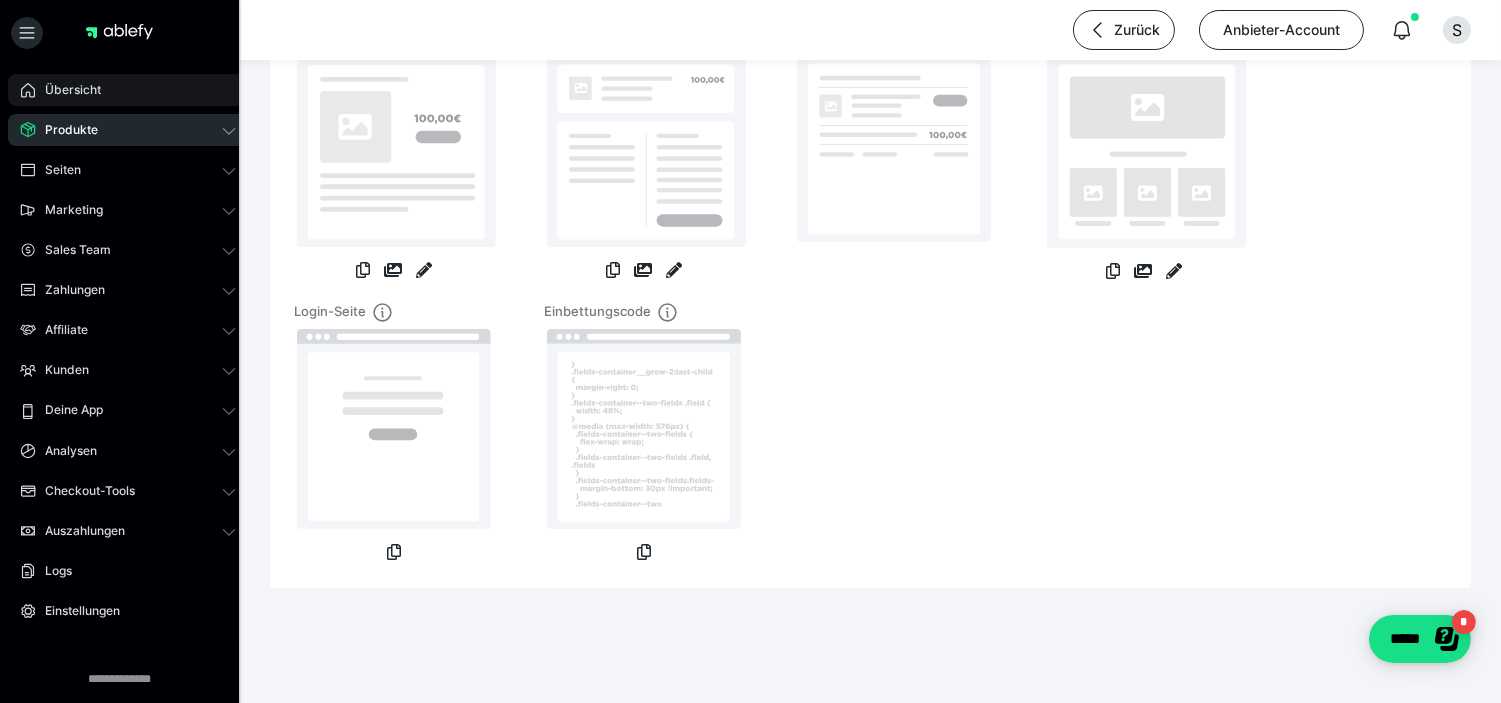 click on "Übersicht" at bounding box center [128, 90] 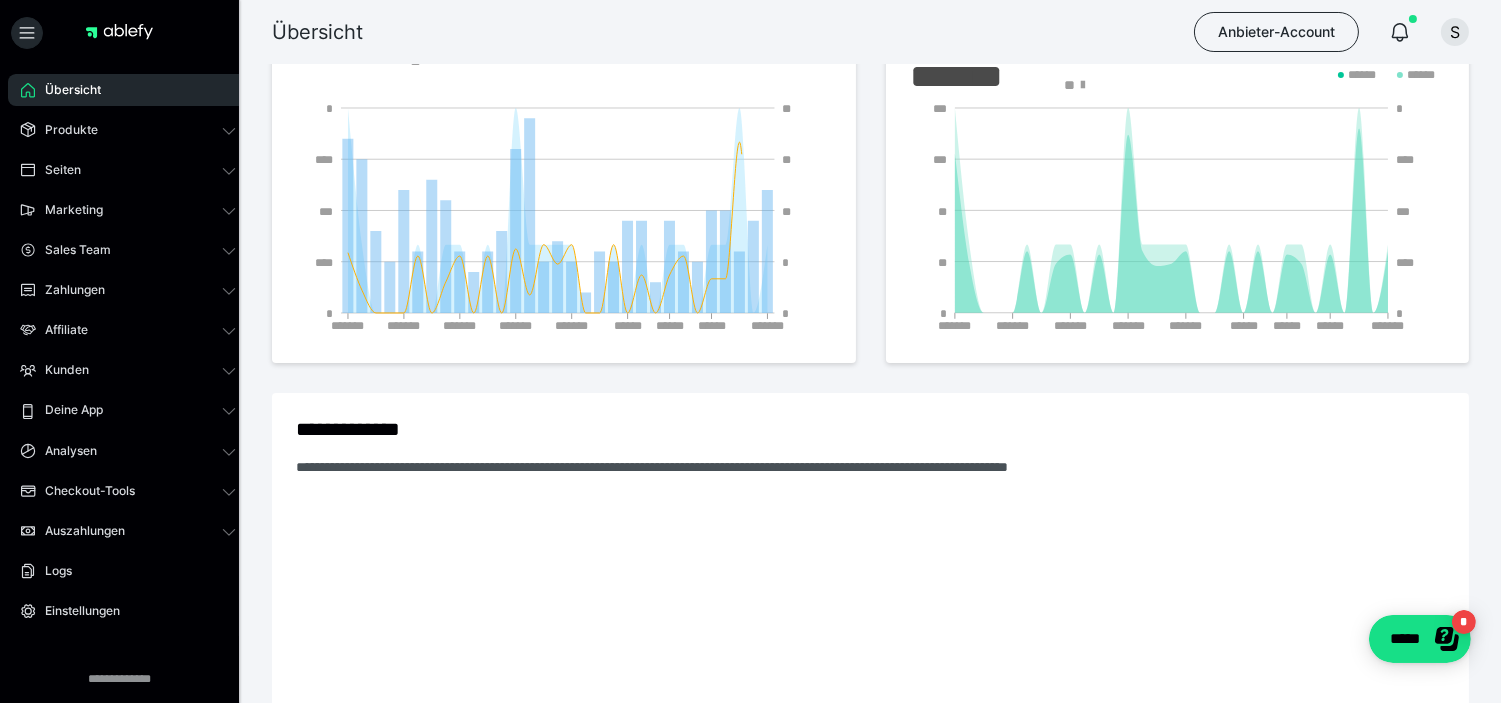 scroll, scrollTop: 0, scrollLeft: 0, axis: both 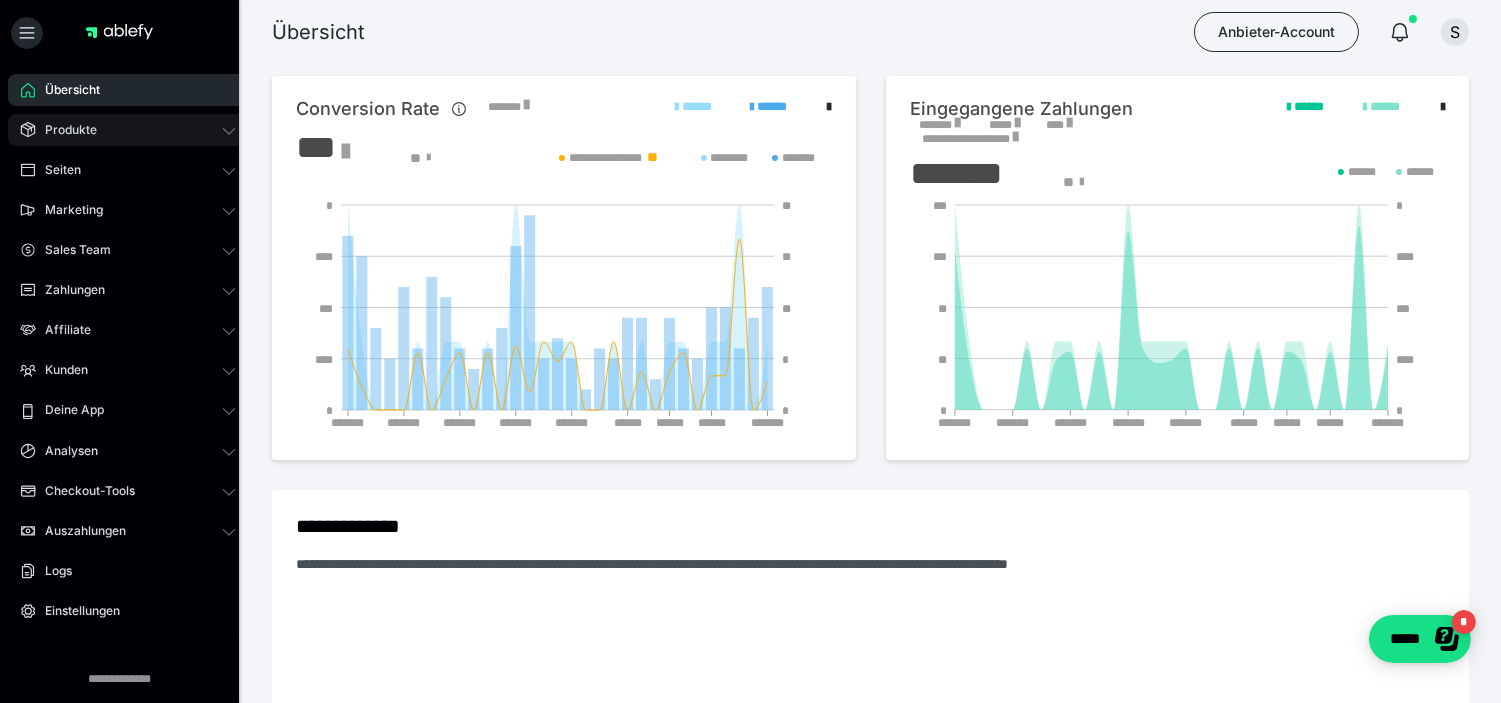 click on "Produkte" at bounding box center [128, 130] 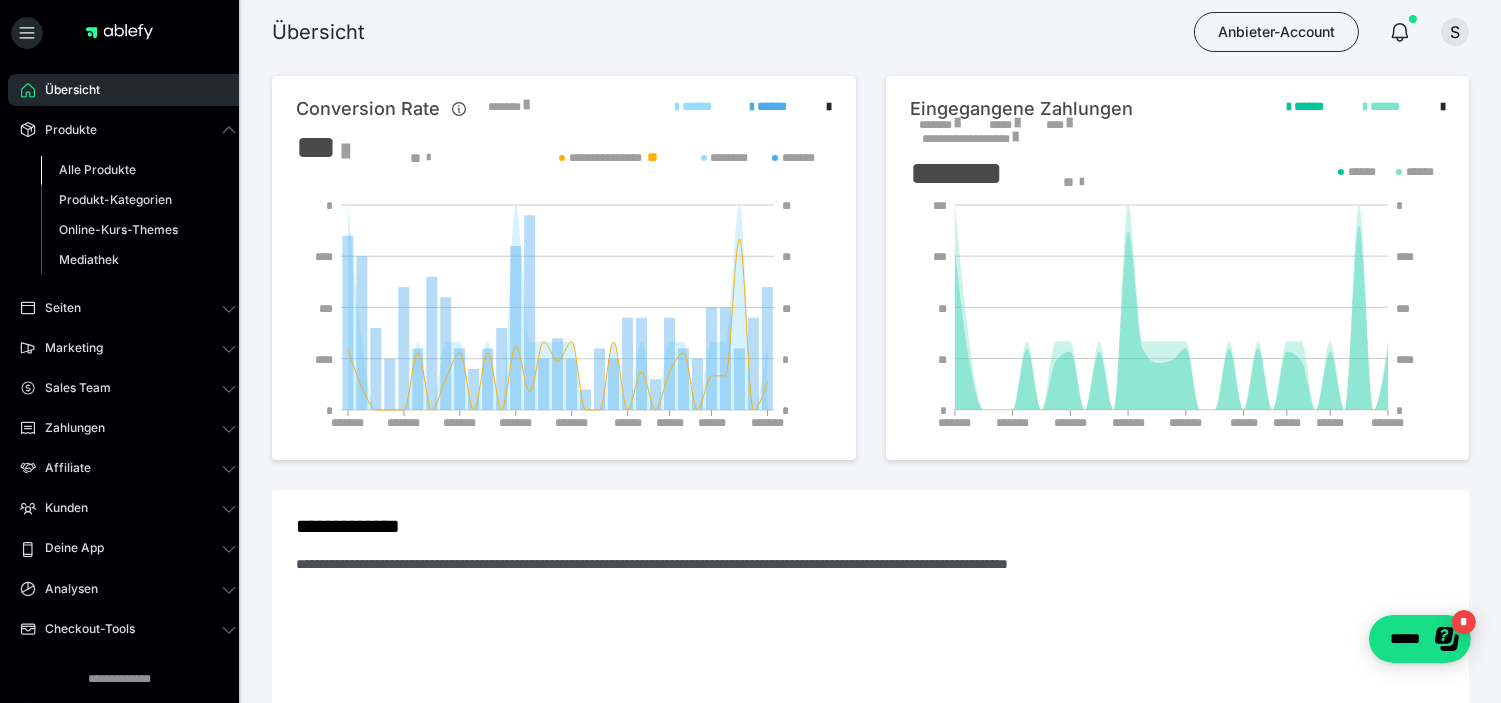click on "Alle Produkte" at bounding box center [97, 169] 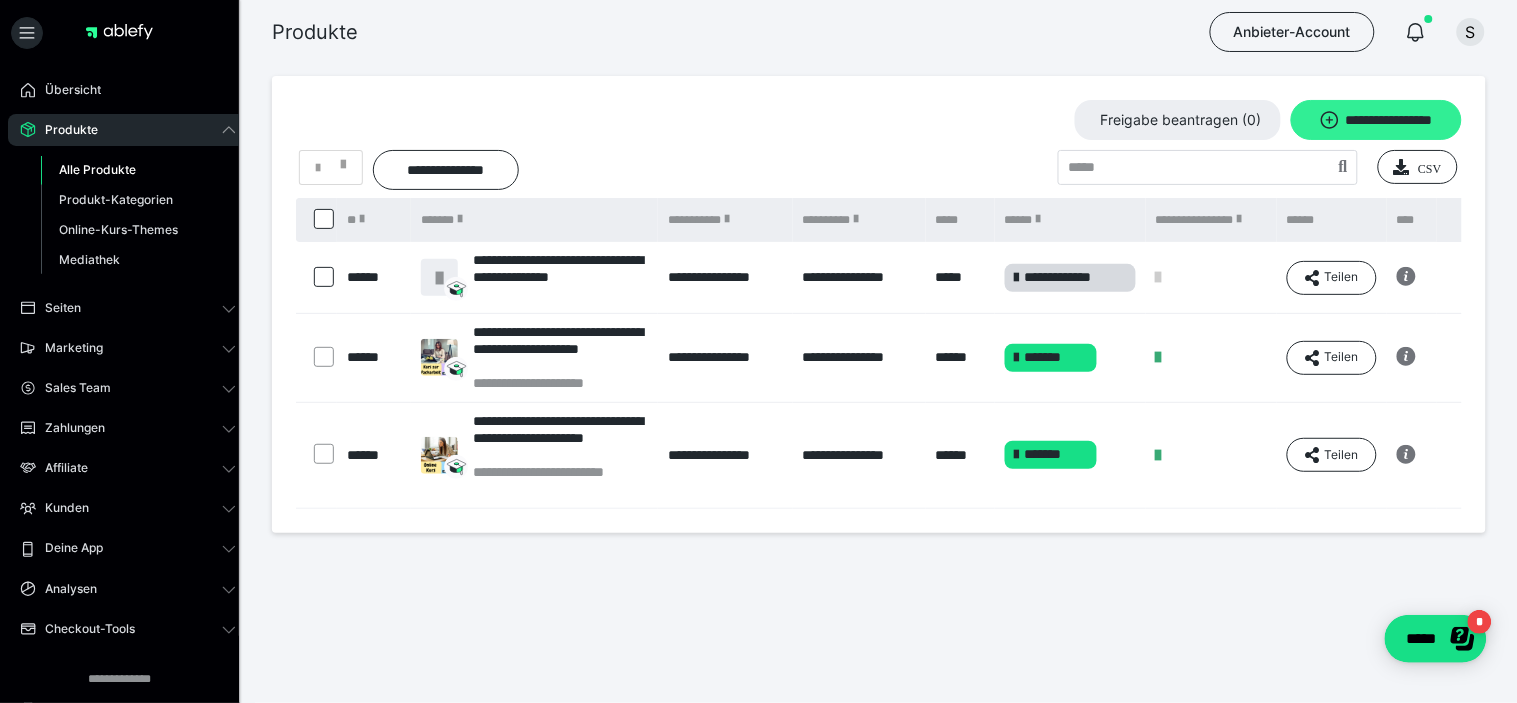 click on "**********" at bounding box center [1376, 120] 